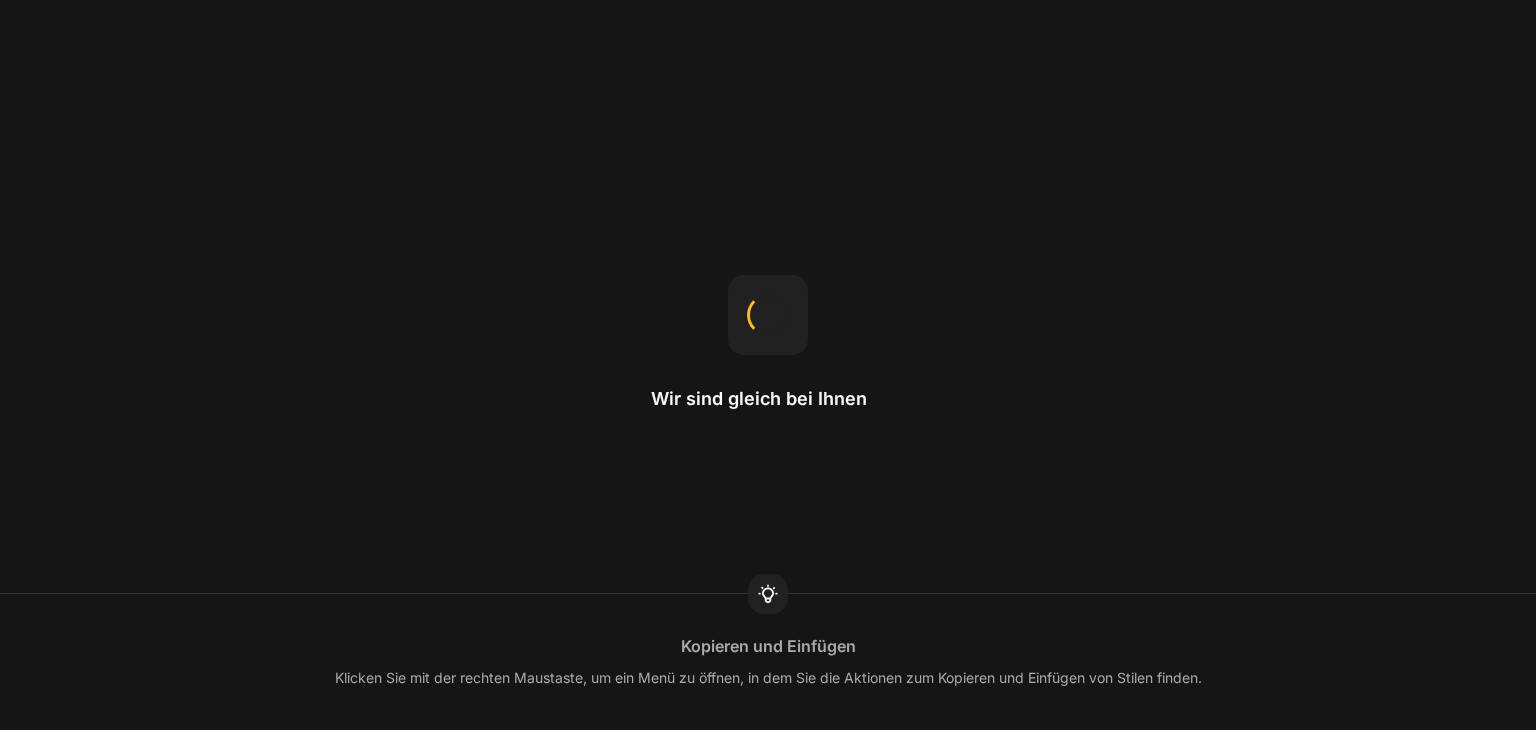 scroll, scrollTop: 0, scrollLeft: 0, axis: both 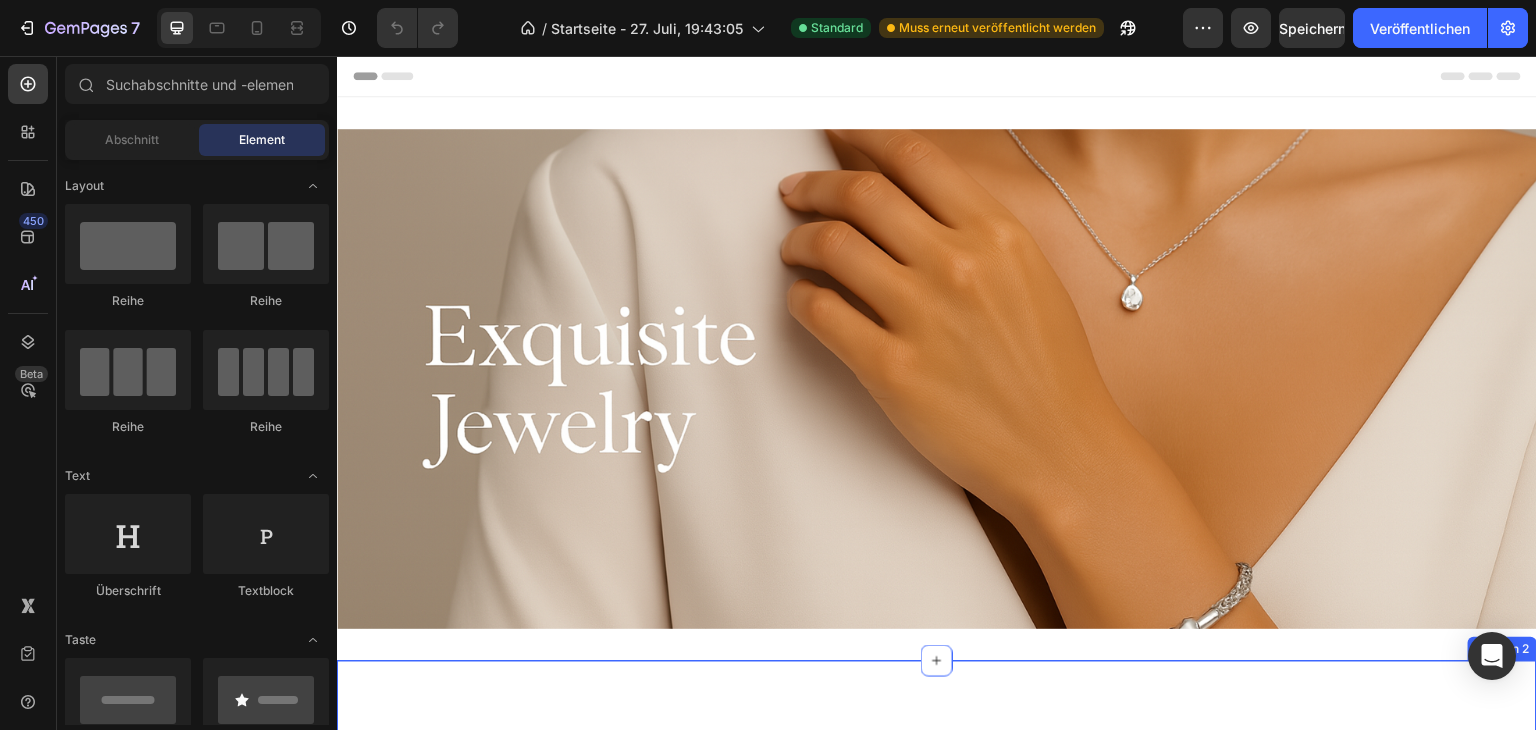 click on "Image Image Image Image Image Image Image Image Carousel Row Section 2" at bounding box center [937, 745] 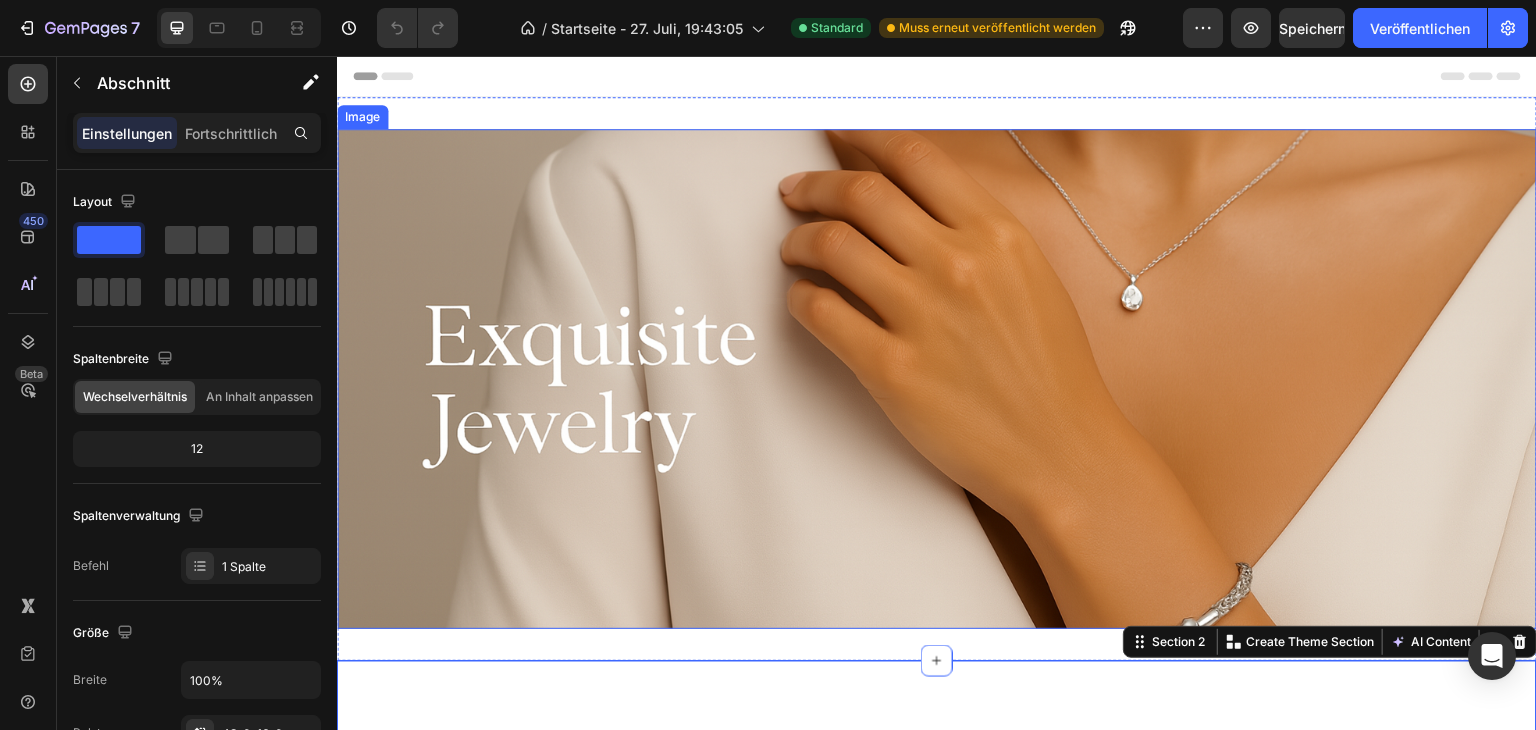 click at bounding box center (937, 379) 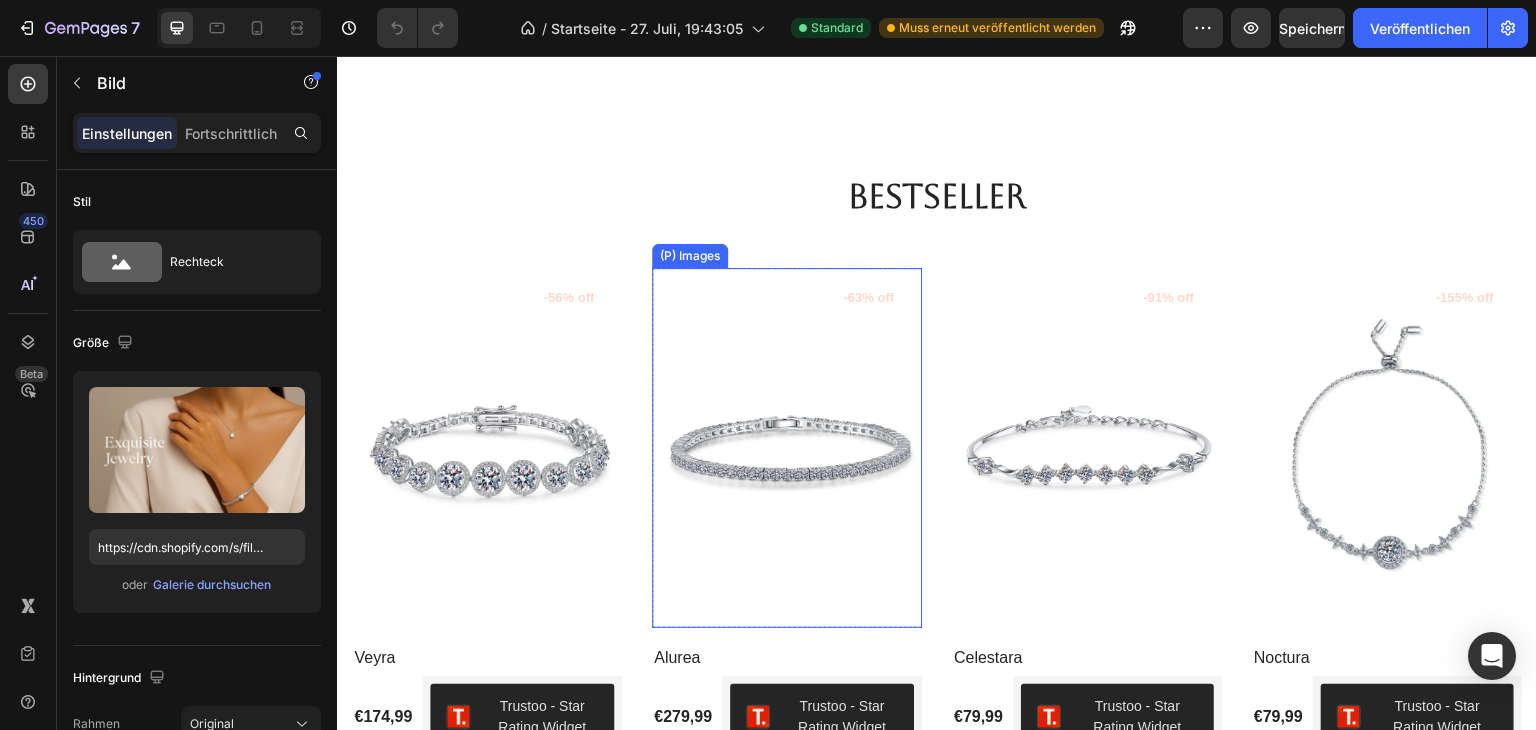 scroll, scrollTop: 803, scrollLeft: 0, axis: vertical 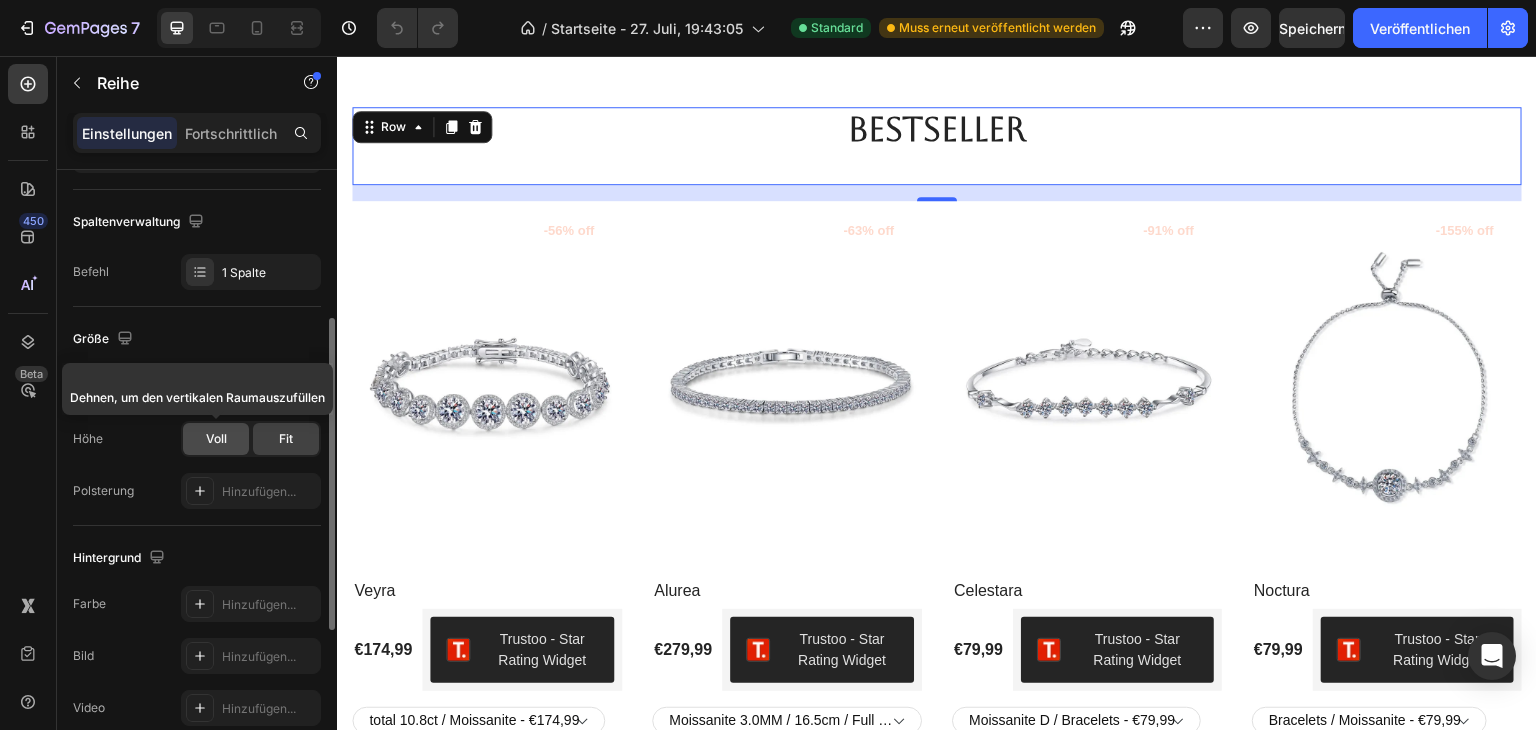click on "Voll" 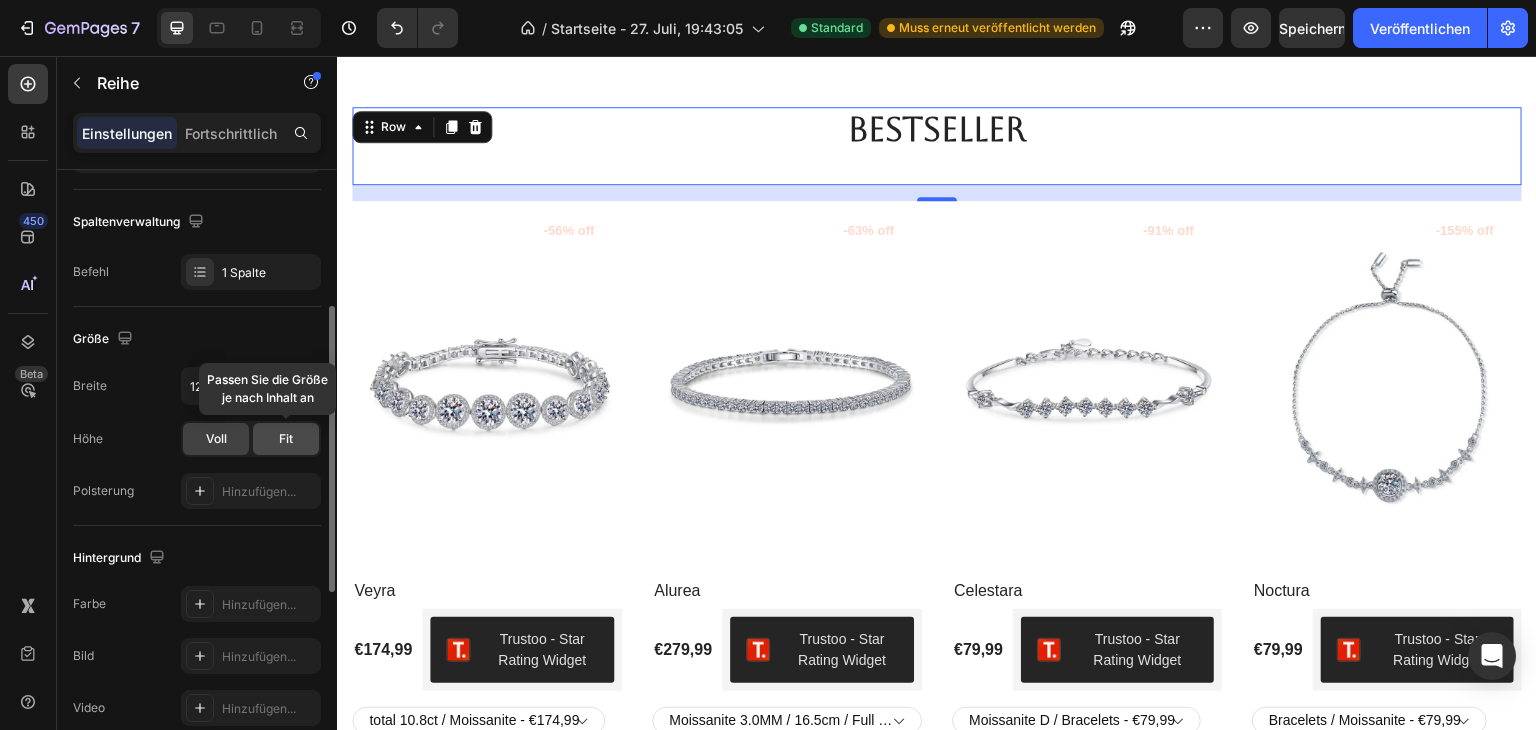 click on "Fit" at bounding box center (286, 438) 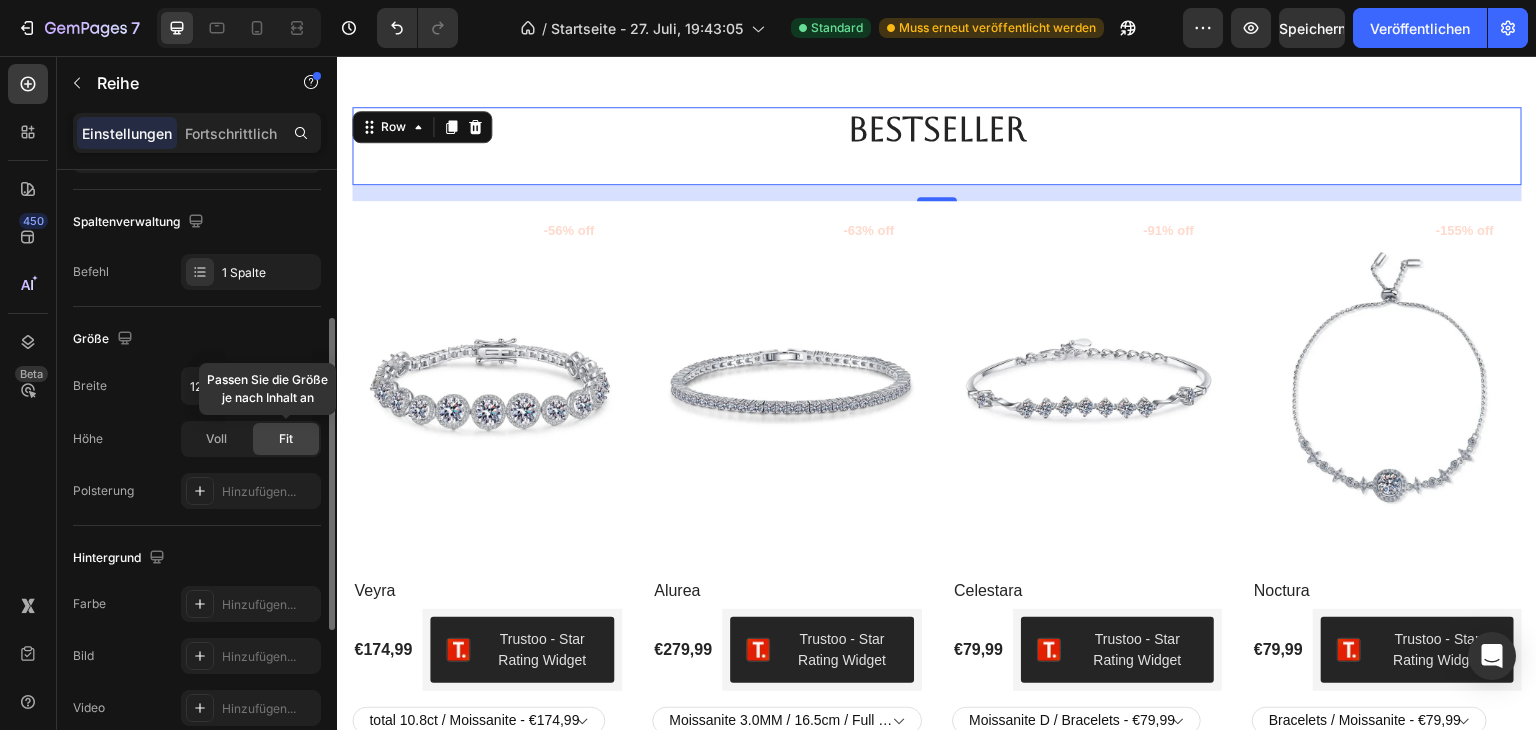 click on "Fit" at bounding box center [286, 438] 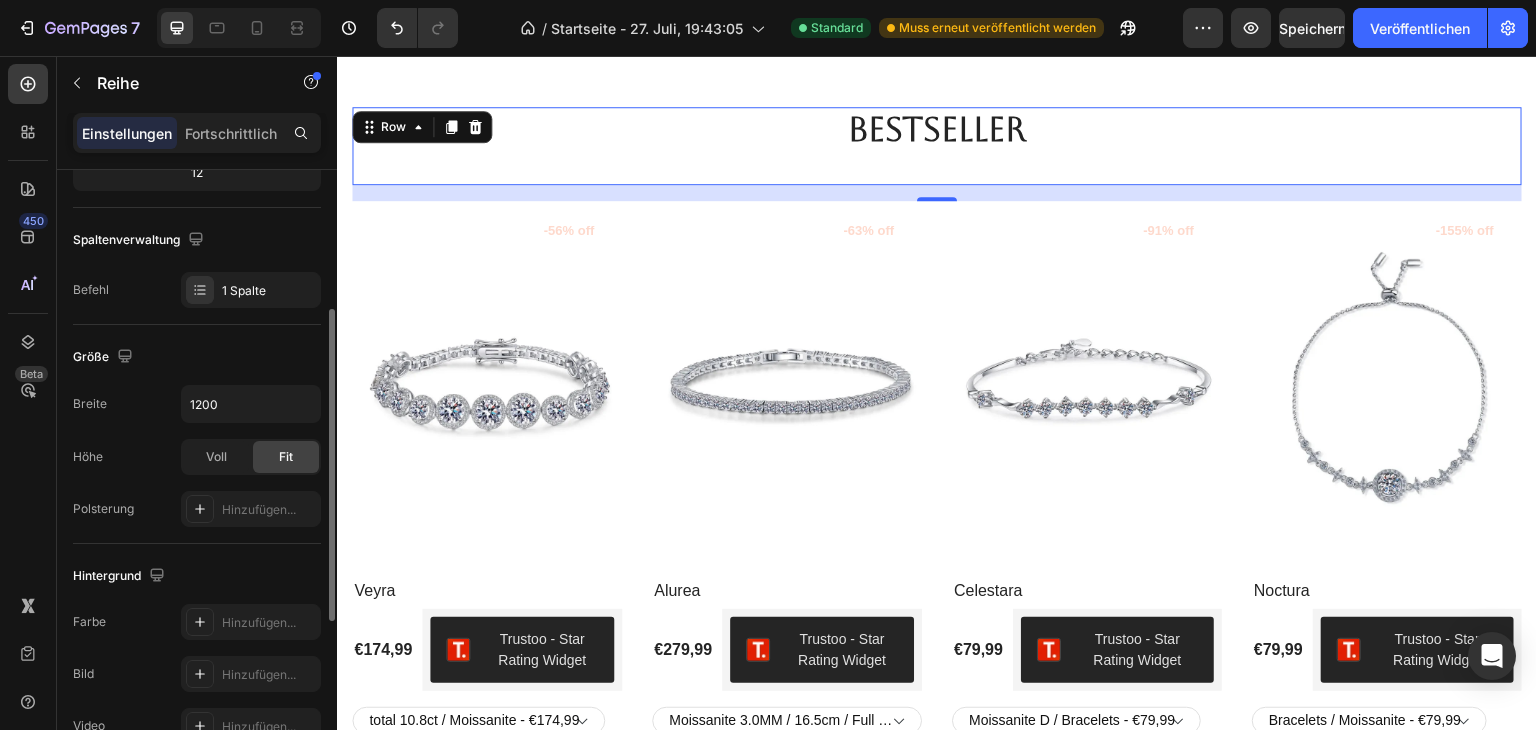scroll, scrollTop: 275, scrollLeft: 0, axis: vertical 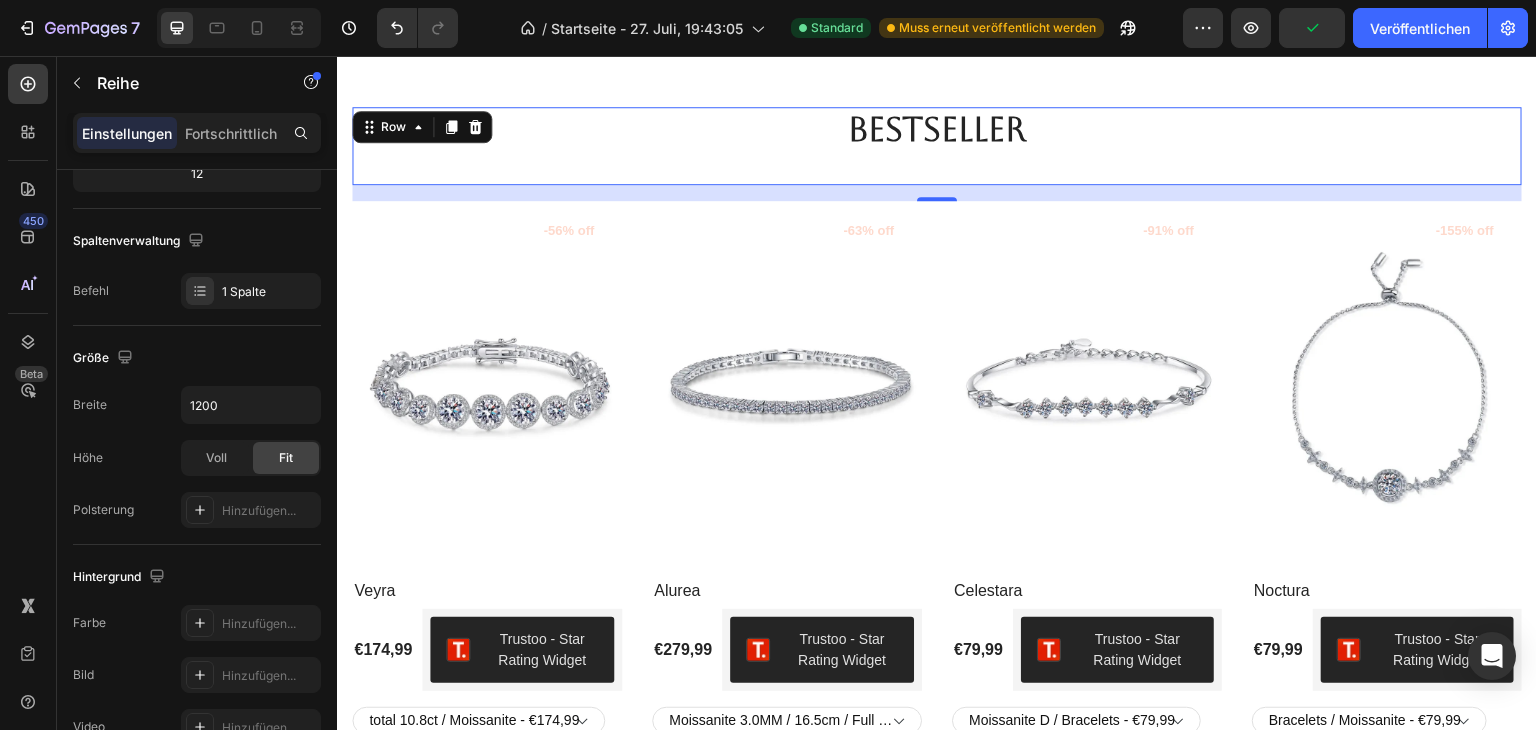 click on "450 Beta" at bounding box center (28, 393) 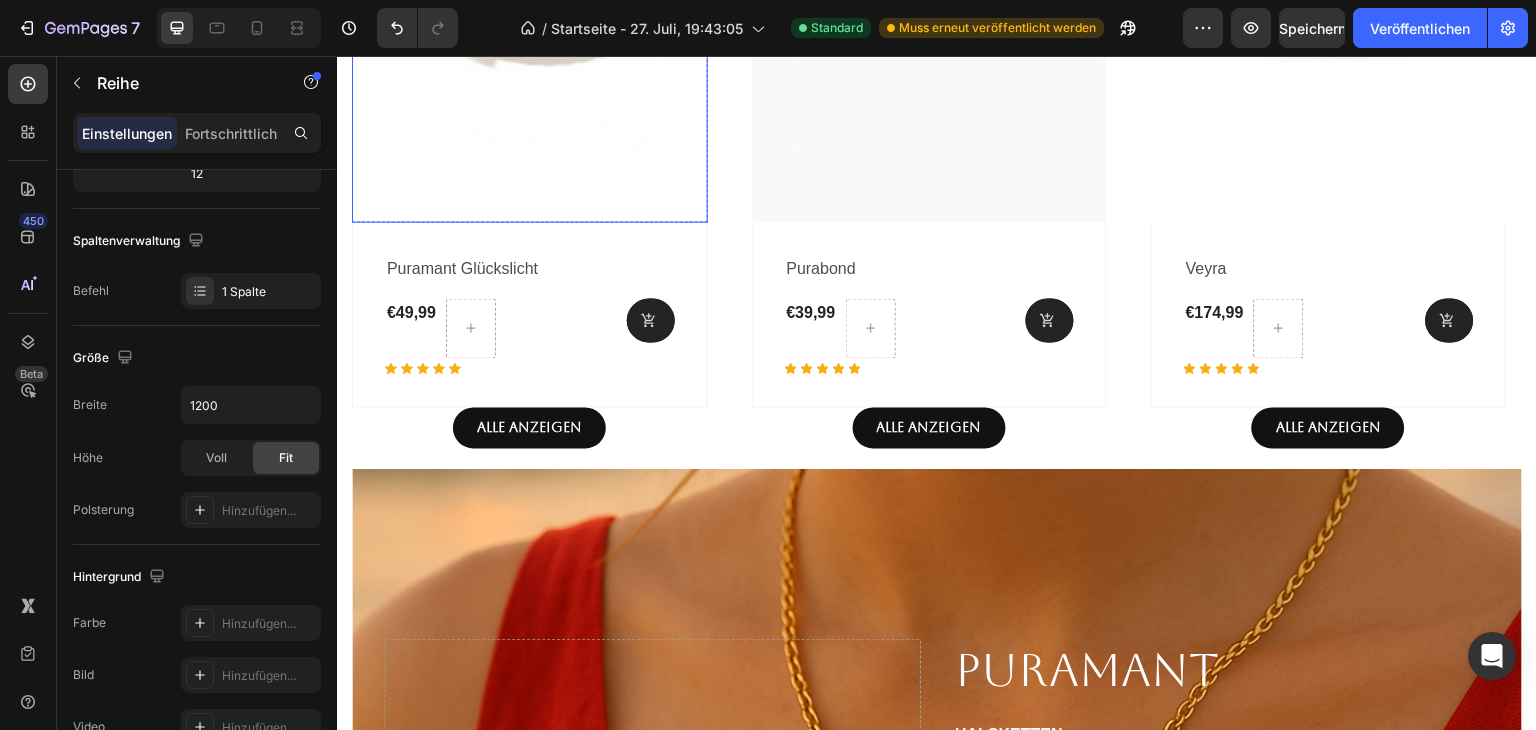 scroll, scrollTop: 2712, scrollLeft: 0, axis: vertical 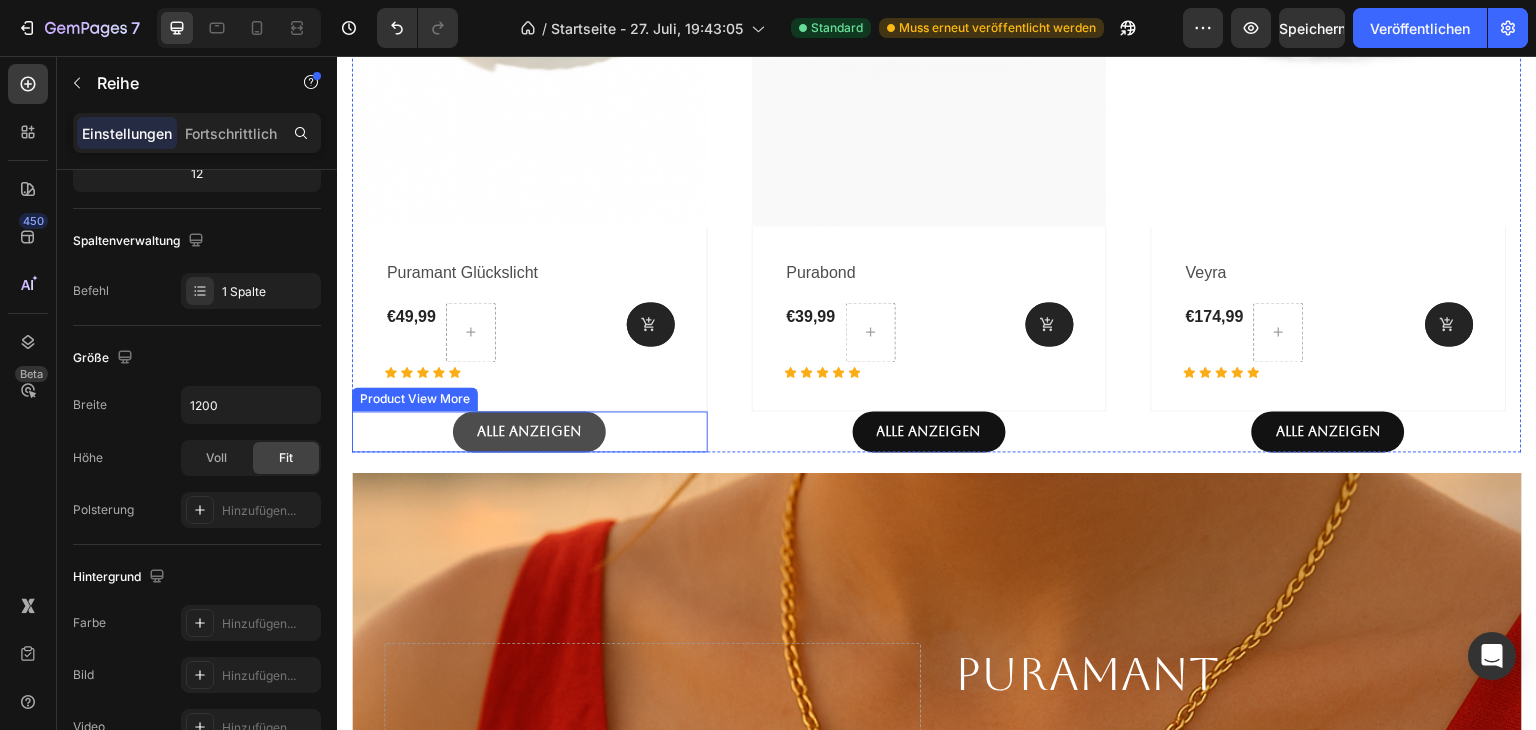 click on "ALLE ANZEIGEN" at bounding box center [529, 431] 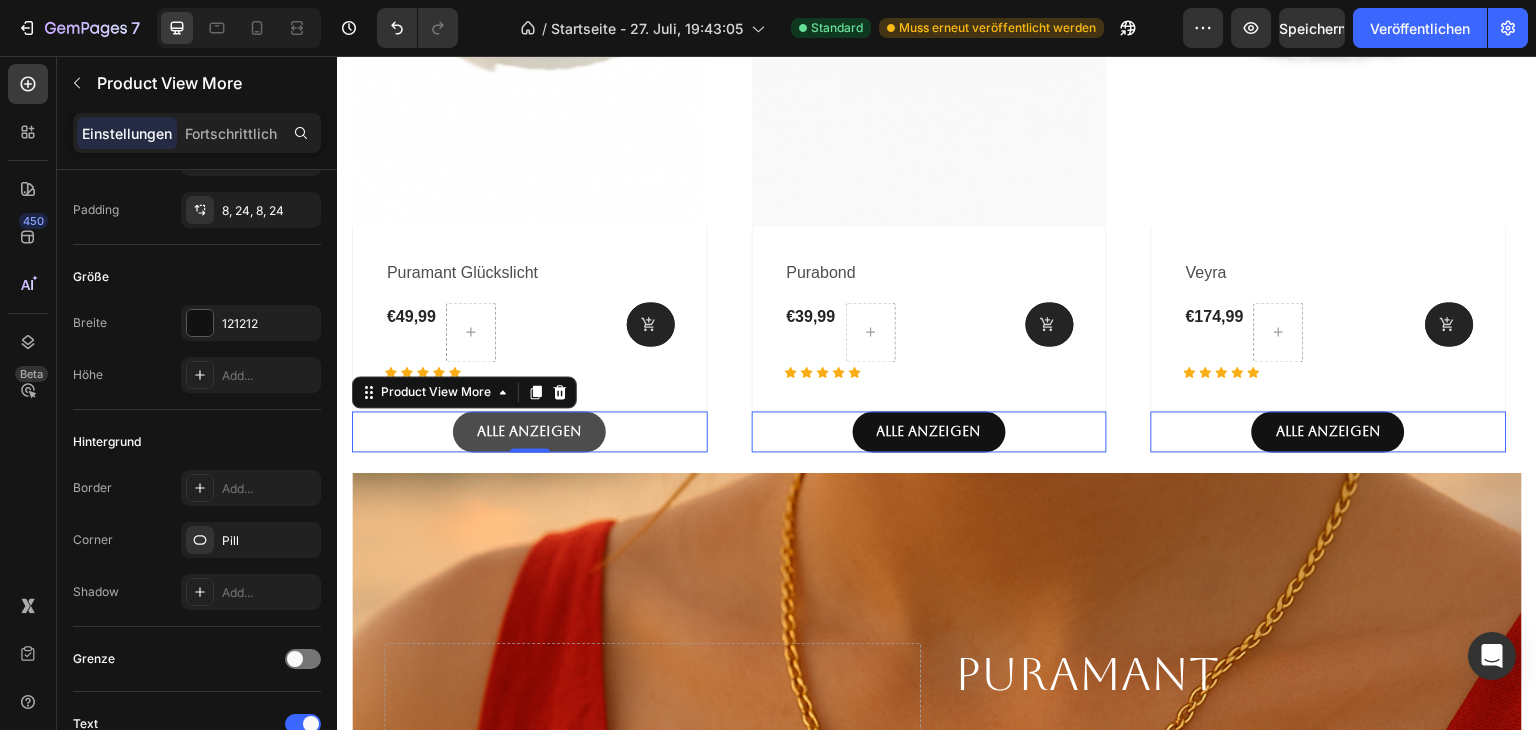 scroll, scrollTop: 0, scrollLeft: 0, axis: both 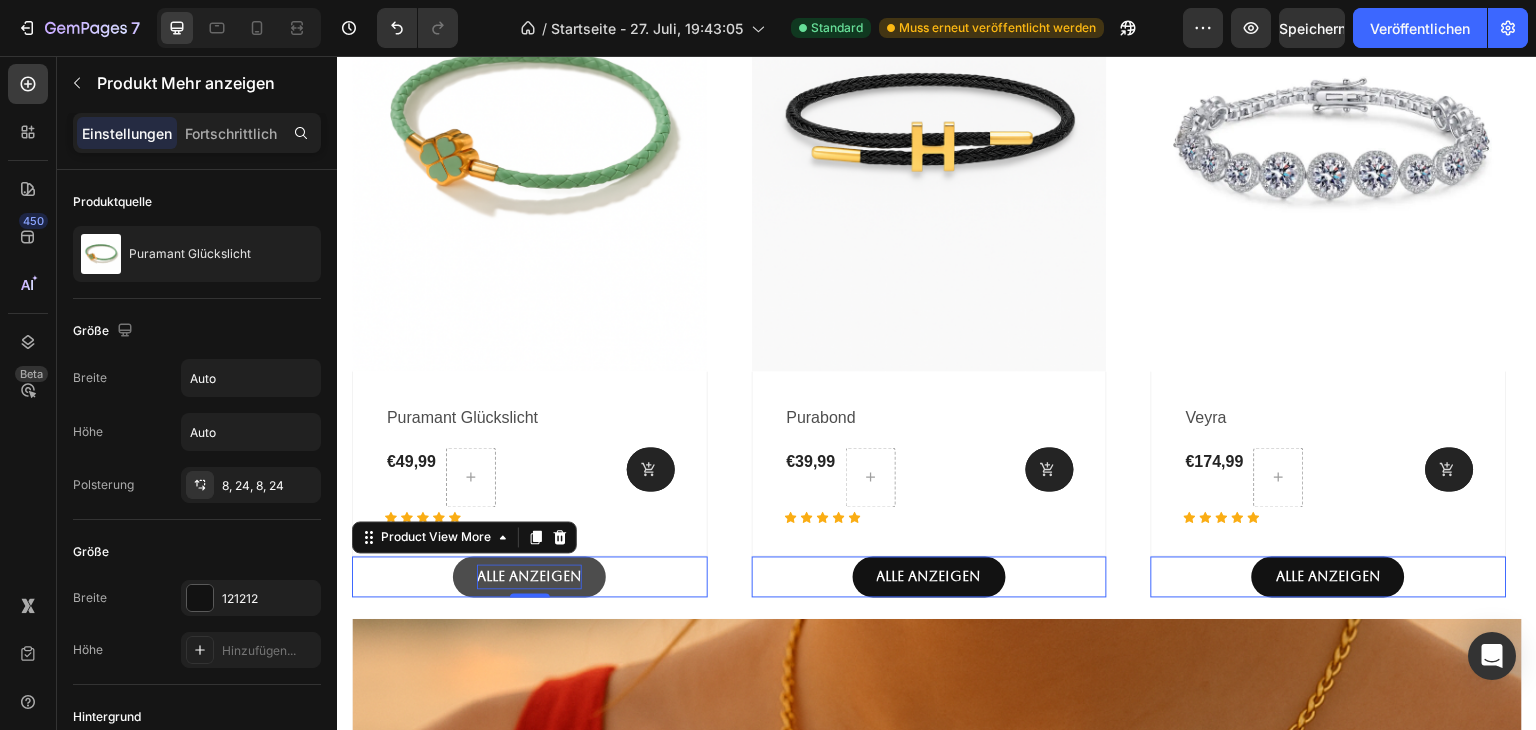click on "ALLE ANZEIGEN" at bounding box center (529, 577) 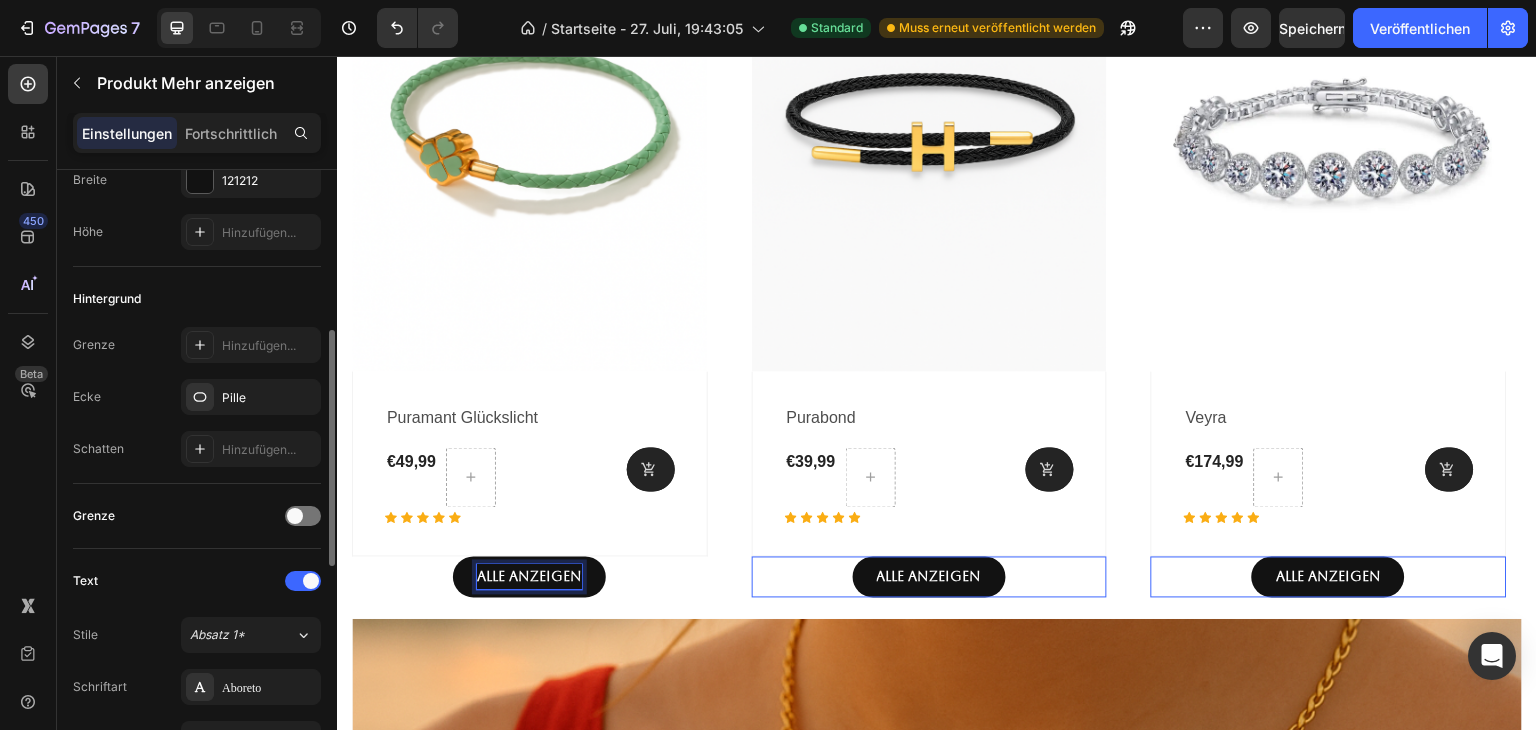 scroll, scrollTop: 417, scrollLeft: 0, axis: vertical 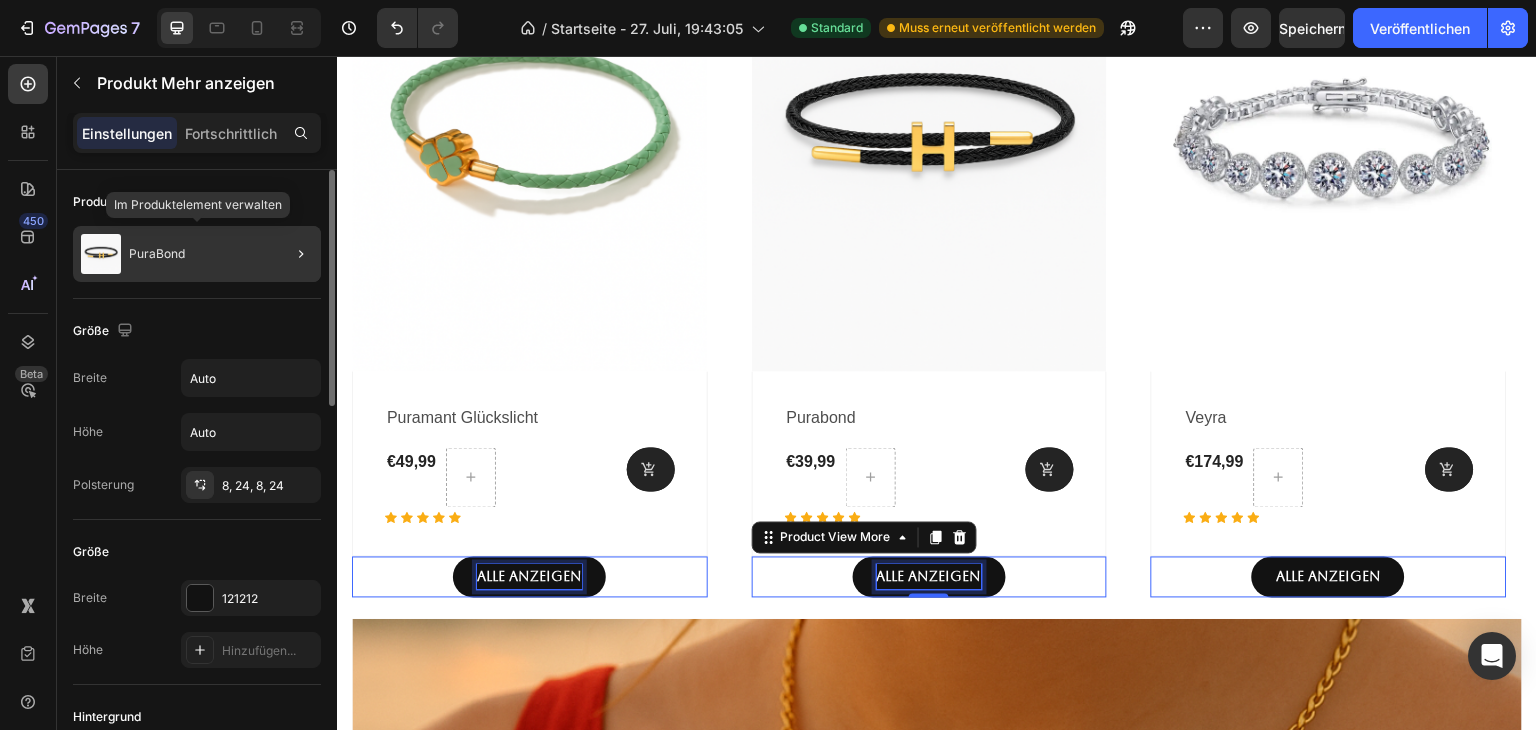 click on "PuraBond" 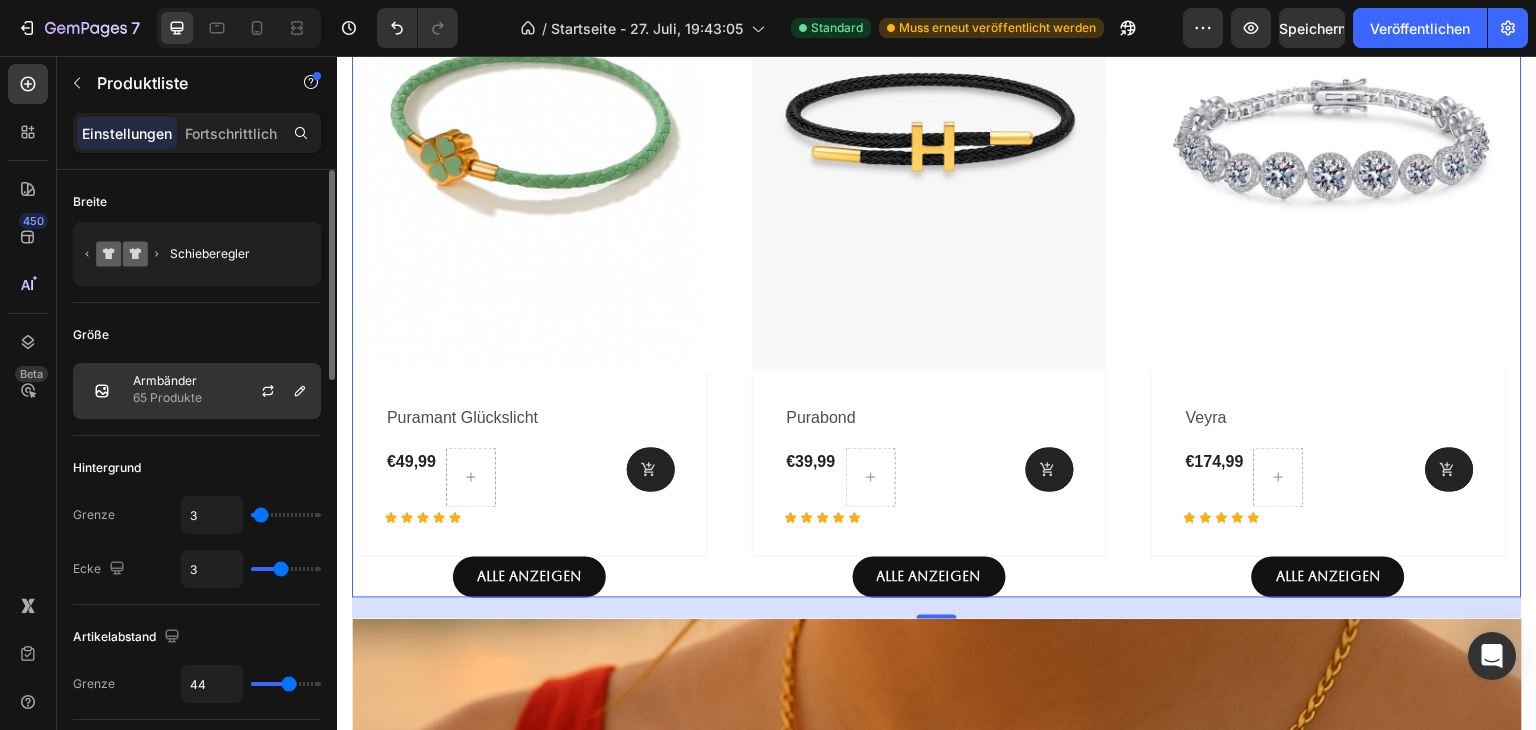 click on "Armbänder 65 Produkte" at bounding box center (197, 391) 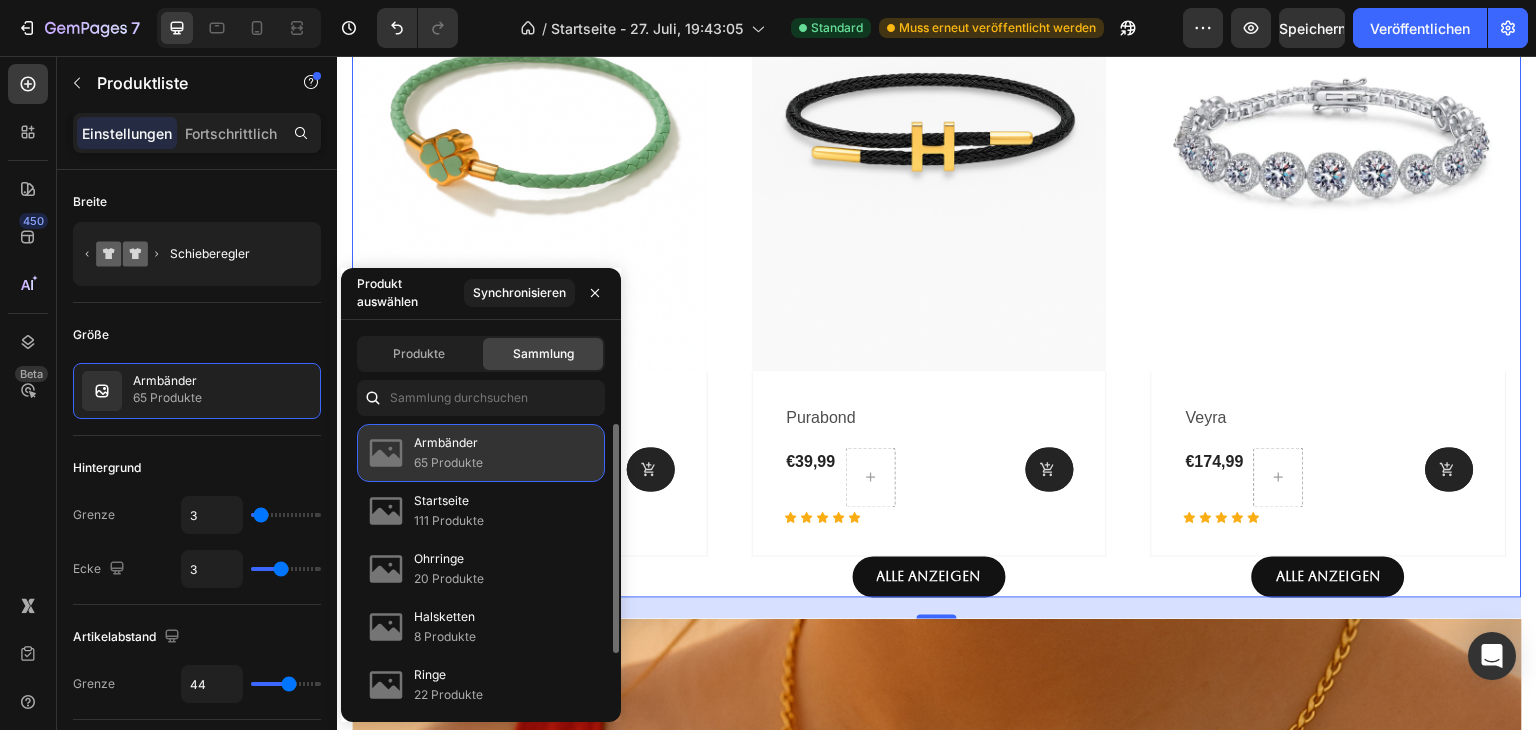click on "Armbänder 65 Produkte" 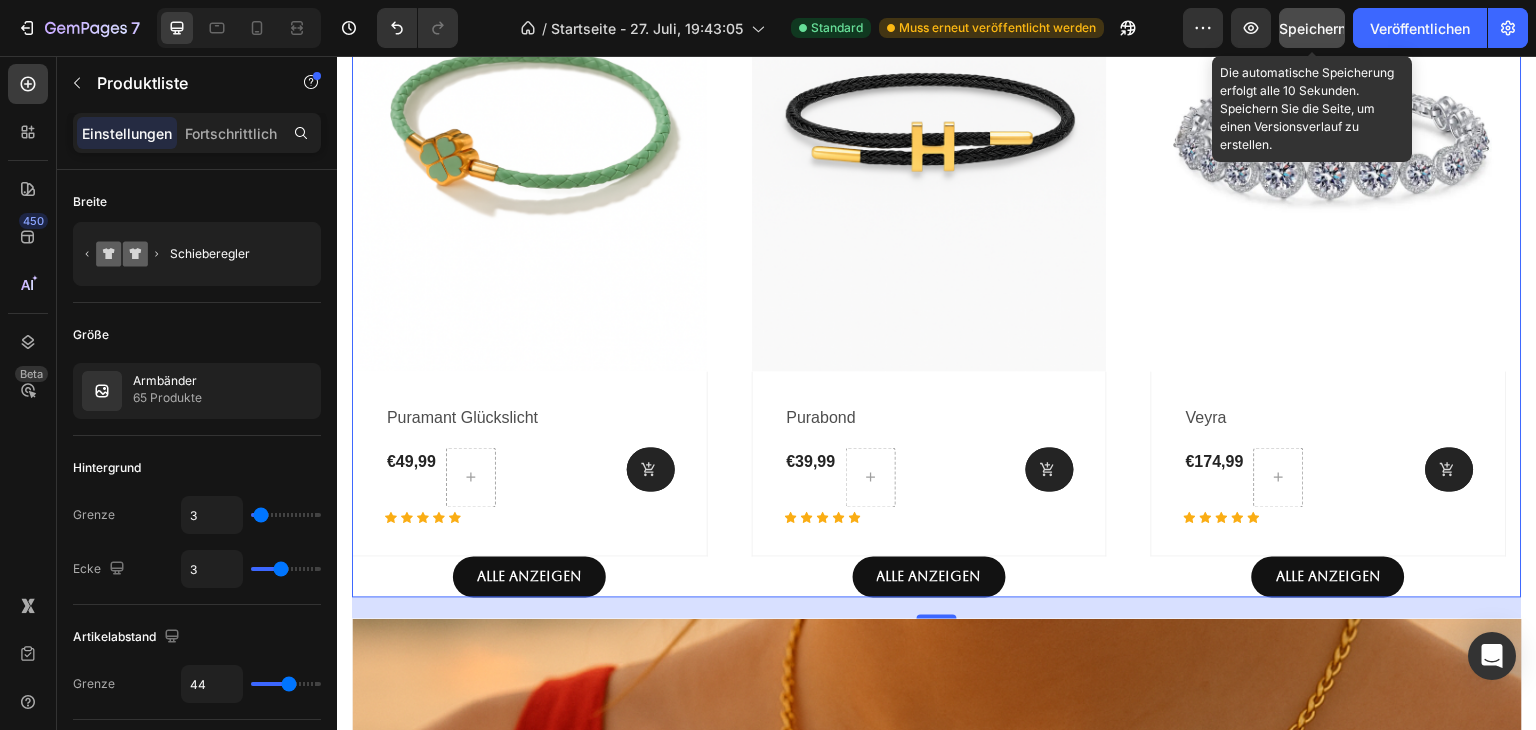 click on "Speichern" at bounding box center (1312, 28) 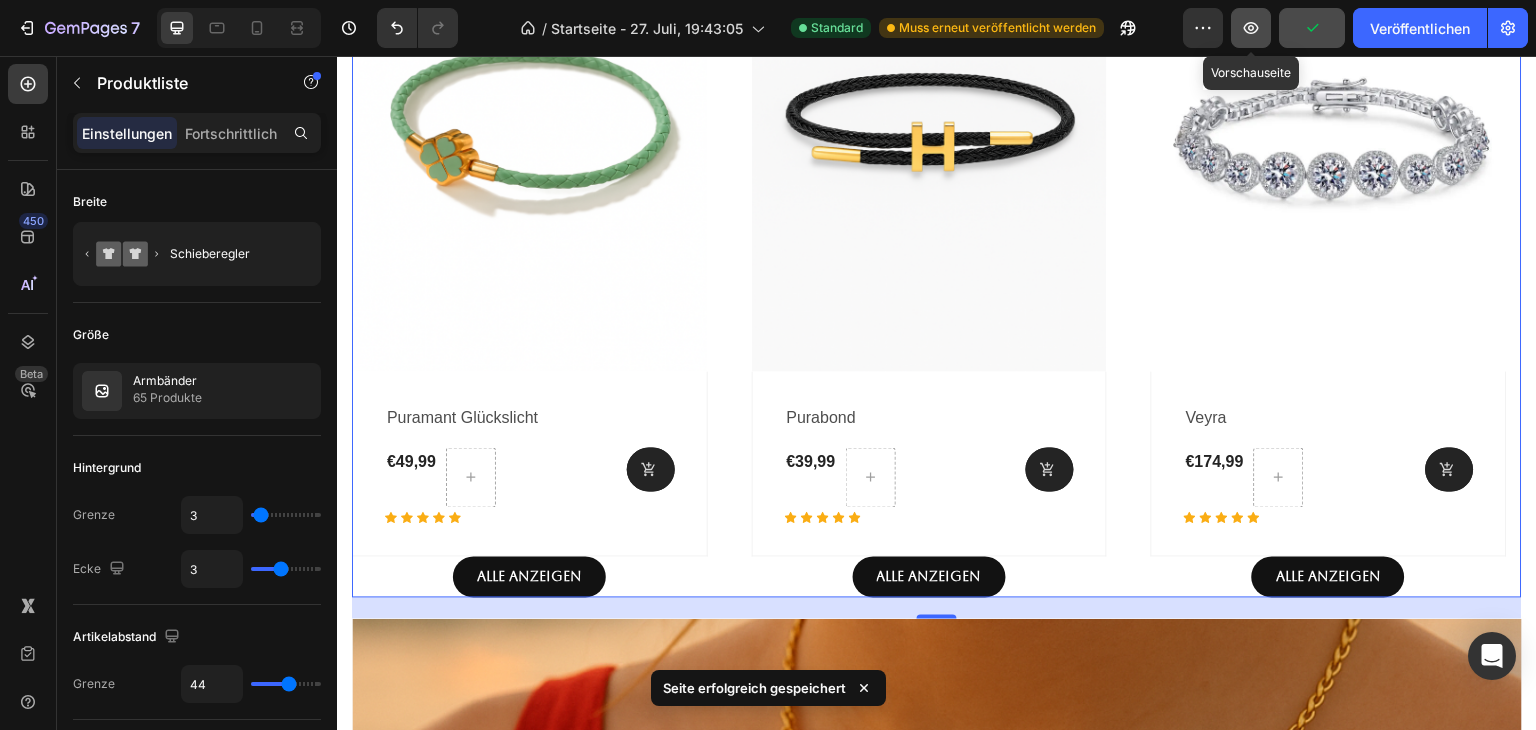 click 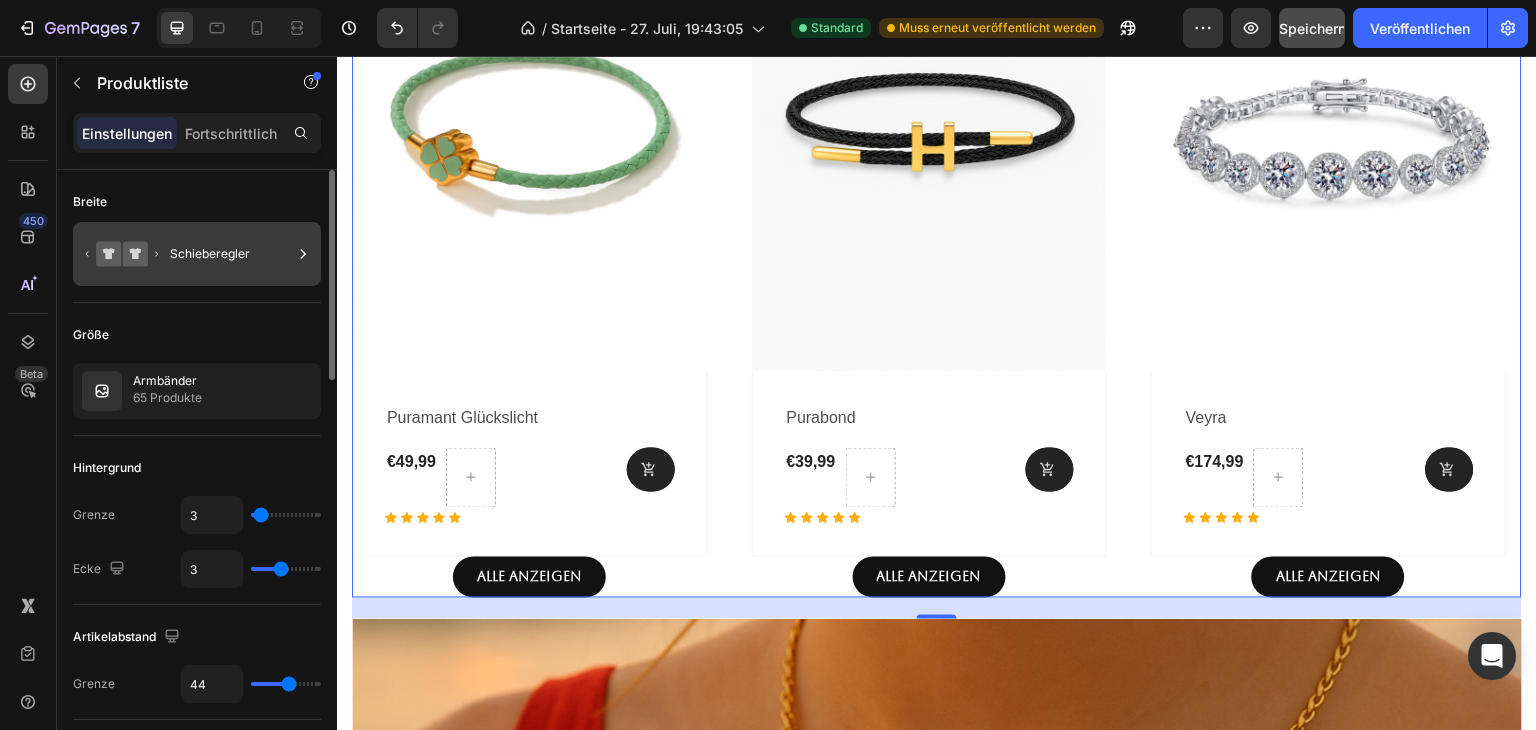 click on "Schieberegler" at bounding box center (231, 254) 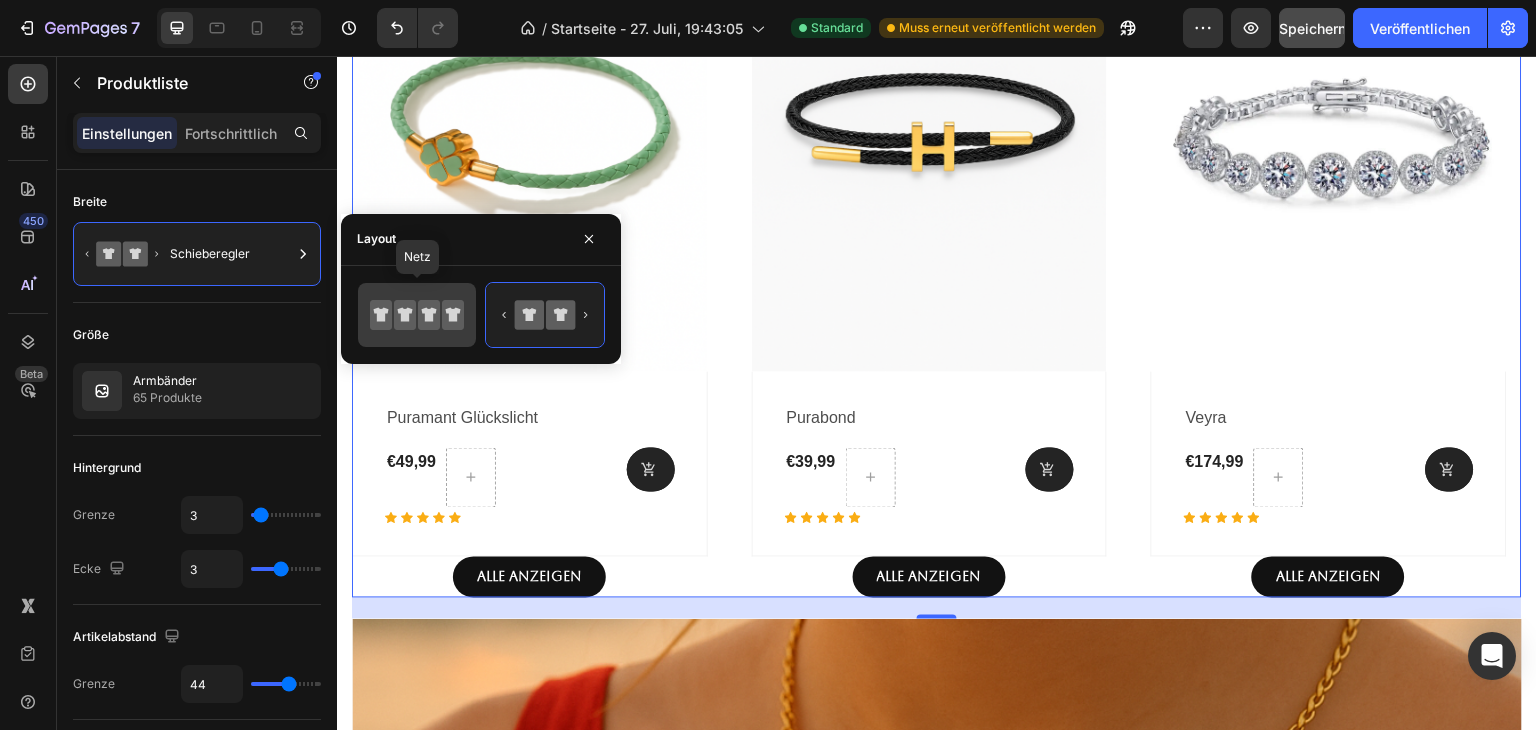 click 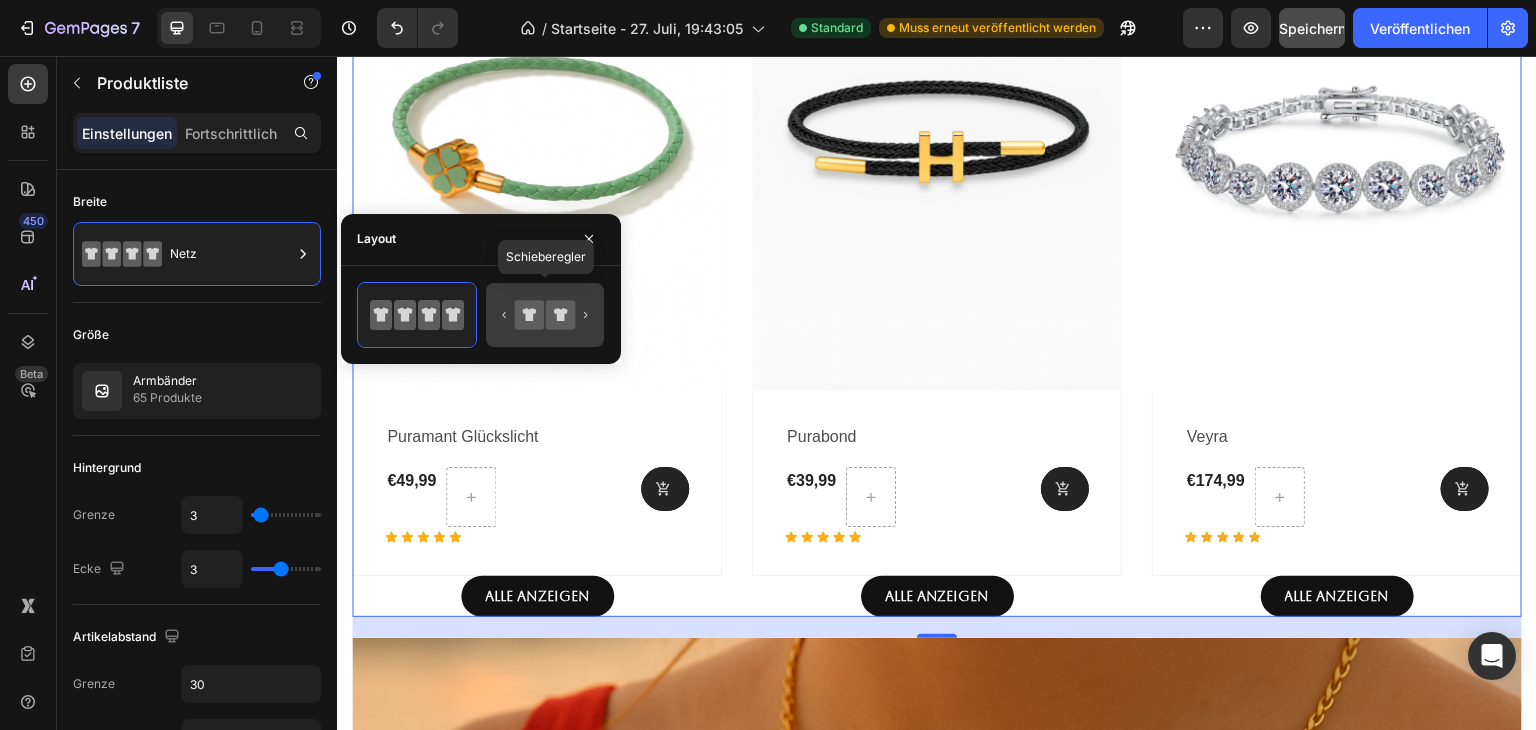 click 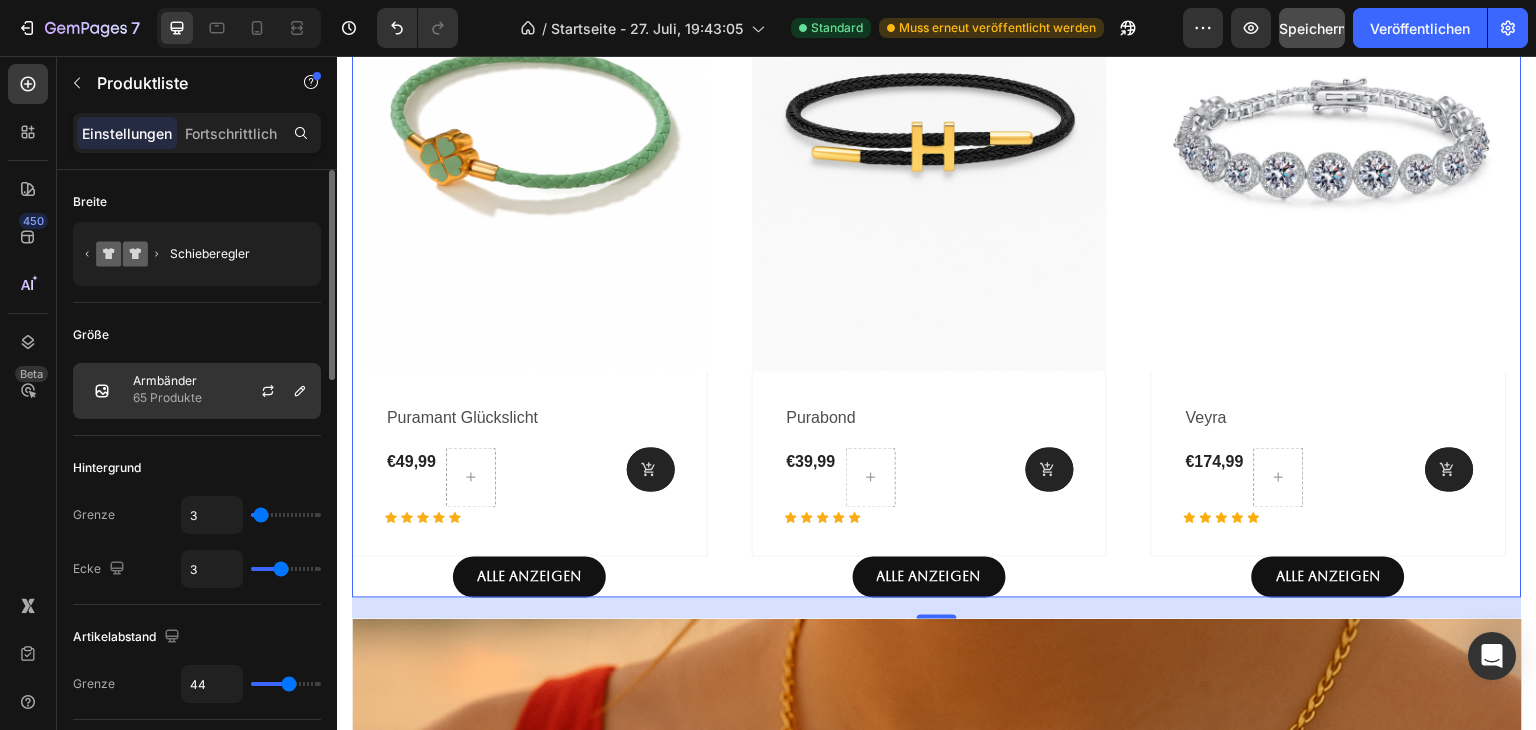 click on "Armbänder 65 Produkte" at bounding box center [197, 391] 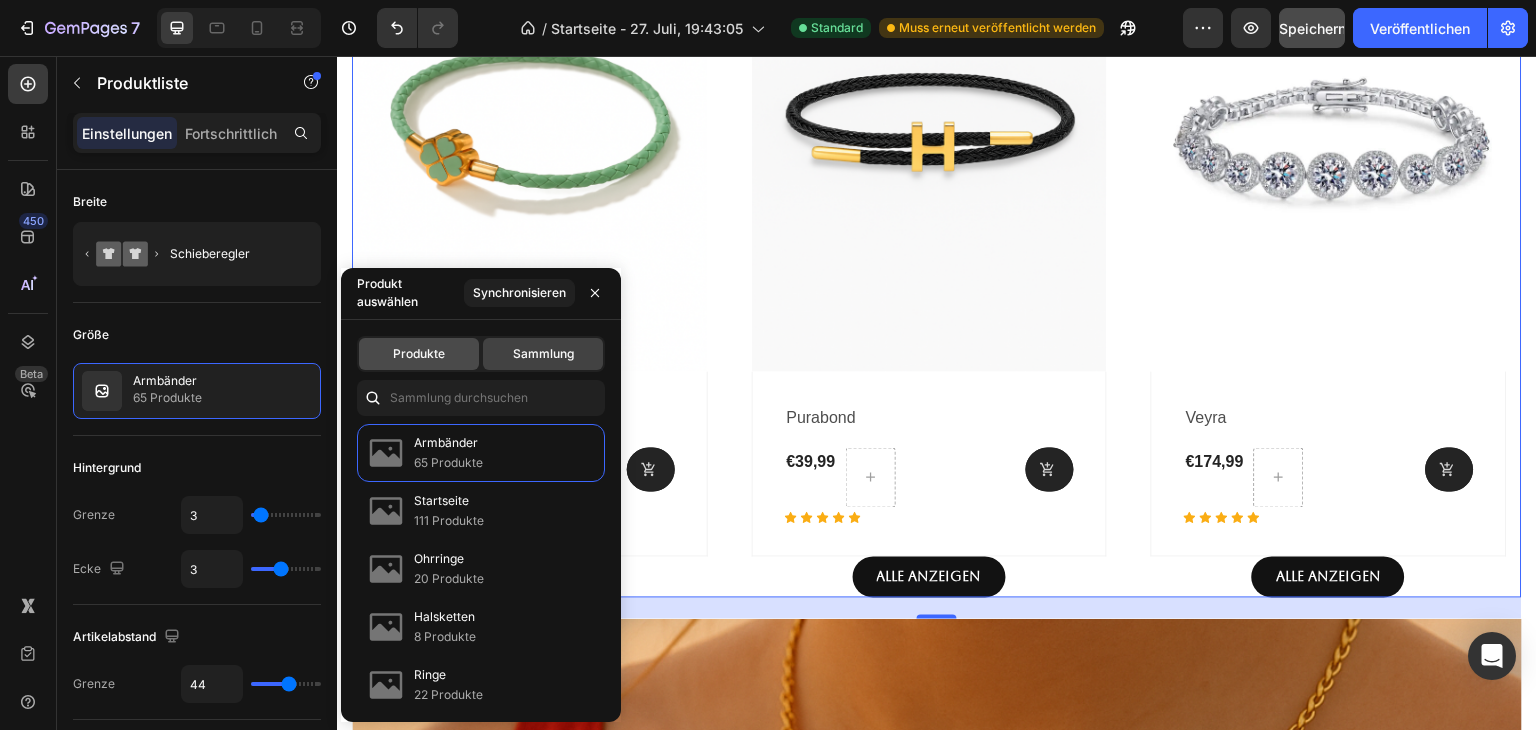 click on "Produkte" at bounding box center (419, 353) 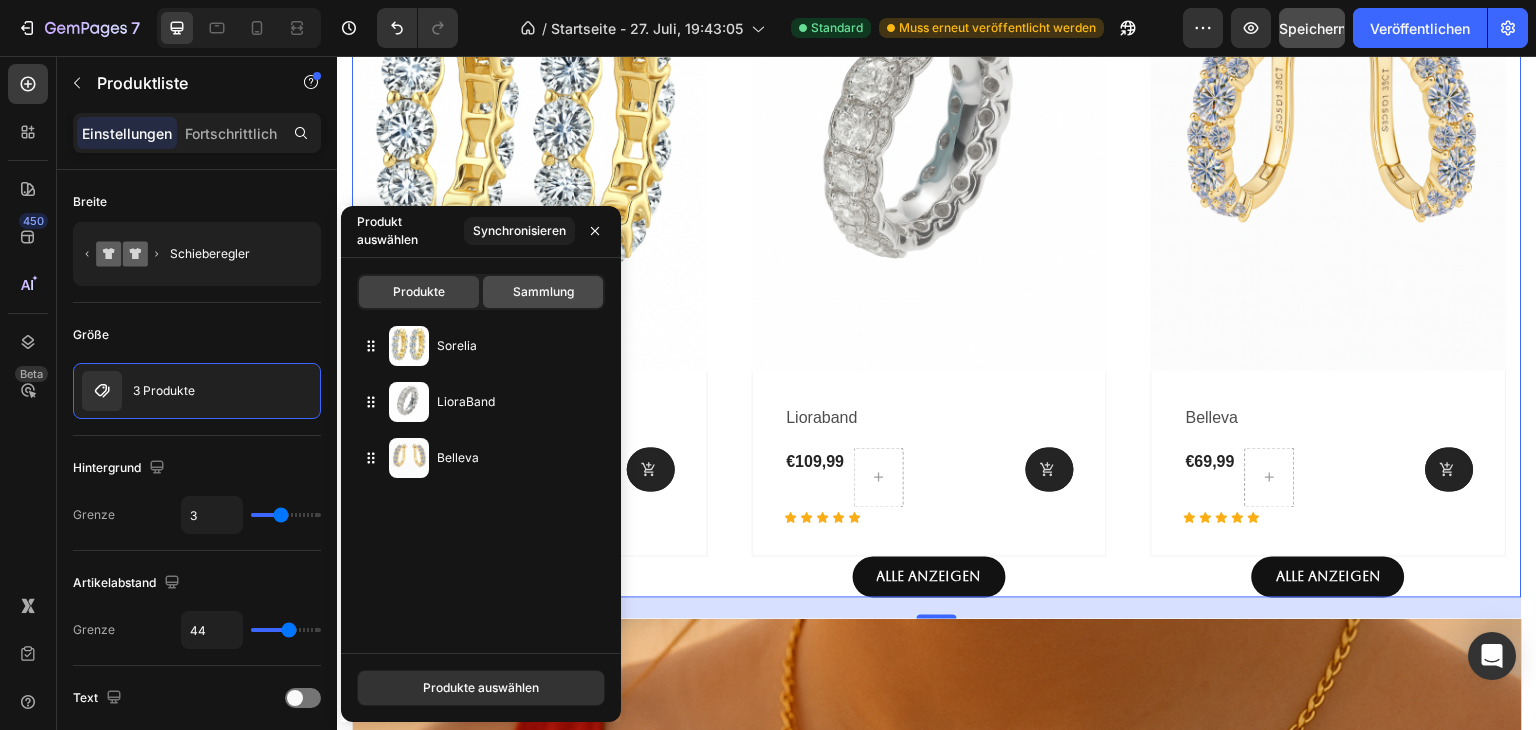 click on "Sammlung" at bounding box center (543, 291) 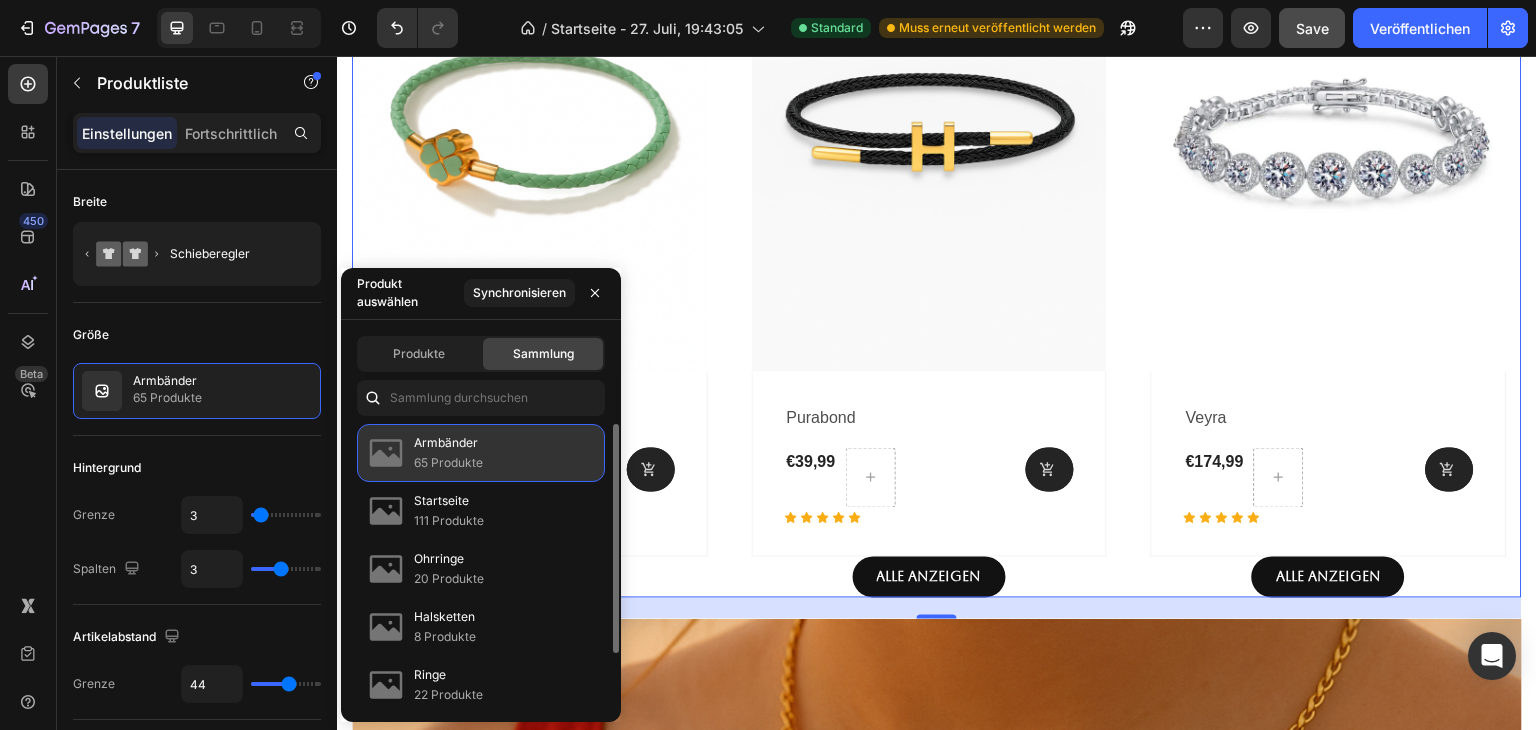 click on "Armbänder 65 Produkte" 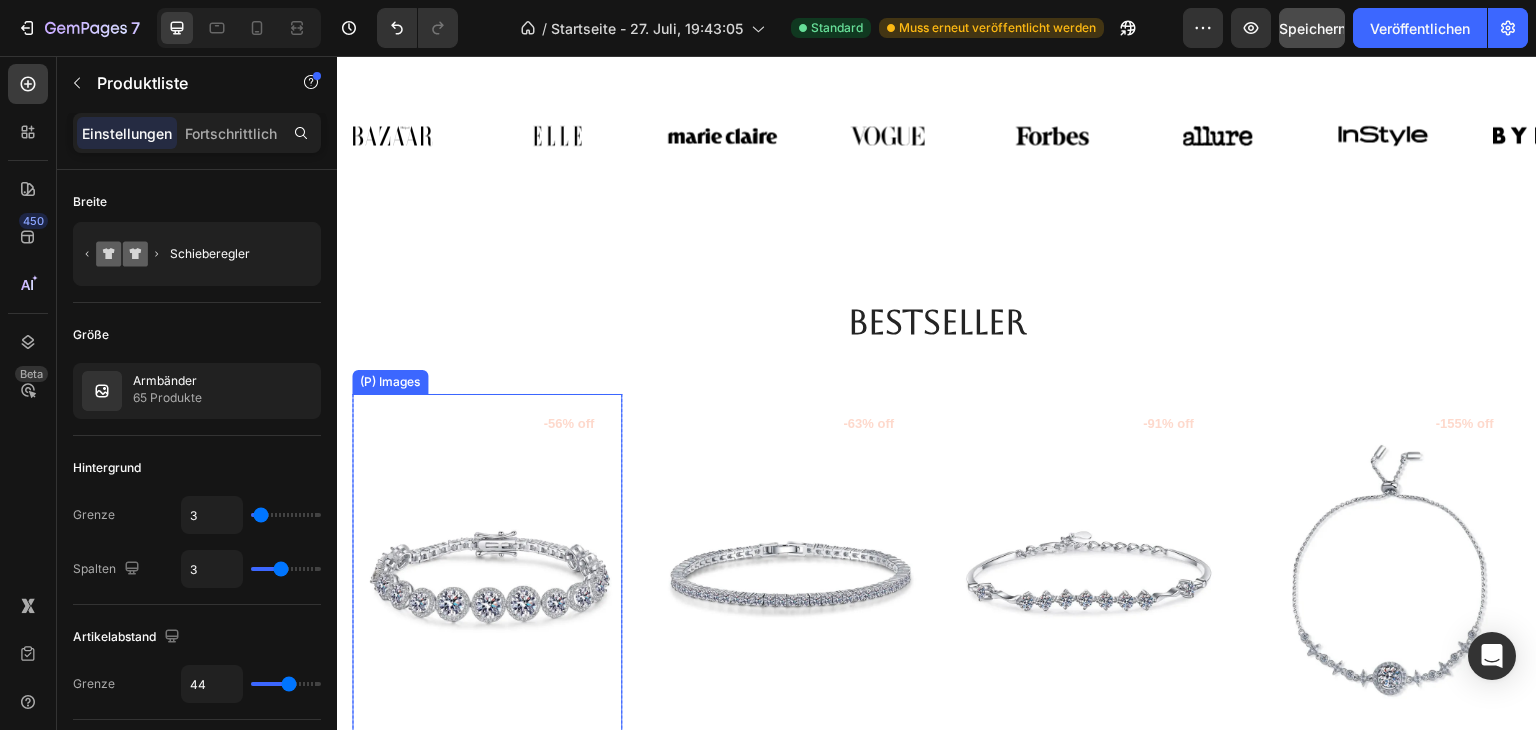 scroll, scrollTop: 630, scrollLeft: 0, axis: vertical 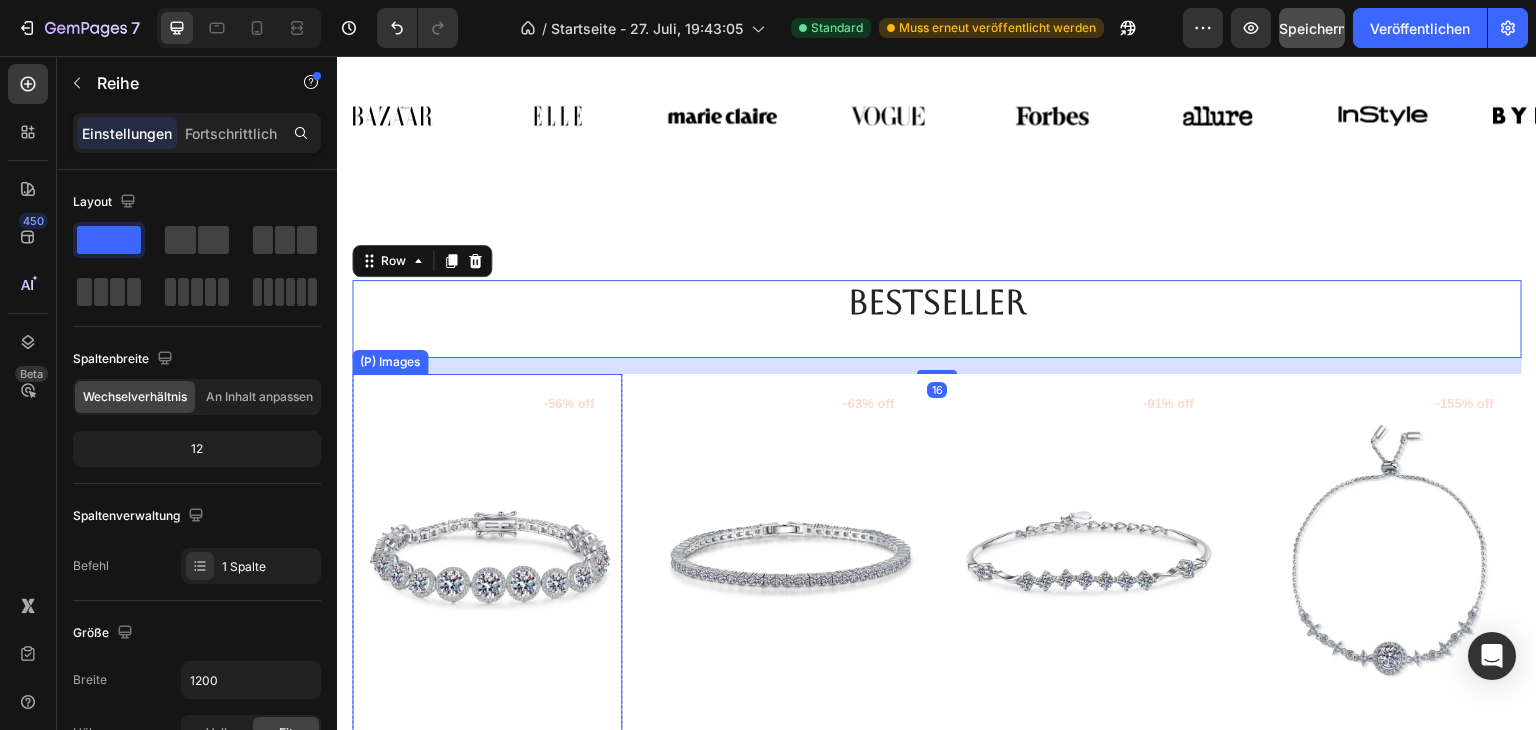 click at bounding box center (487, 554) 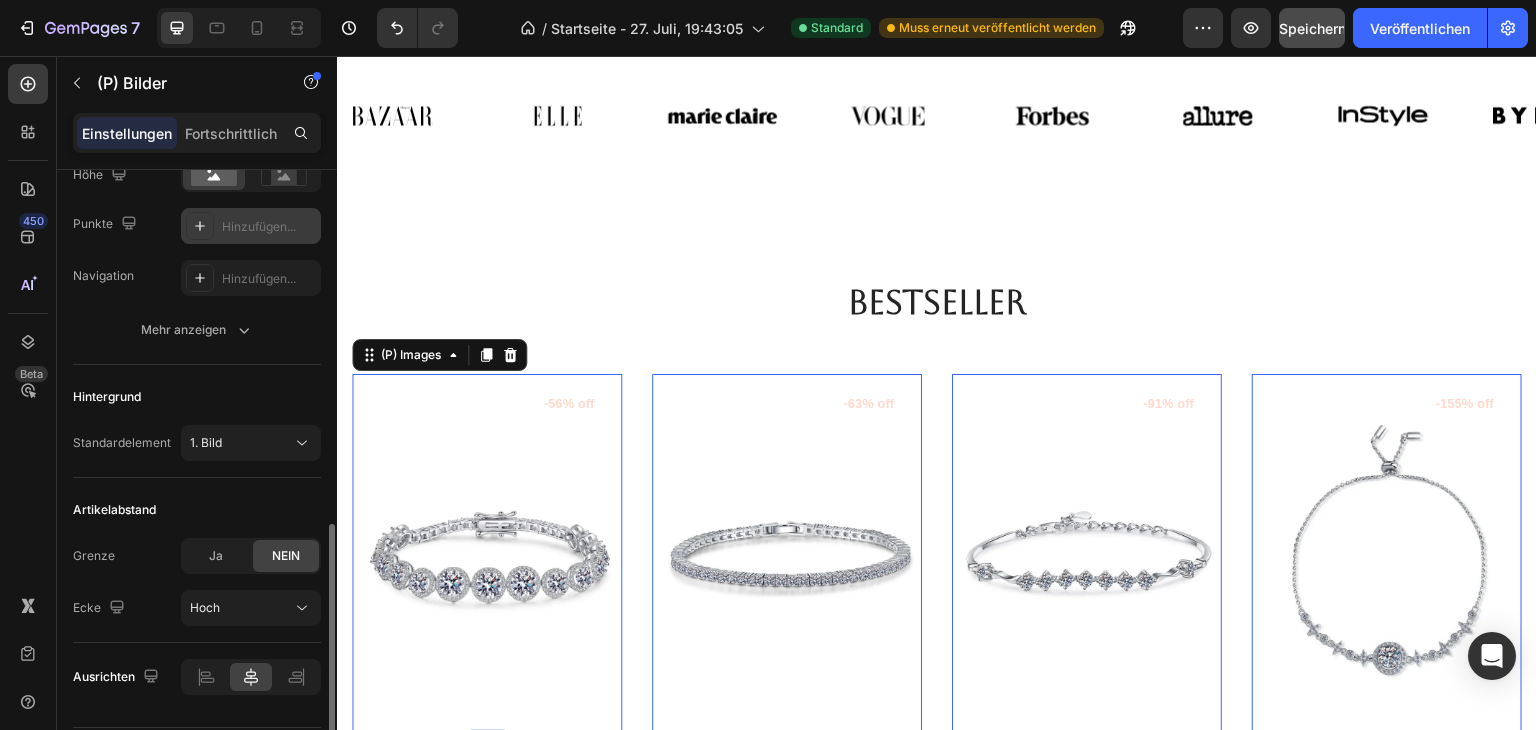 scroll, scrollTop: 558, scrollLeft: 0, axis: vertical 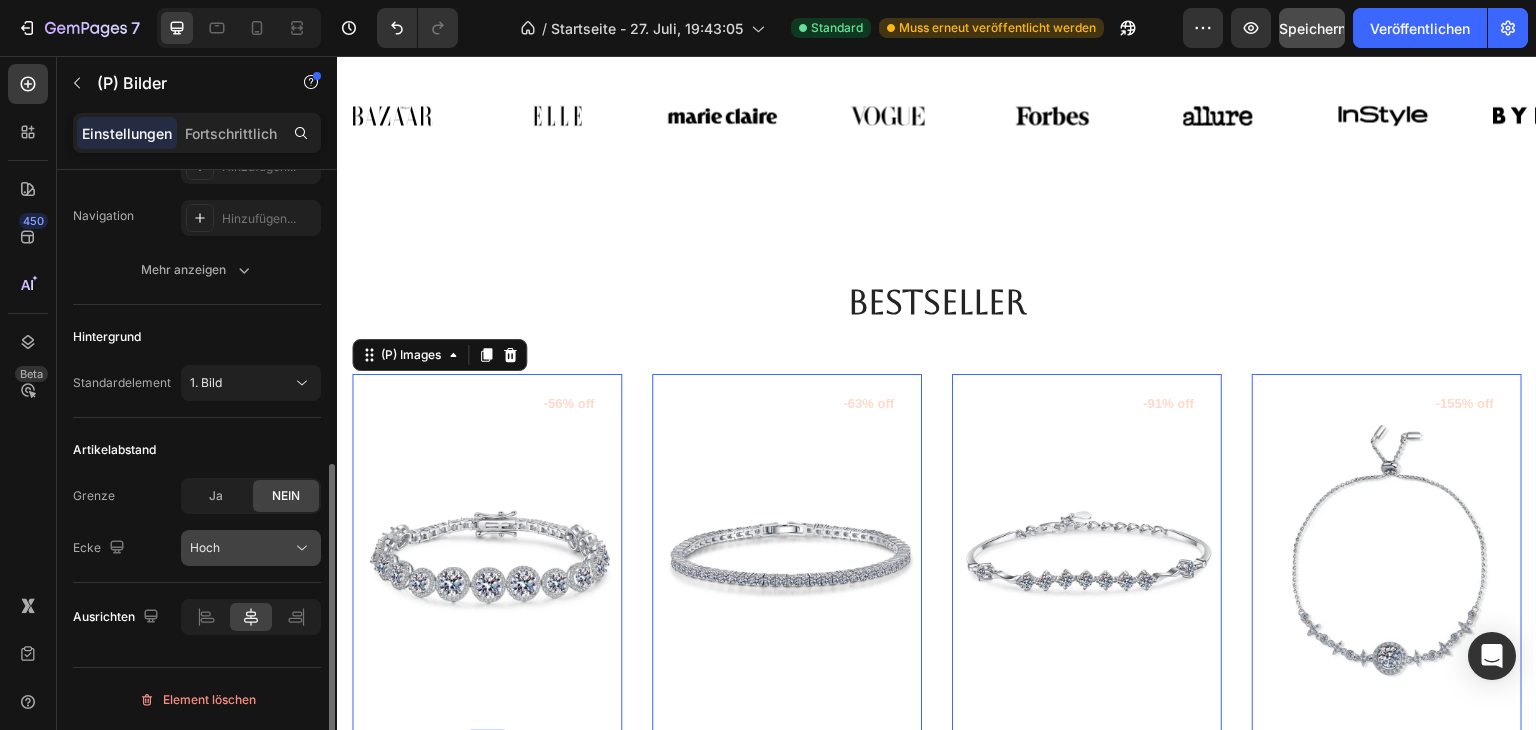 click on "Hoch" at bounding box center [241, 548] 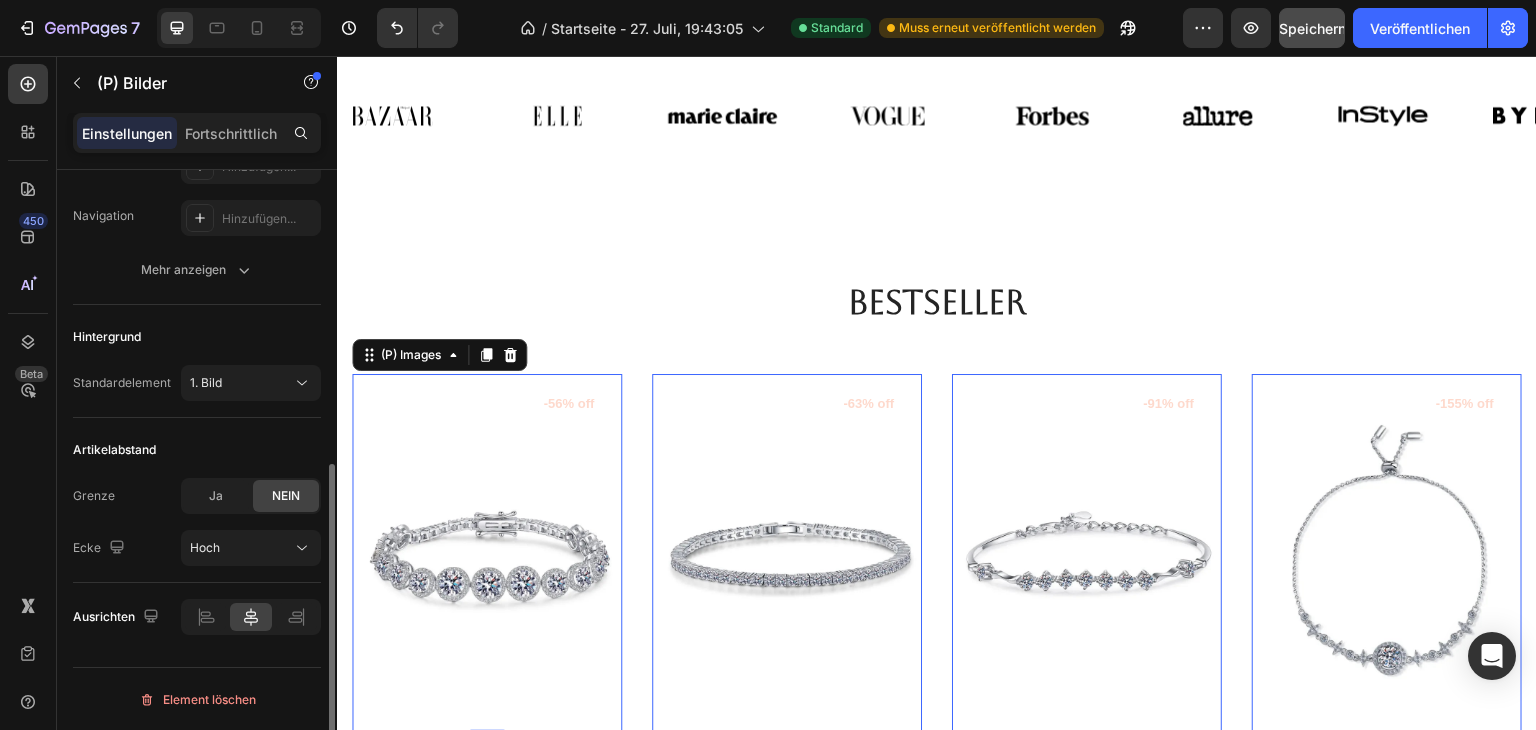 click on "Grenze Ja NEIN Ecke Hoch" at bounding box center [197, 522] 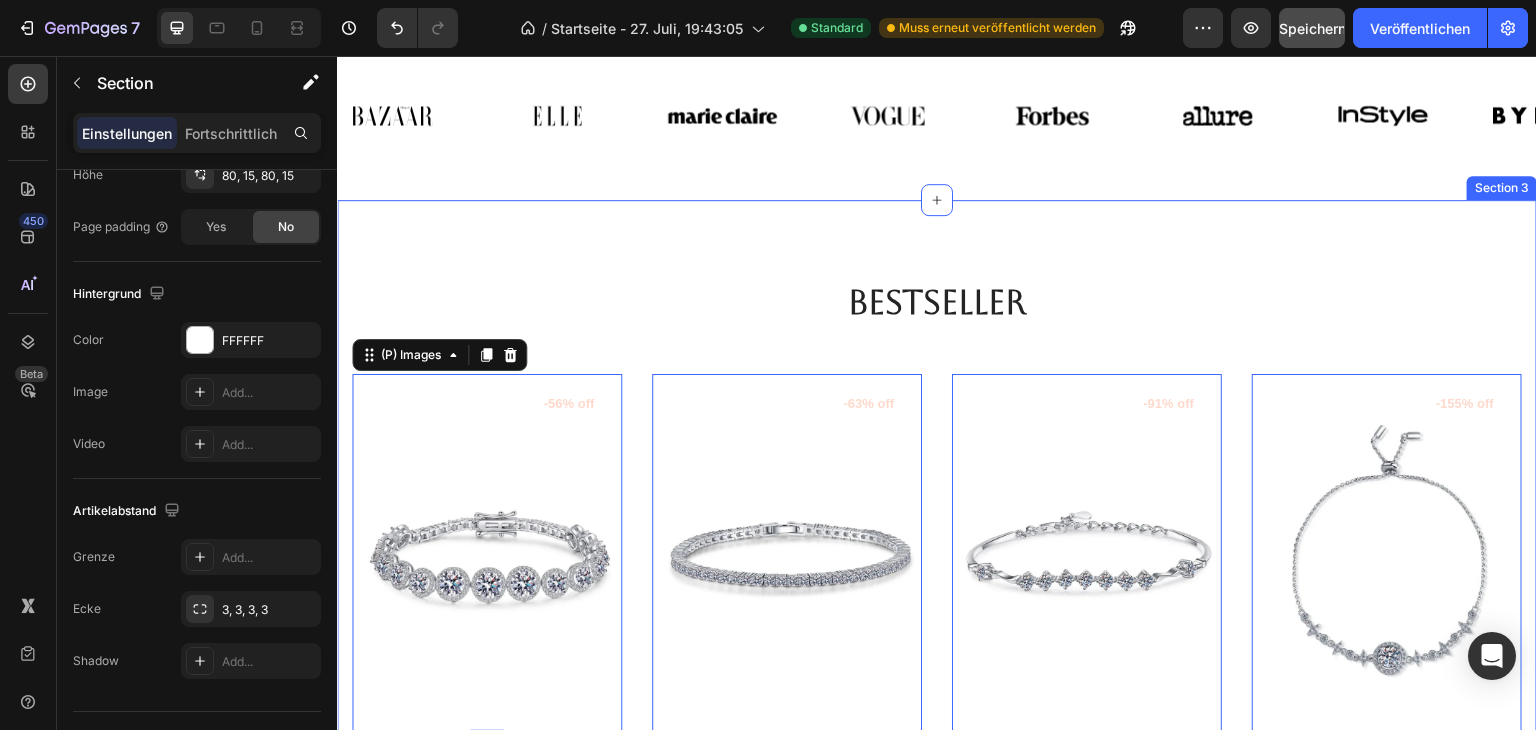 click on "Bestseller Heading Row (P) Images   0 -56% off Product Badge Row Veyra (P) Title €174,99 (P) Price (P) Price Trustoo - Star Rating Widget Trustoo Row   total 10.8ct / Moissanite - €174,99  total 10.4ct / Moissanite - €169,99  total 10.1ct / Moissanite - €164,99  total 11.1ct / Moissanite - €179,99  (P) Variants & Swatches In den Warenkorb (P) Cart Button Row Product List (P) Images   0 -63% off Product Badge Row Alurea (P) Title €279,99 (P) Price (P) Price Trustoo - Star Rating Widget Trustoo Row   Moissanite 3.0MM / 16.5cm / Full Moissanite GRA|[COUNTRY] - €279,99  Moissanite 3.0MM / 18.0cm / Full Moissanite GRA|[COUNTRY] - €279,99  Moissanite 2MM / 16.5cm / Full Moissanite GRA|[COUNTRY] - €249,99  Moissanite 2MM / 18.0cm / Full Moissanite GRA|[COUNTRY] - €249,99  Moissanite 2MM / 19.0cm / Full Moissanite GRA|[COUNTRY] - €249,99  Moissanite 2.5MM / 15.5cm / Full Moissanite GRA|[COUNTRY] - €269,99  Moissanite 2.5MM / 19.0cm / Full Moissanite GRA|[COUNTRY] - €269,99  (P) Variants & Swatches In den Warenkorb Row" at bounding box center (937, 935) 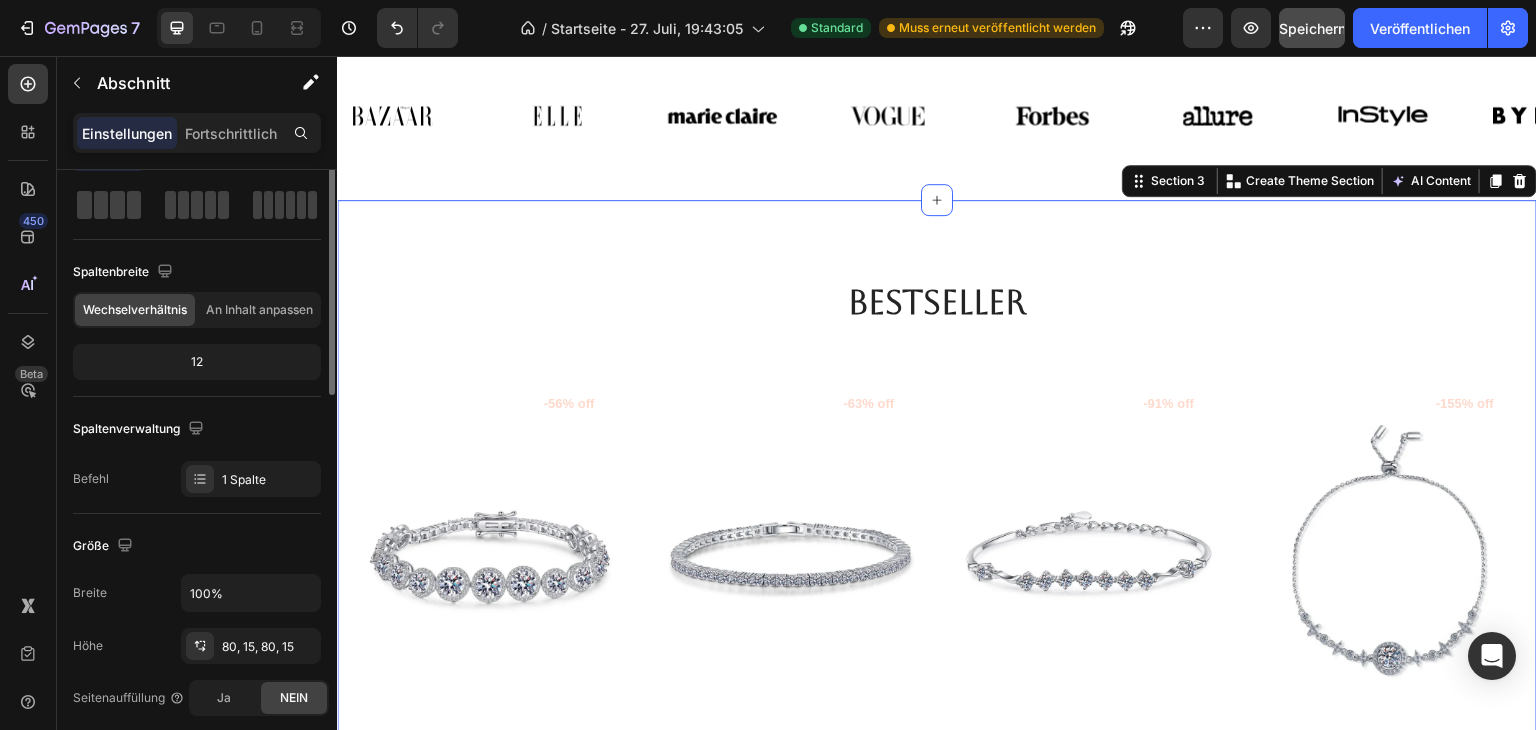 scroll, scrollTop: 0, scrollLeft: 0, axis: both 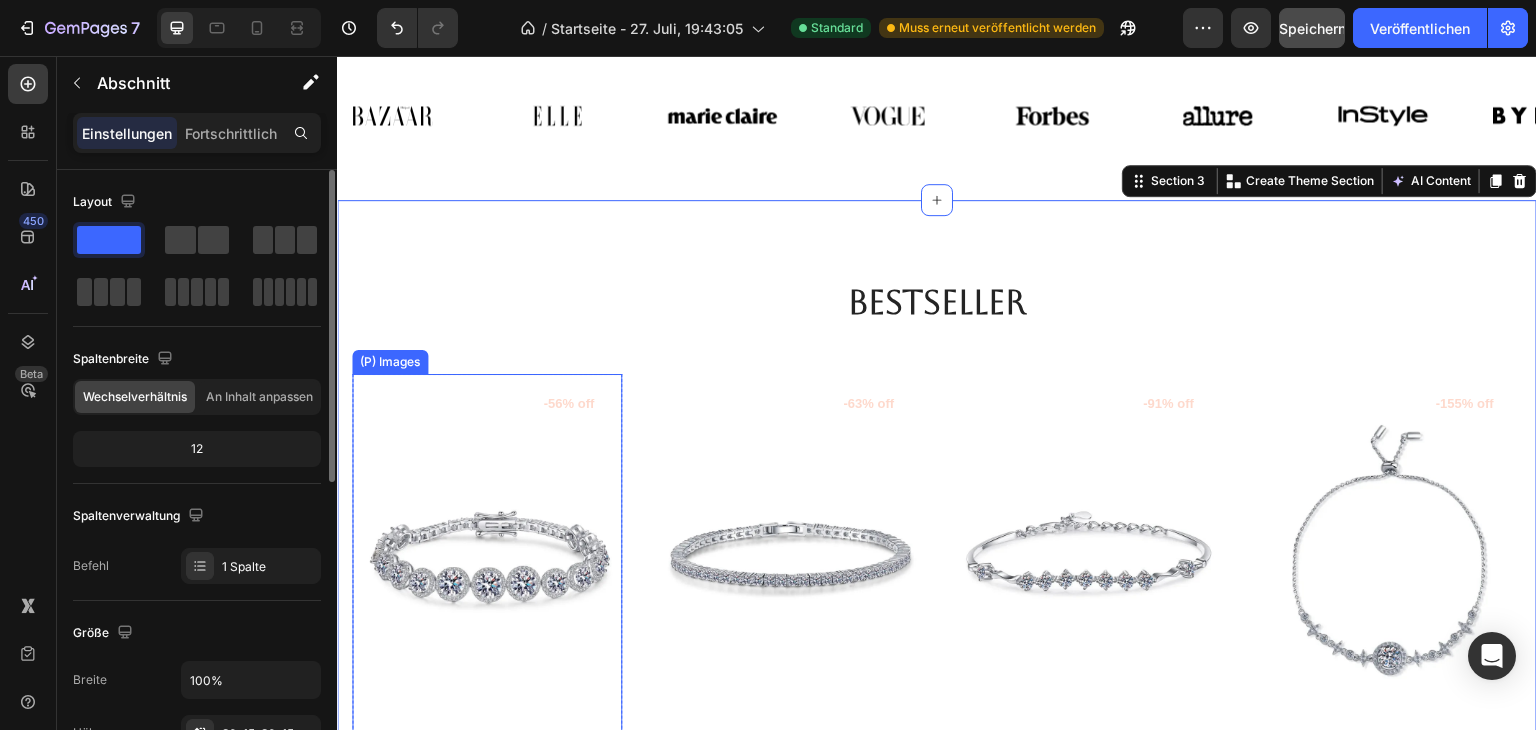 click at bounding box center (487, 554) 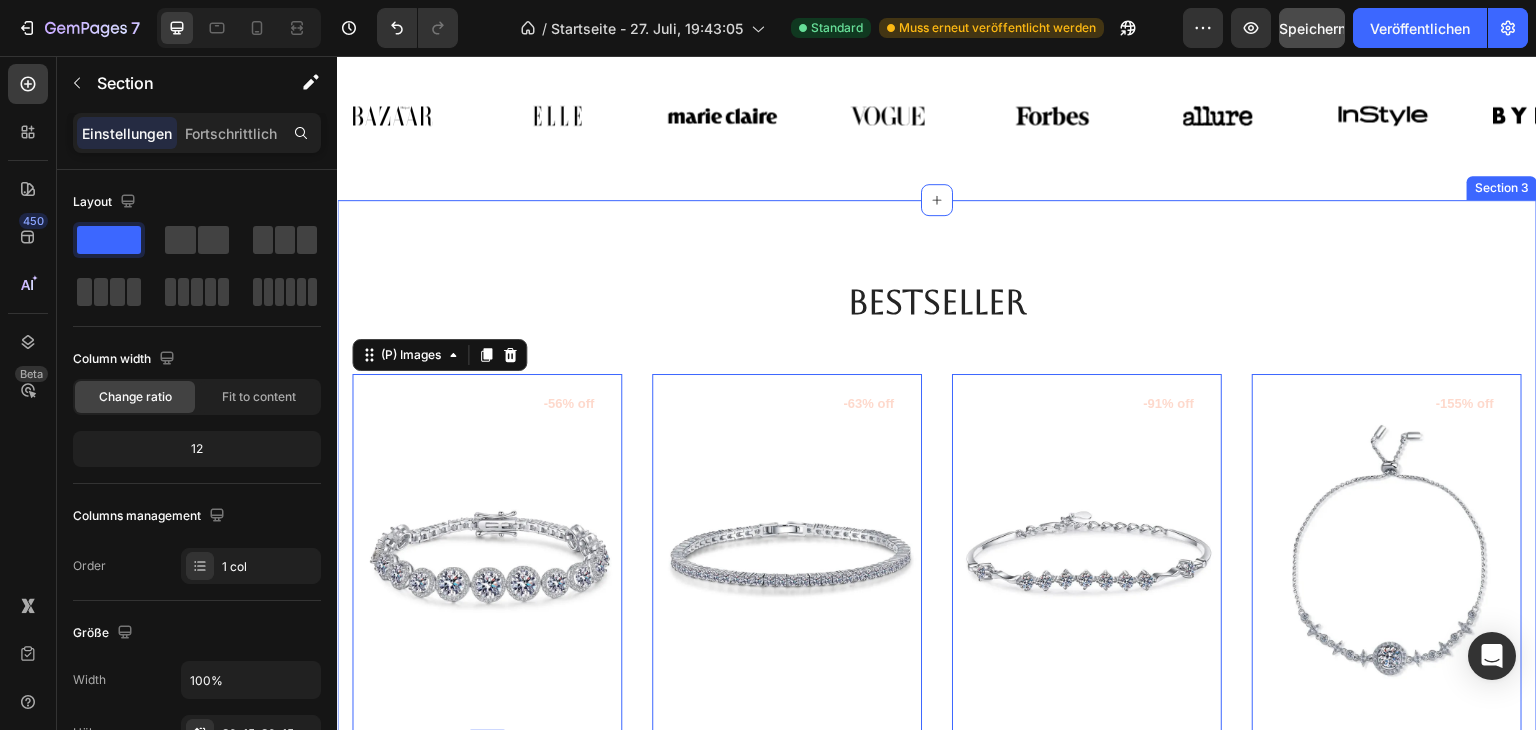 click on "Bestseller Heading Row (P) Images   0 -56% off Product Badge Row Veyra (P) Title €174,99 (P) Price (P) Price Trustoo - Star Rating Widget Trustoo Row   total 10.8ct / Moissanite - €174,99  total 10.4ct / Moissanite - €169,99  total 10.1ct / Moissanite - €164,99  total 11.1ct / Moissanite - €179,99  (P) Variants & Swatches In den Warenkorb (P) Cart Button Row Product List (P) Images   0 -63% off Product Badge Row Alurea (P) Title €279,99 (P) Price (P) Price Trustoo - Star Rating Widget Trustoo Row   Moissanite 3.0MM / 16.5cm / Full Moissanite GRA|[COUNTRY] - €279,99  Moissanite 3.0MM / 18.0cm / Full Moissanite GRA|[COUNTRY] - €279,99  Moissanite 2MM / 16.5cm / Full Moissanite GRA|[COUNTRY] - €249,99  Moissanite 2MM / 18.0cm / Full Moissanite GRA|[COUNTRY] - €249,99  Moissanite 2MM / 19.0cm / Full Moissanite GRA|[COUNTRY] - €249,99  Moissanite 2.5MM / 15.5cm / Full Moissanite GRA|[COUNTRY] - €269,99  Moissanite 2.5MM / 19.0cm / Full Moissanite GRA|[COUNTRY] - €269,99  (P) Variants & Swatches In den Warenkorb Row" at bounding box center [937, 935] 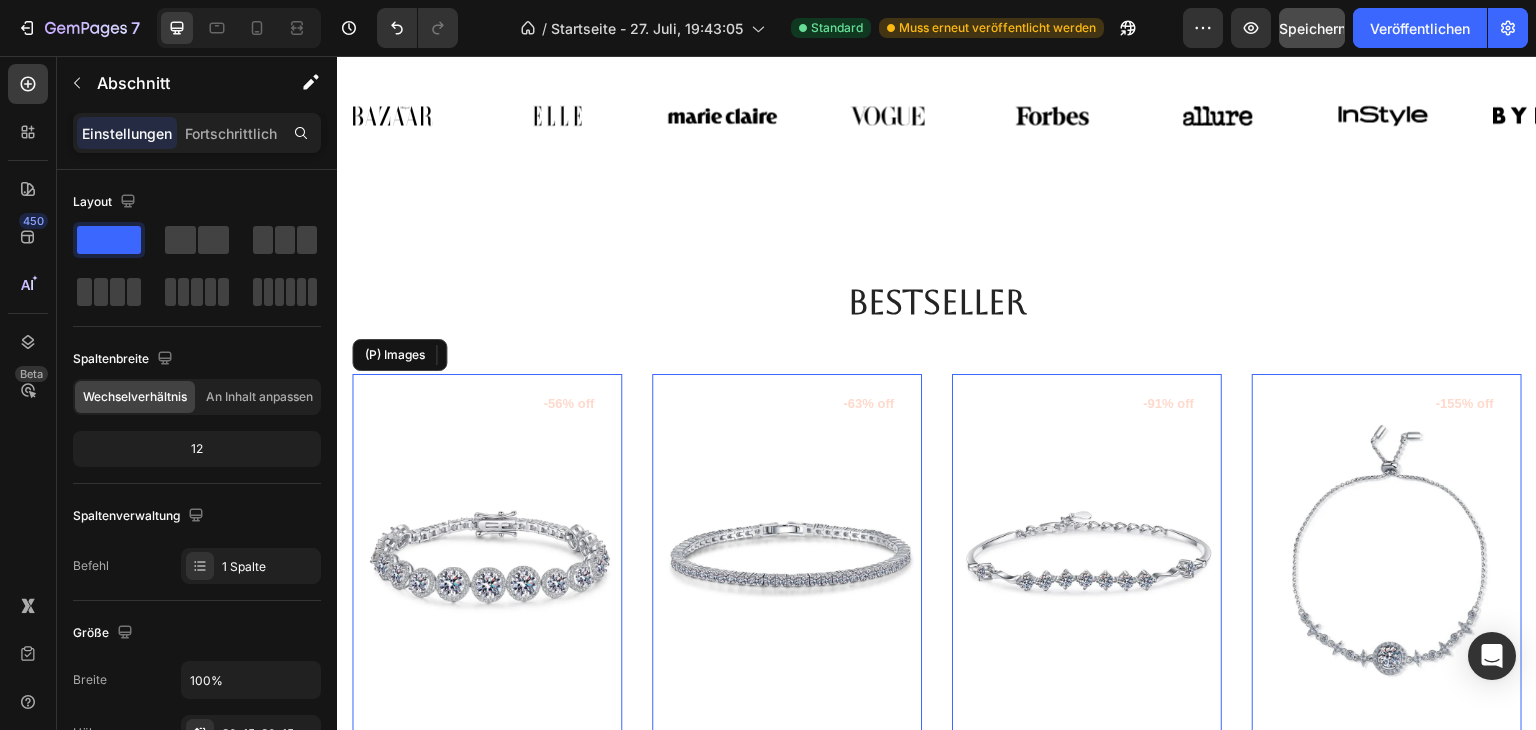 click at bounding box center [487, 554] 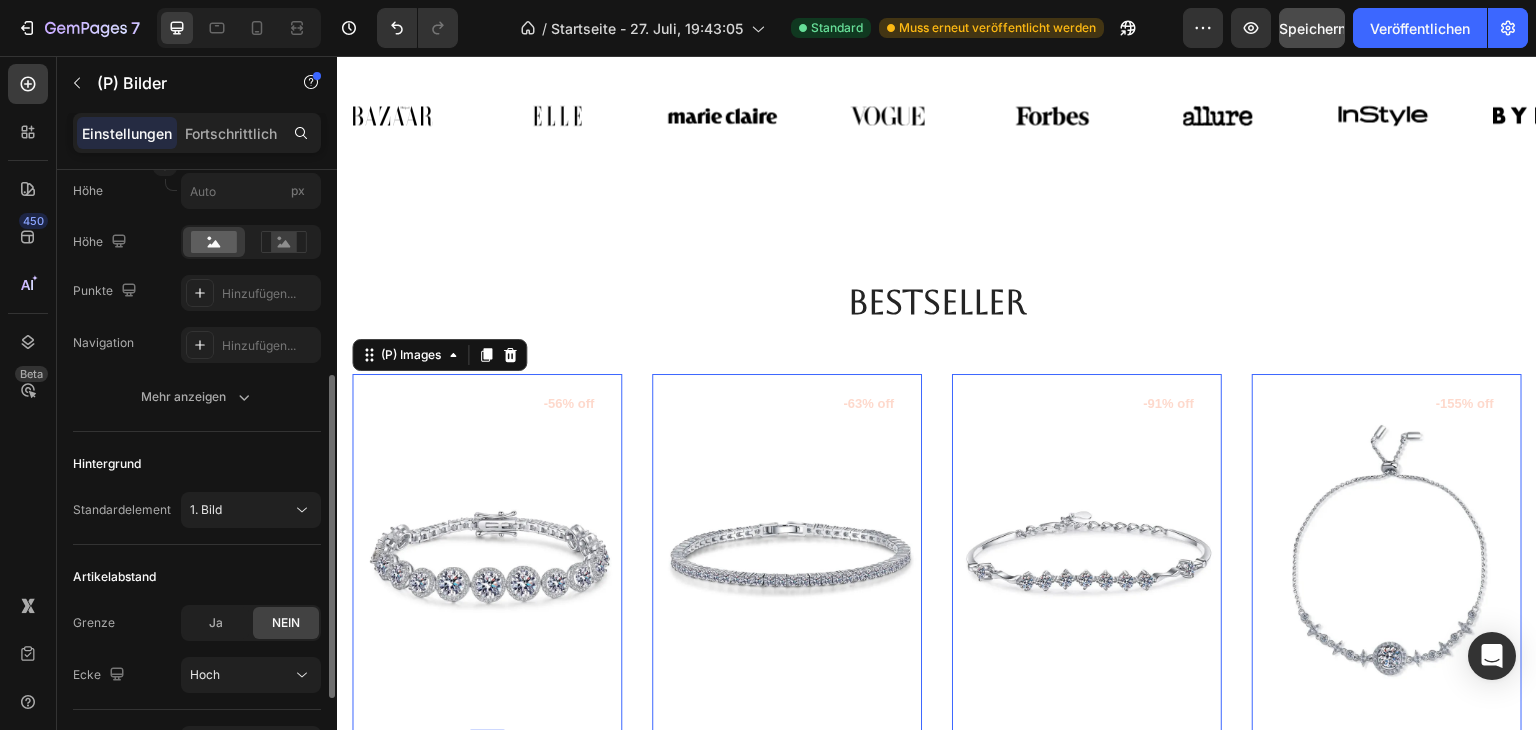 scroll, scrollTop: 416, scrollLeft: 0, axis: vertical 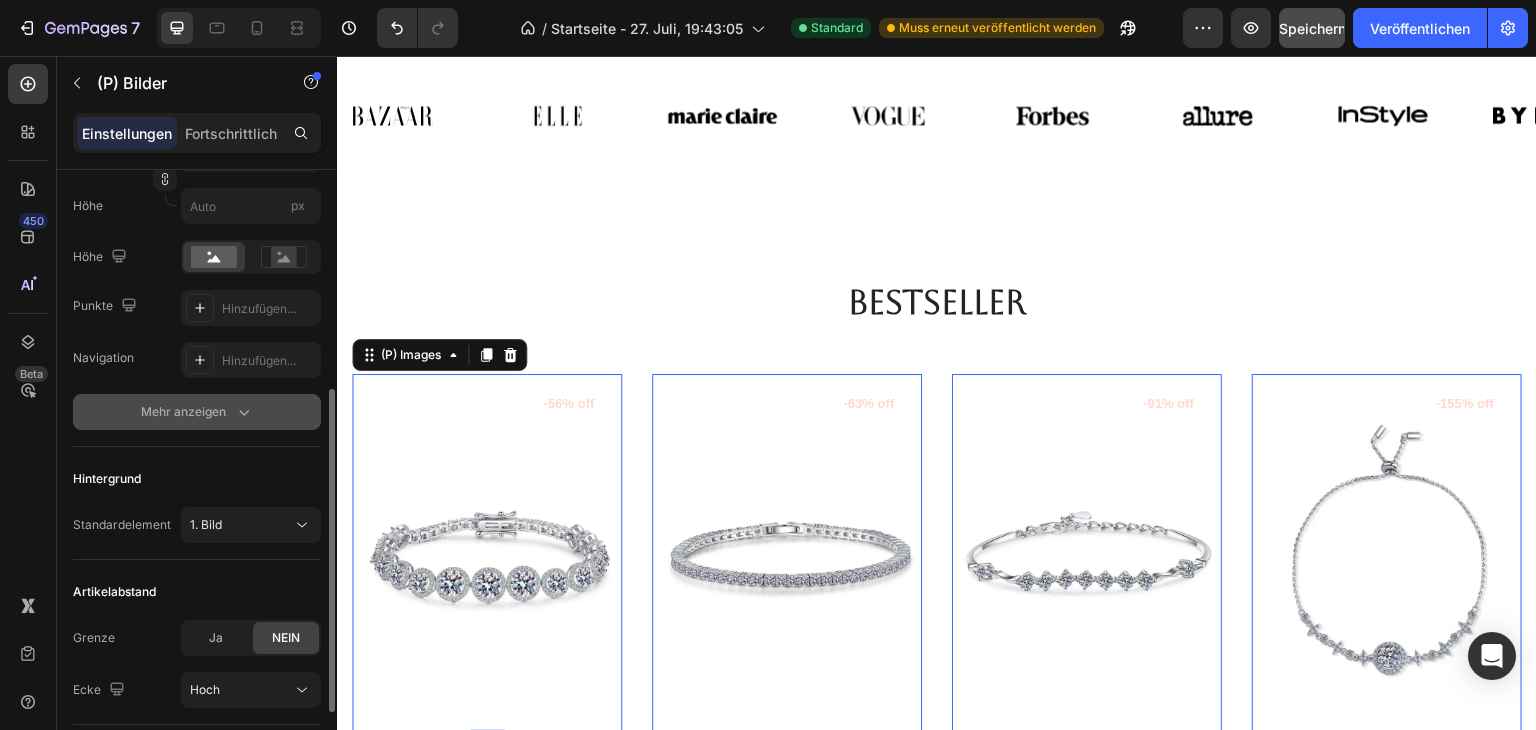 click on "Mehr anzeigen" at bounding box center (197, 412) 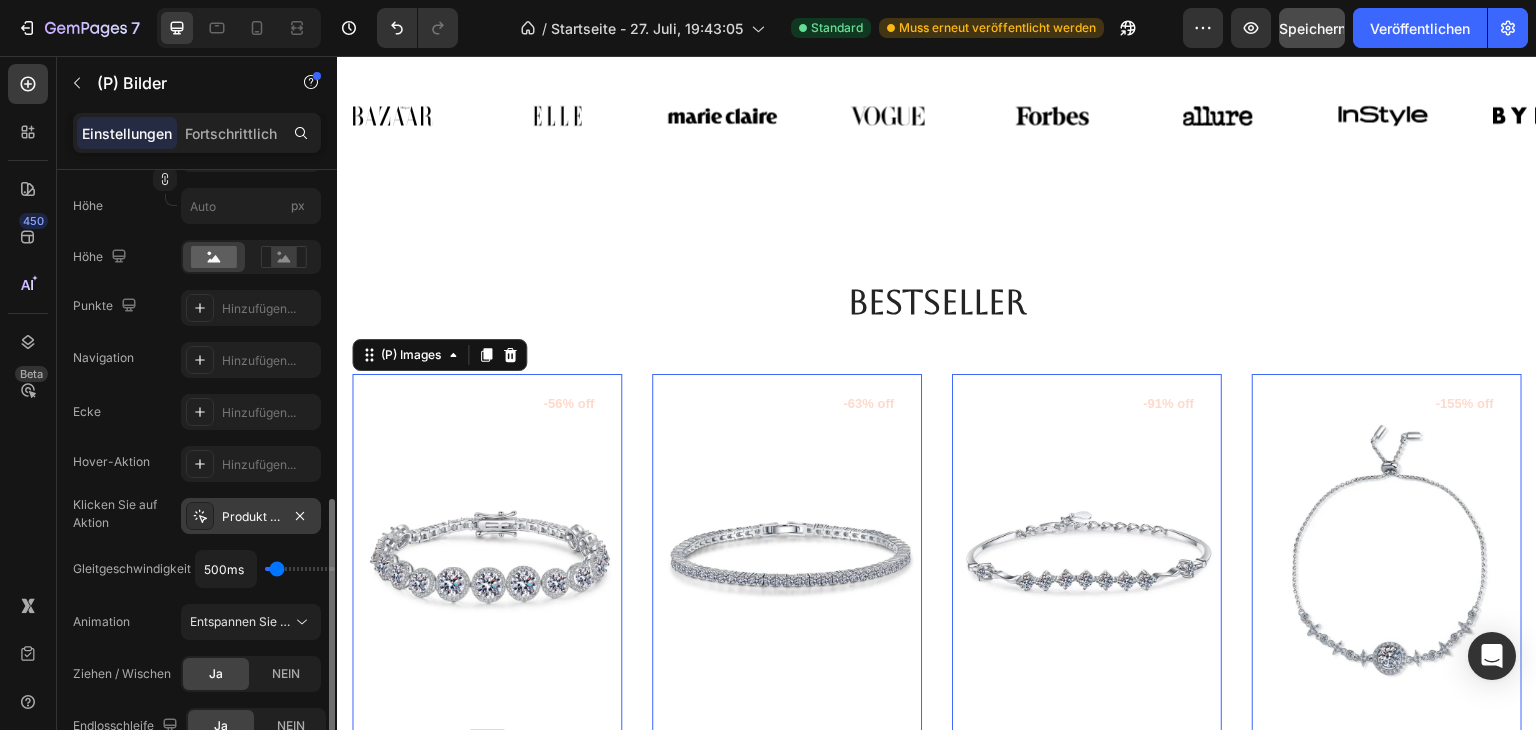 scroll, scrollTop: 532, scrollLeft: 0, axis: vertical 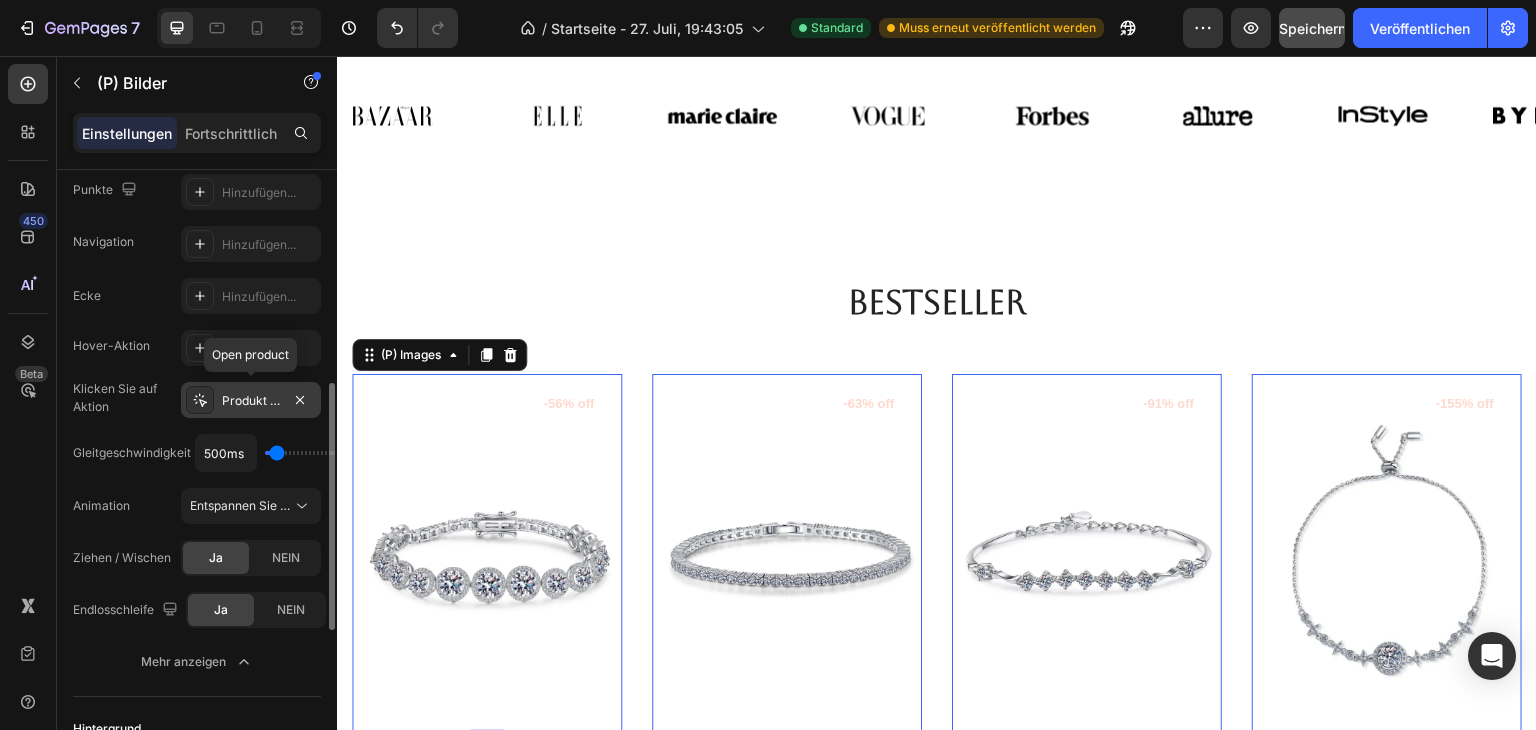 click on "Produkt öffnen" at bounding box center (251, 400) 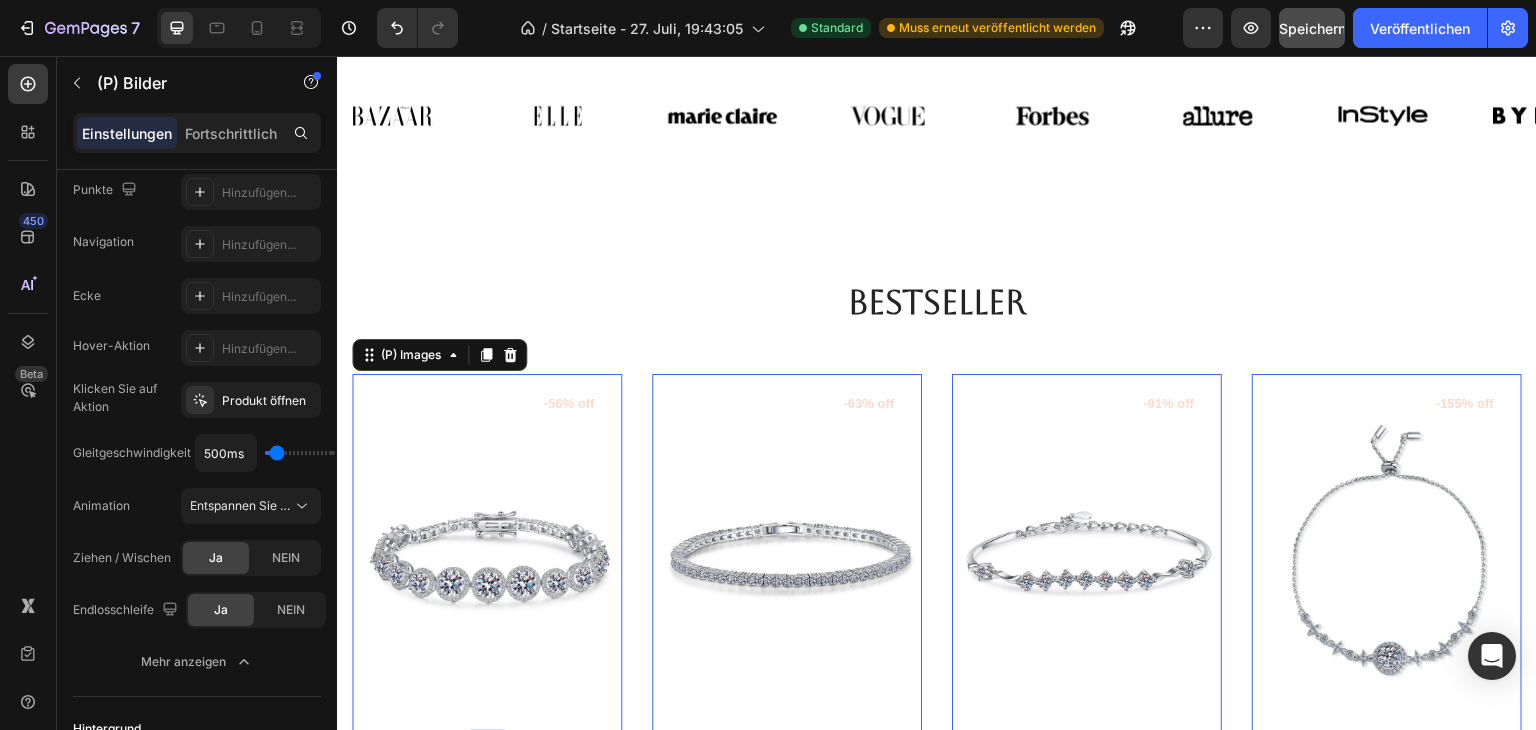 click on "450 Beta" at bounding box center (28, 325) 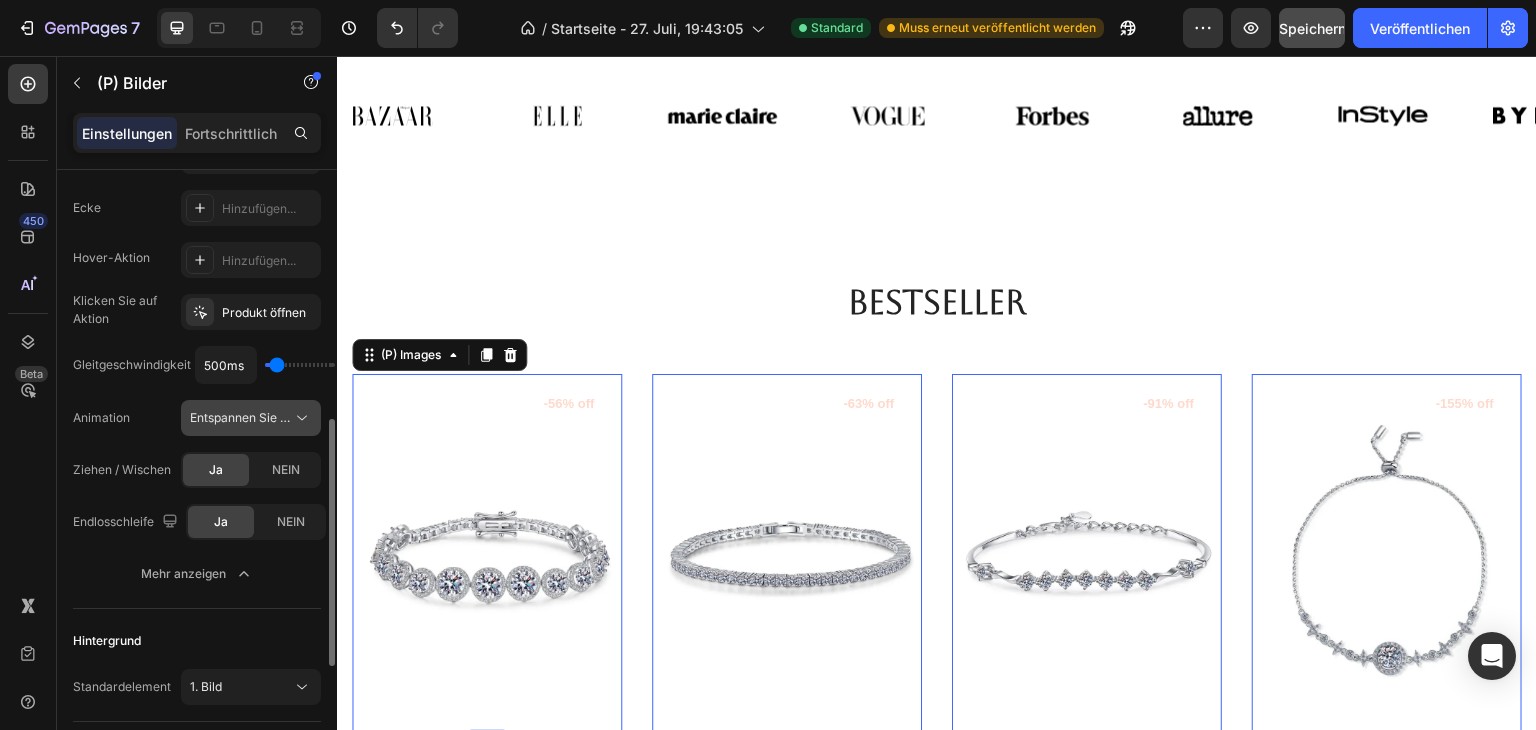 scroll, scrollTop: 624, scrollLeft: 0, axis: vertical 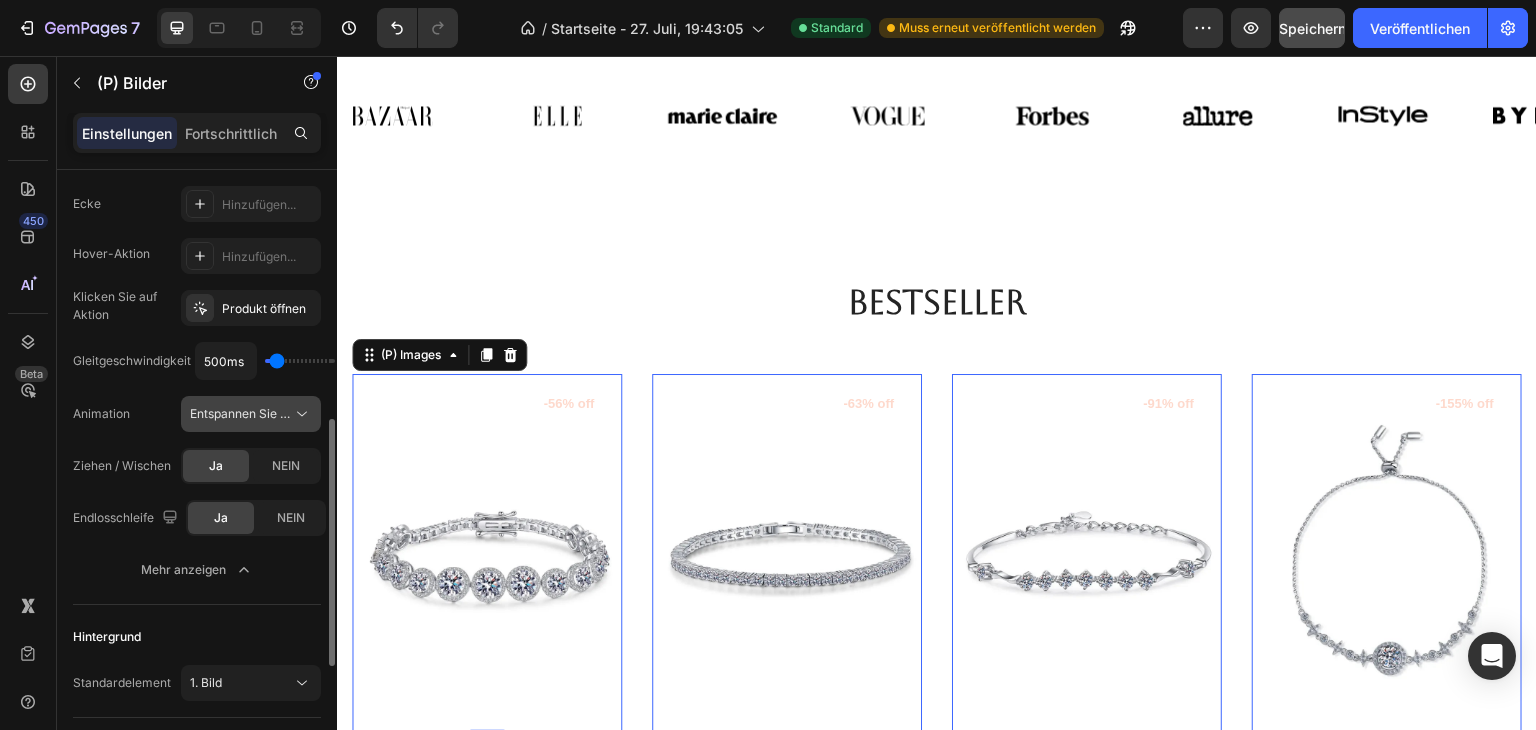 click on "Entspannen Sie sich" 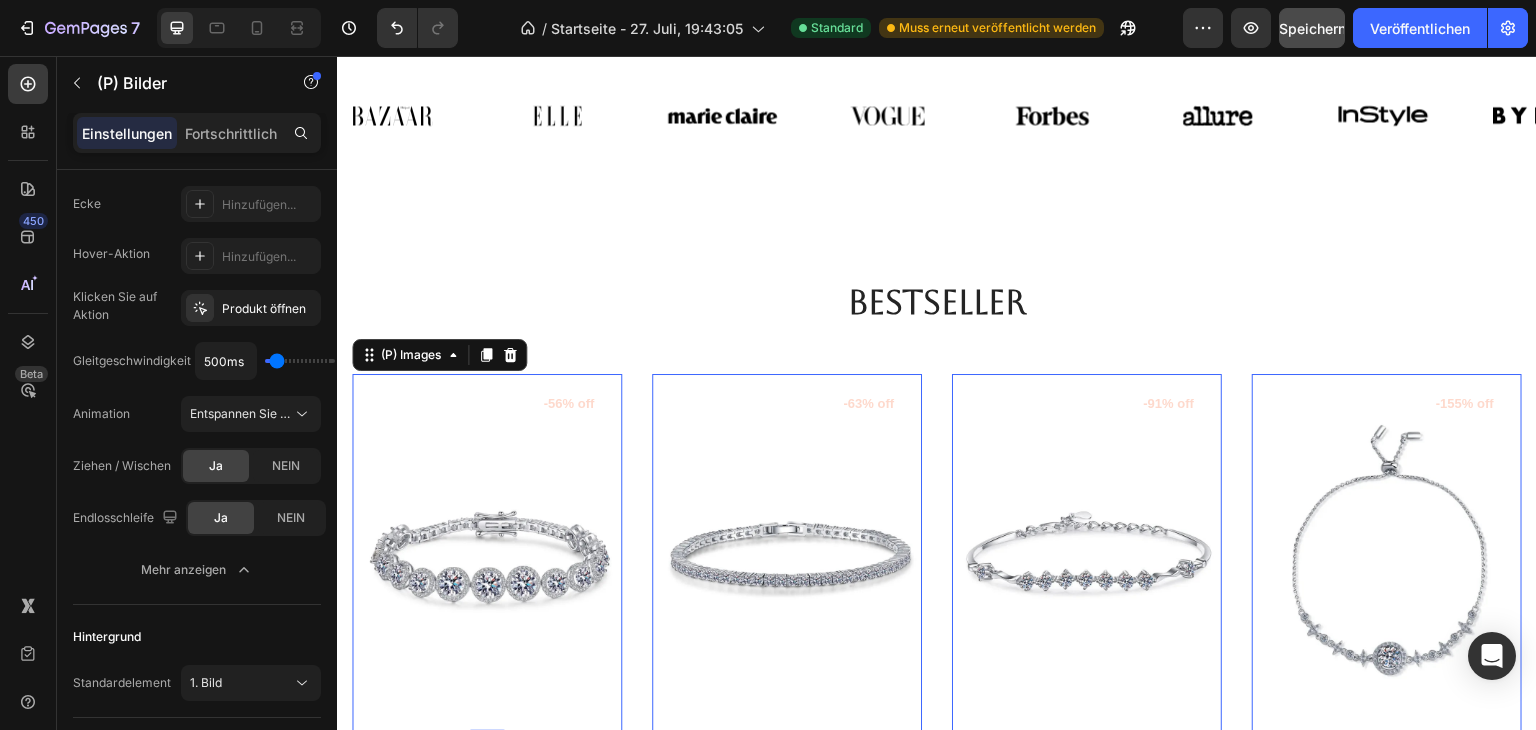 click on "450 Beta" at bounding box center (28, 325) 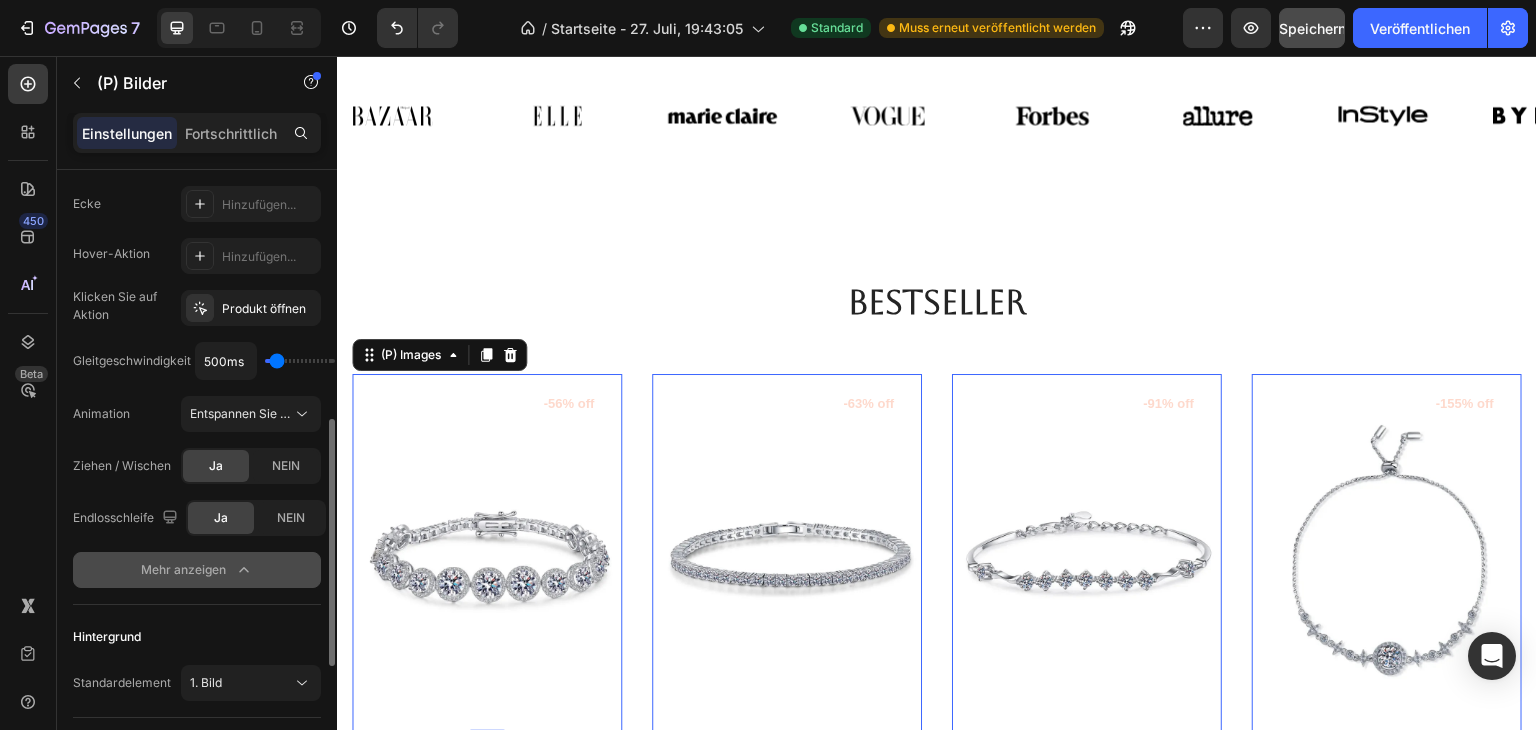 click on "Mehr anzeigen" at bounding box center (183, 569) 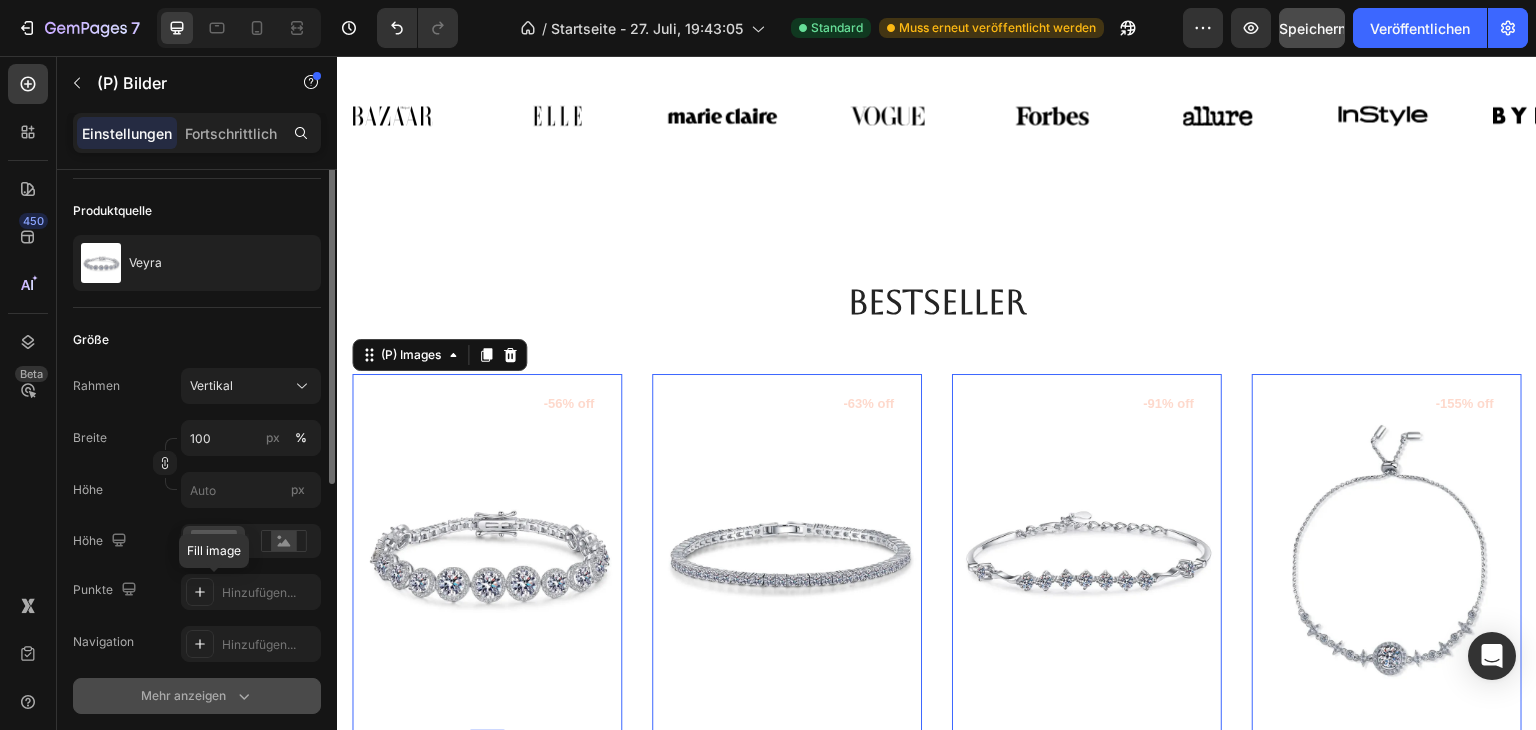 scroll, scrollTop: 80, scrollLeft: 0, axis: vertical 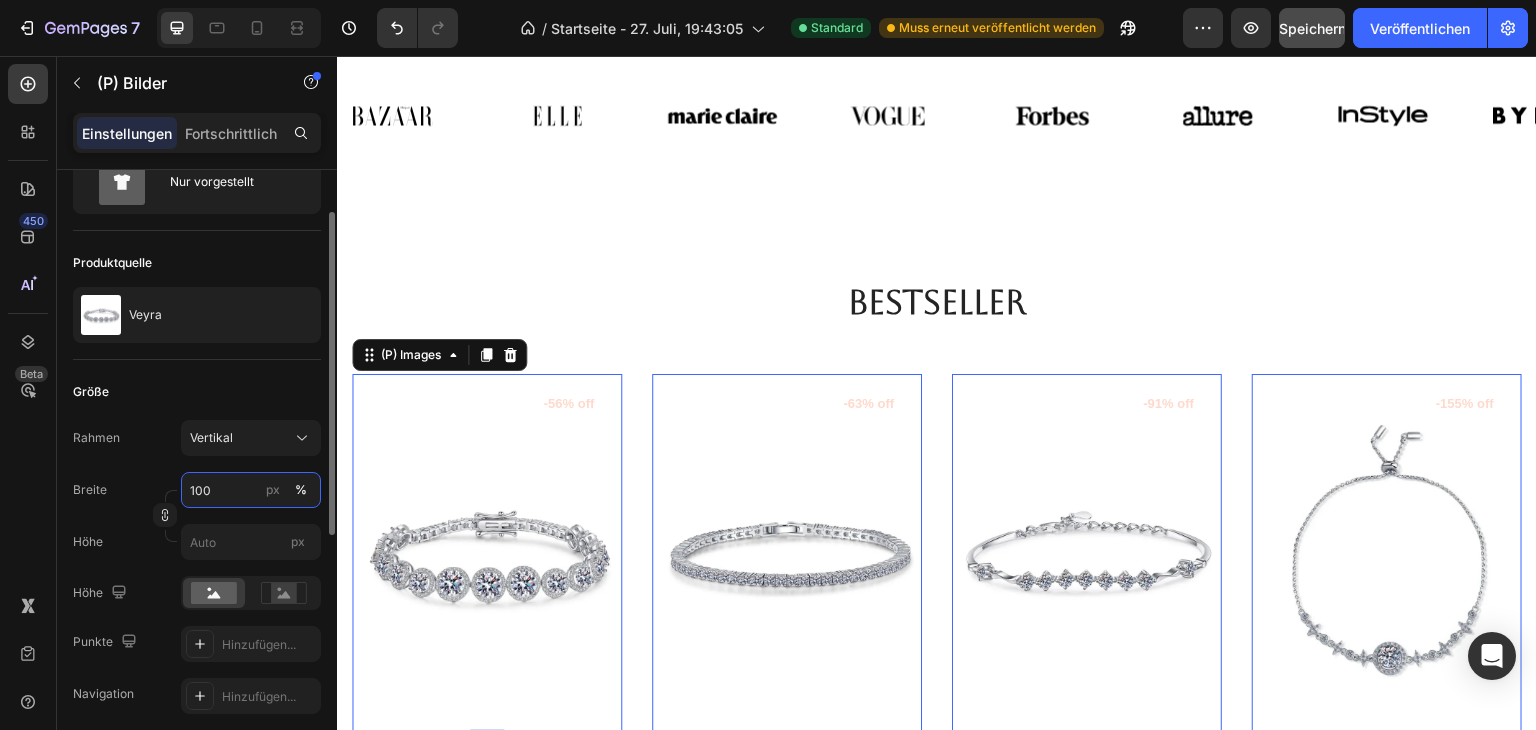 click on "100" at bounding box center [251, 490] 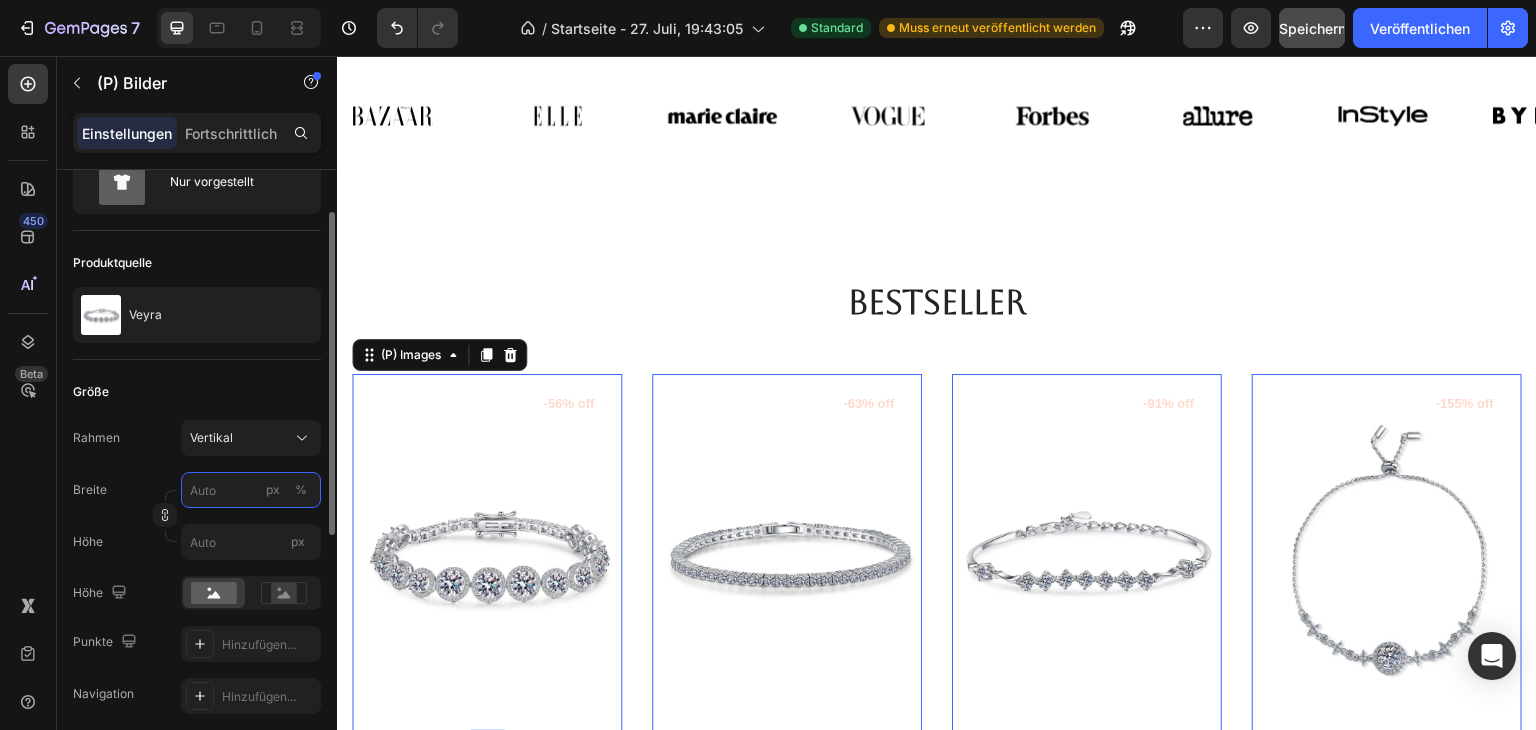 type on "2" 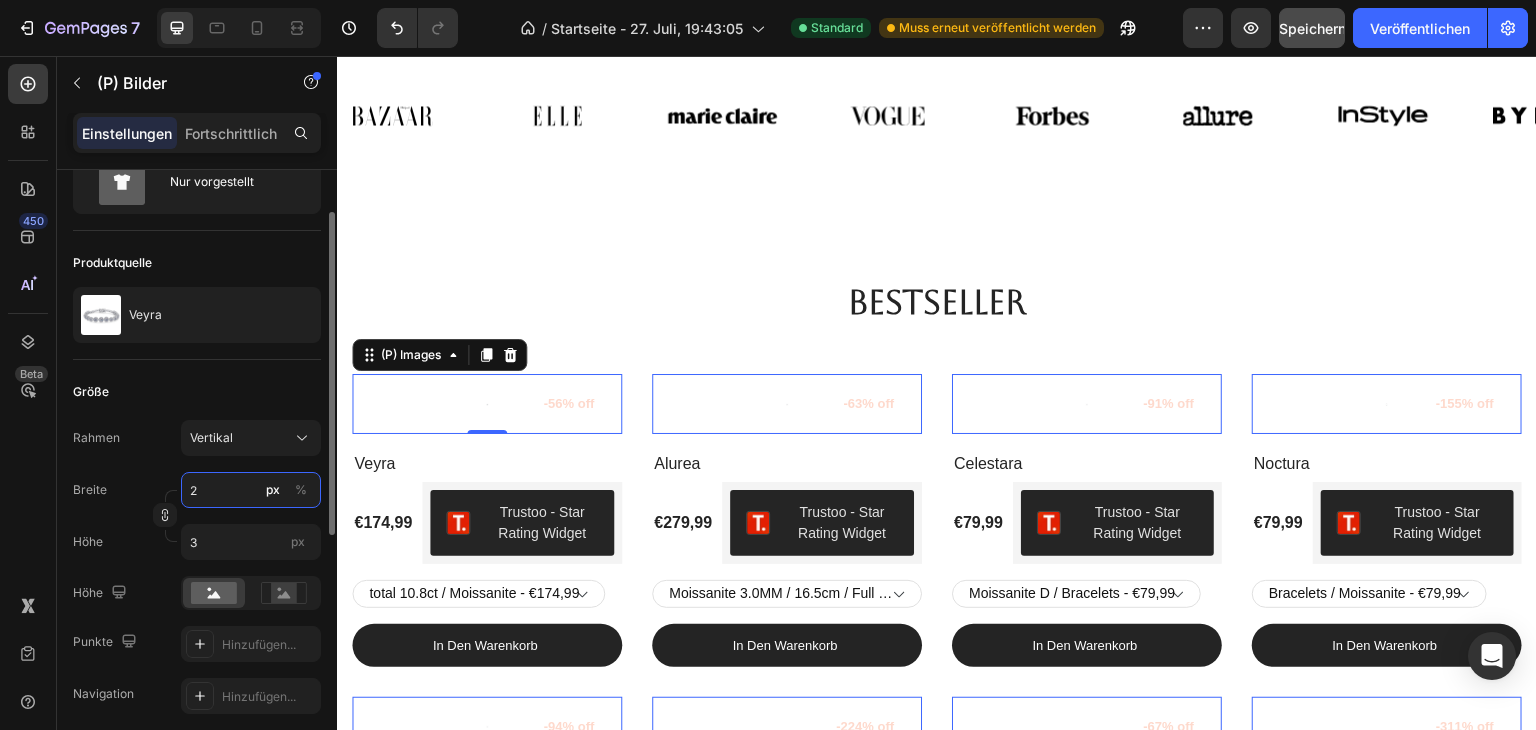 type on "25" 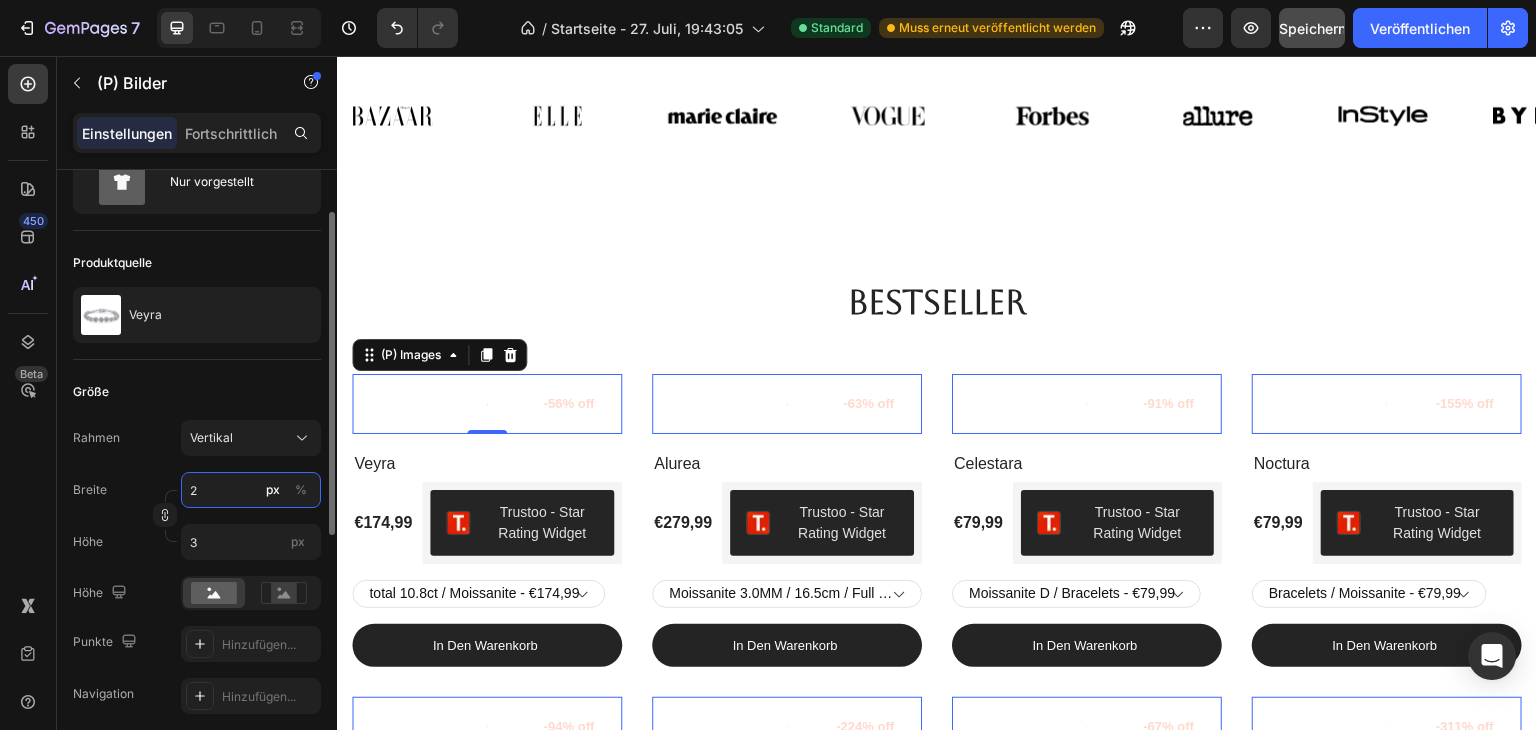 type on "33" 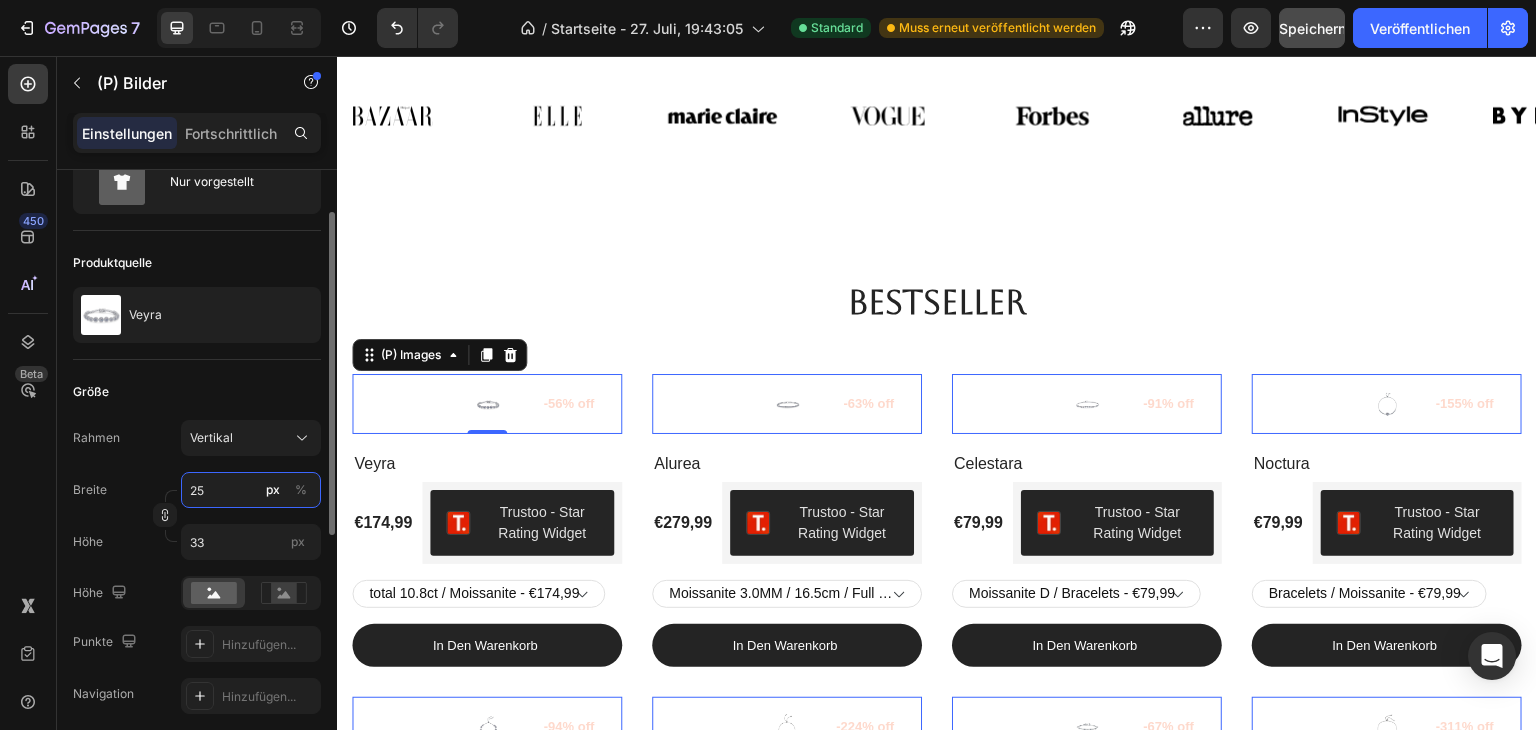 type on "250" 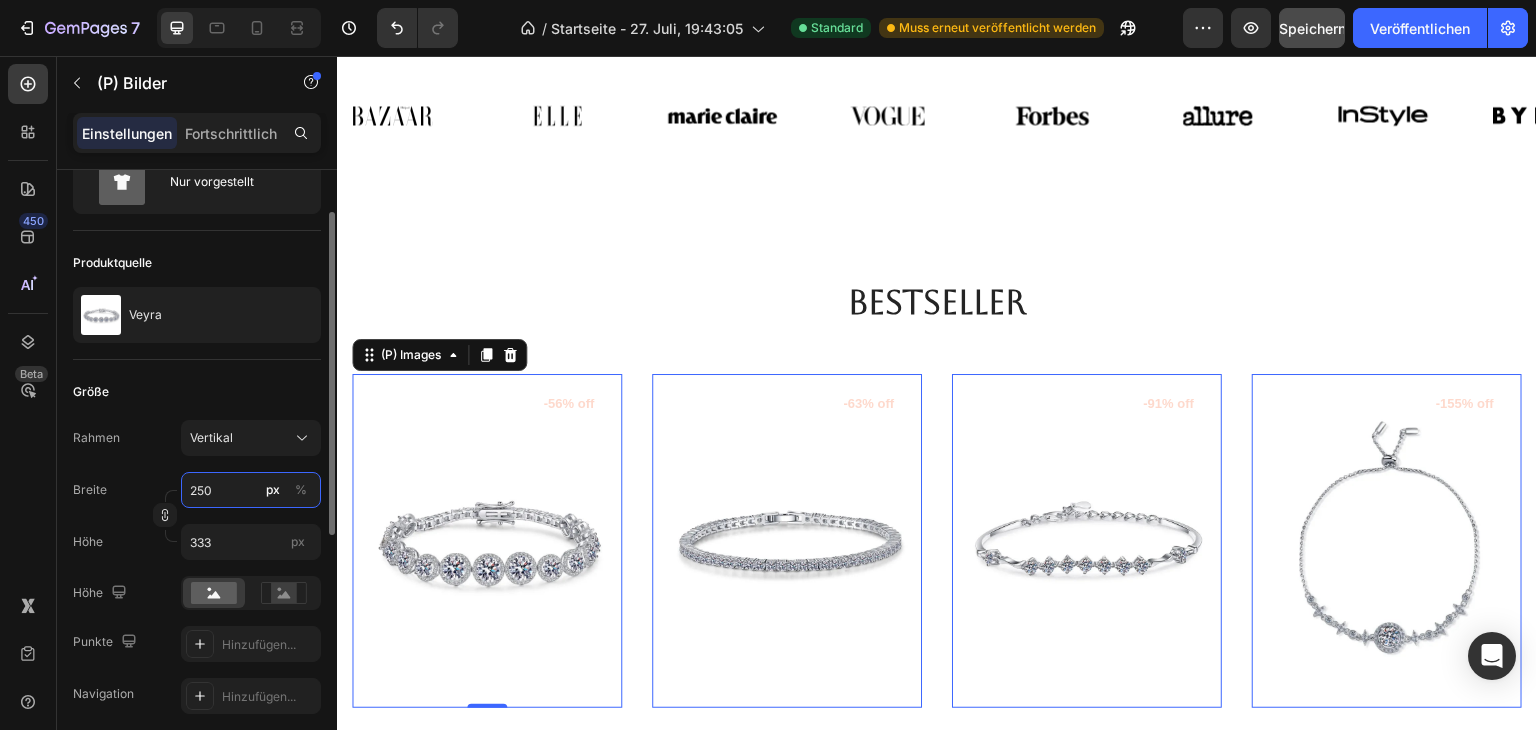 type on "25" 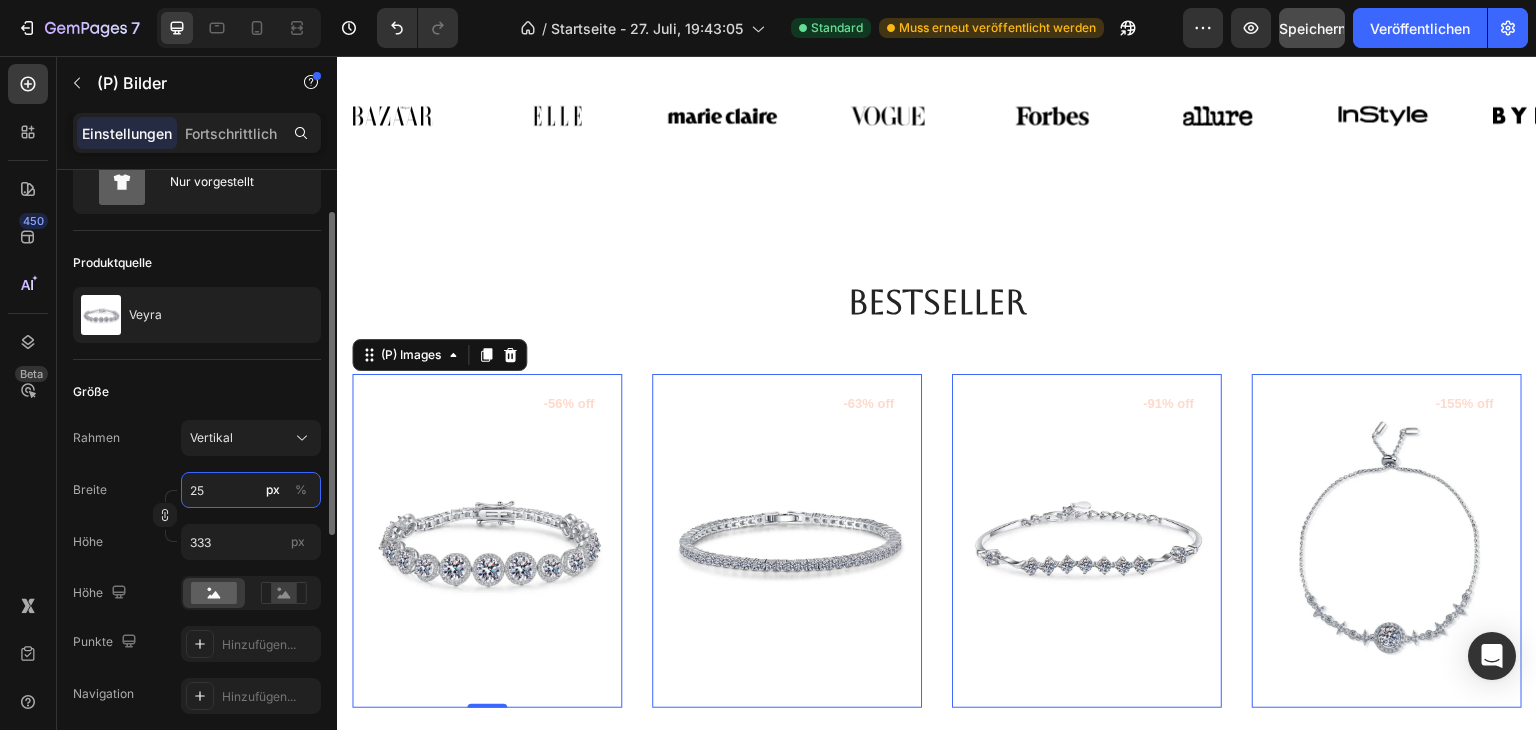 type on "33" 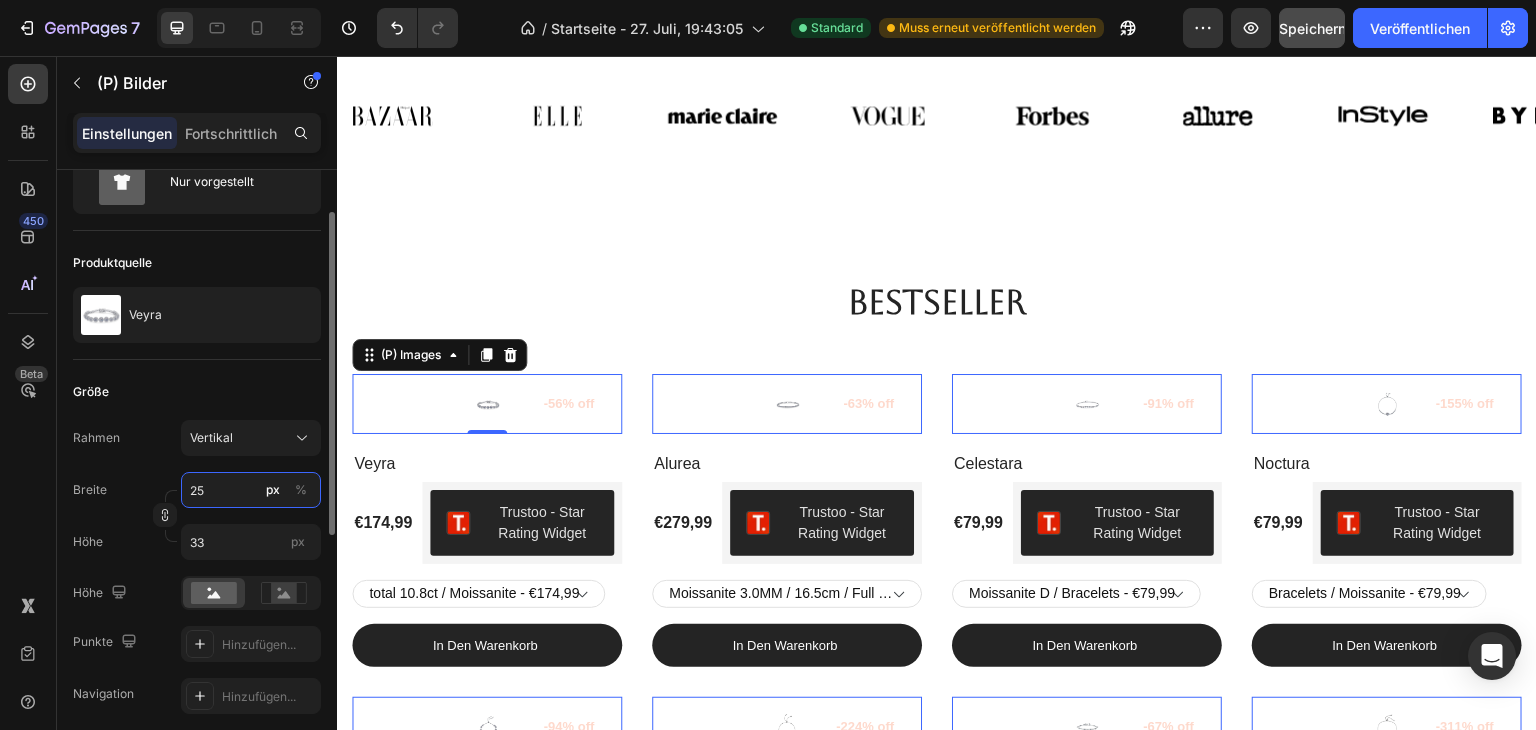type on "250" 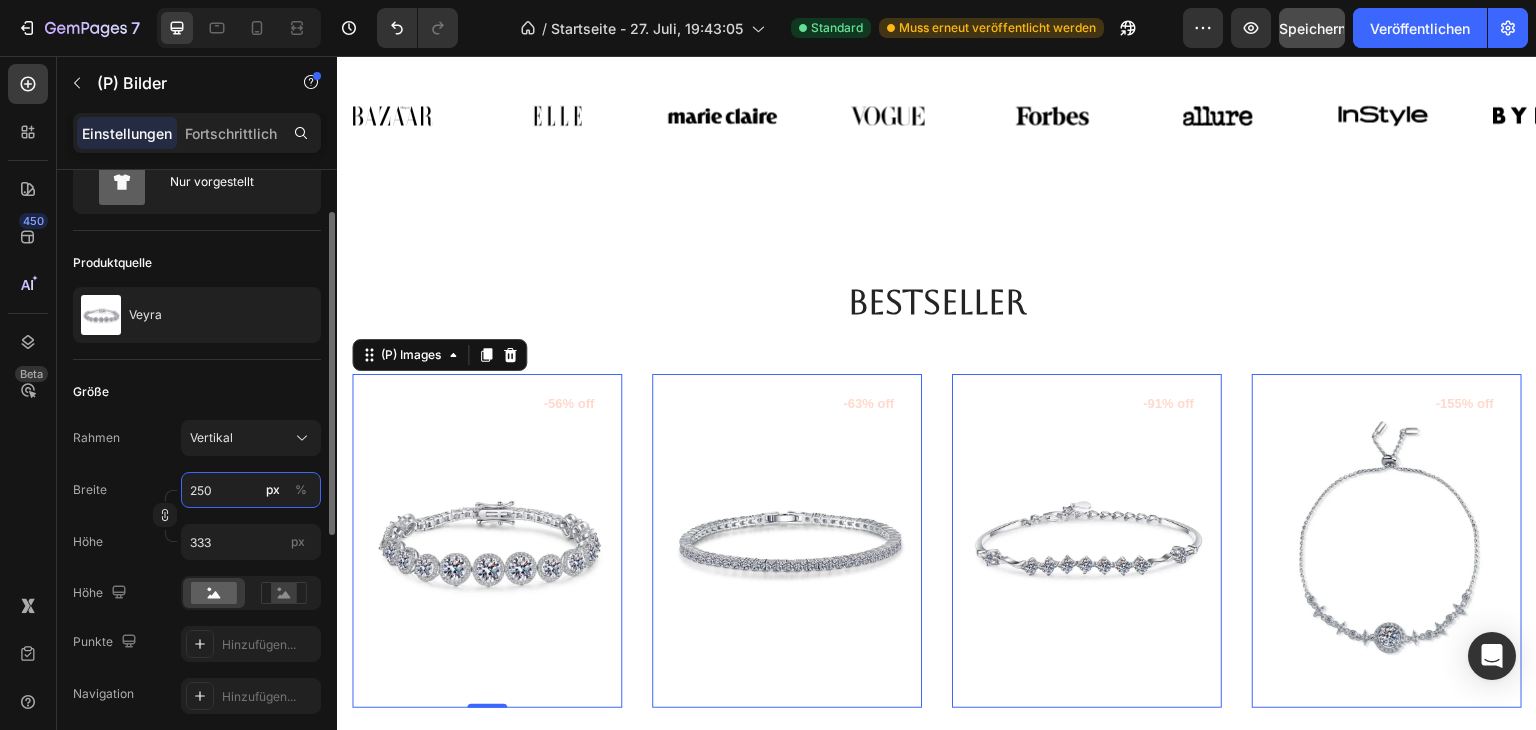 type on "2500" 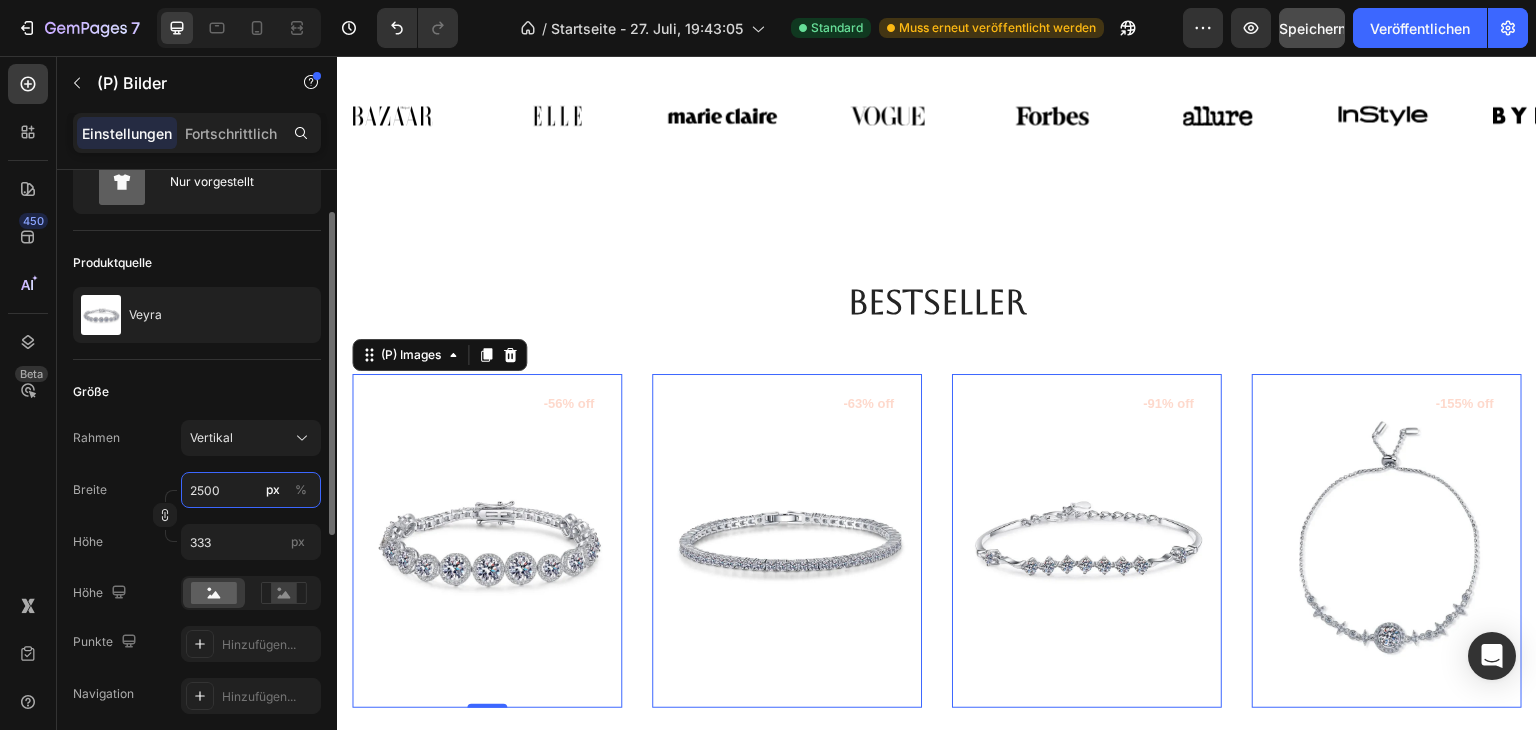 type on "3333" 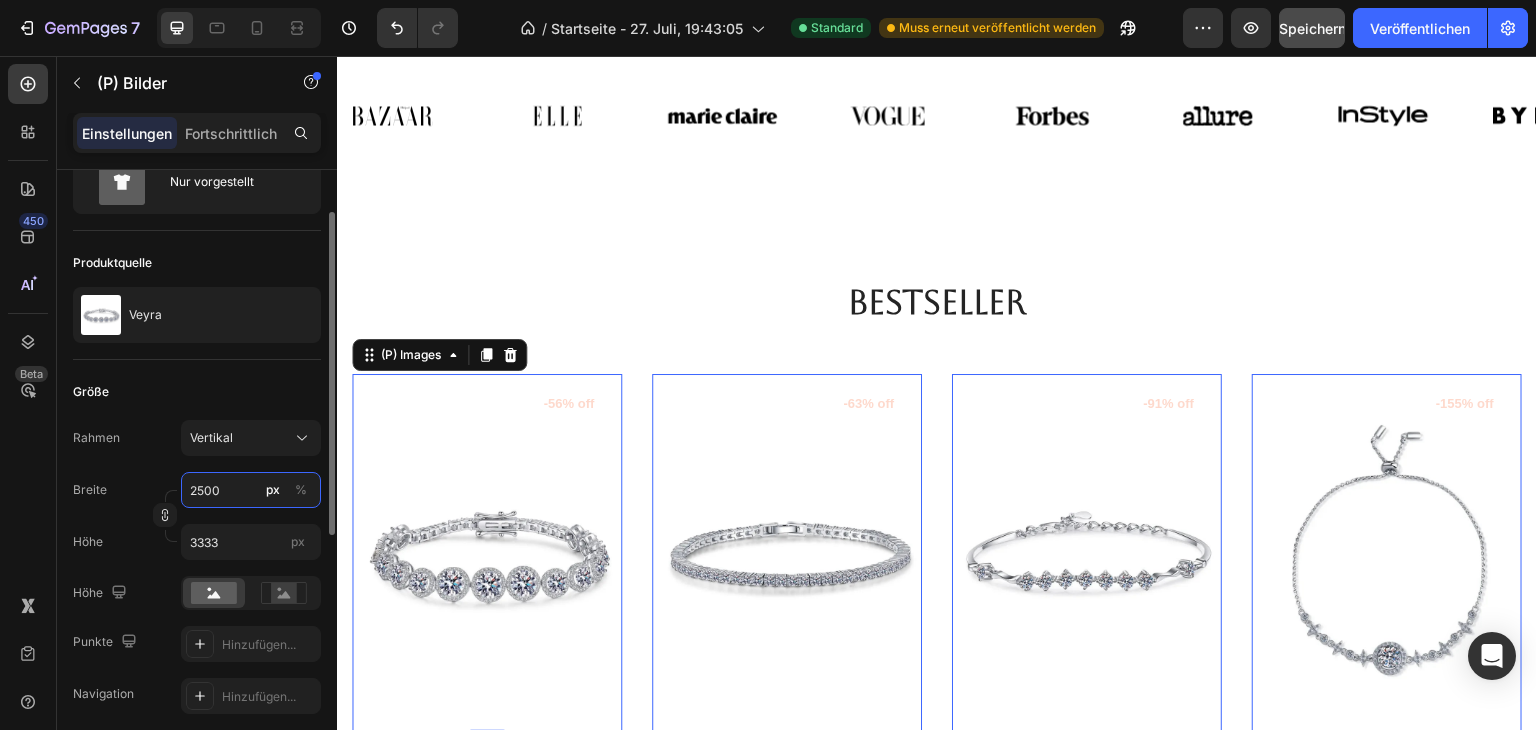 type on "250" 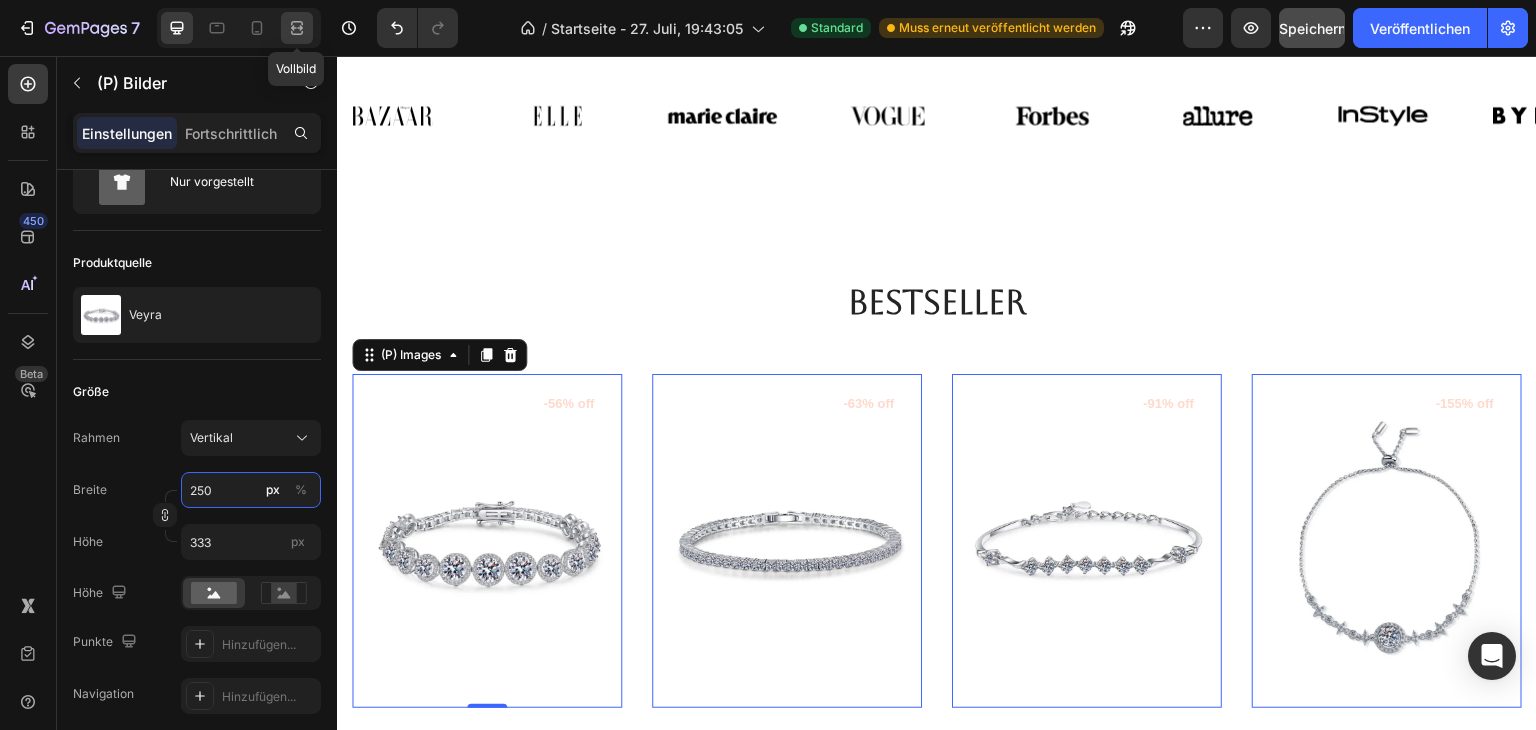 type on "250" 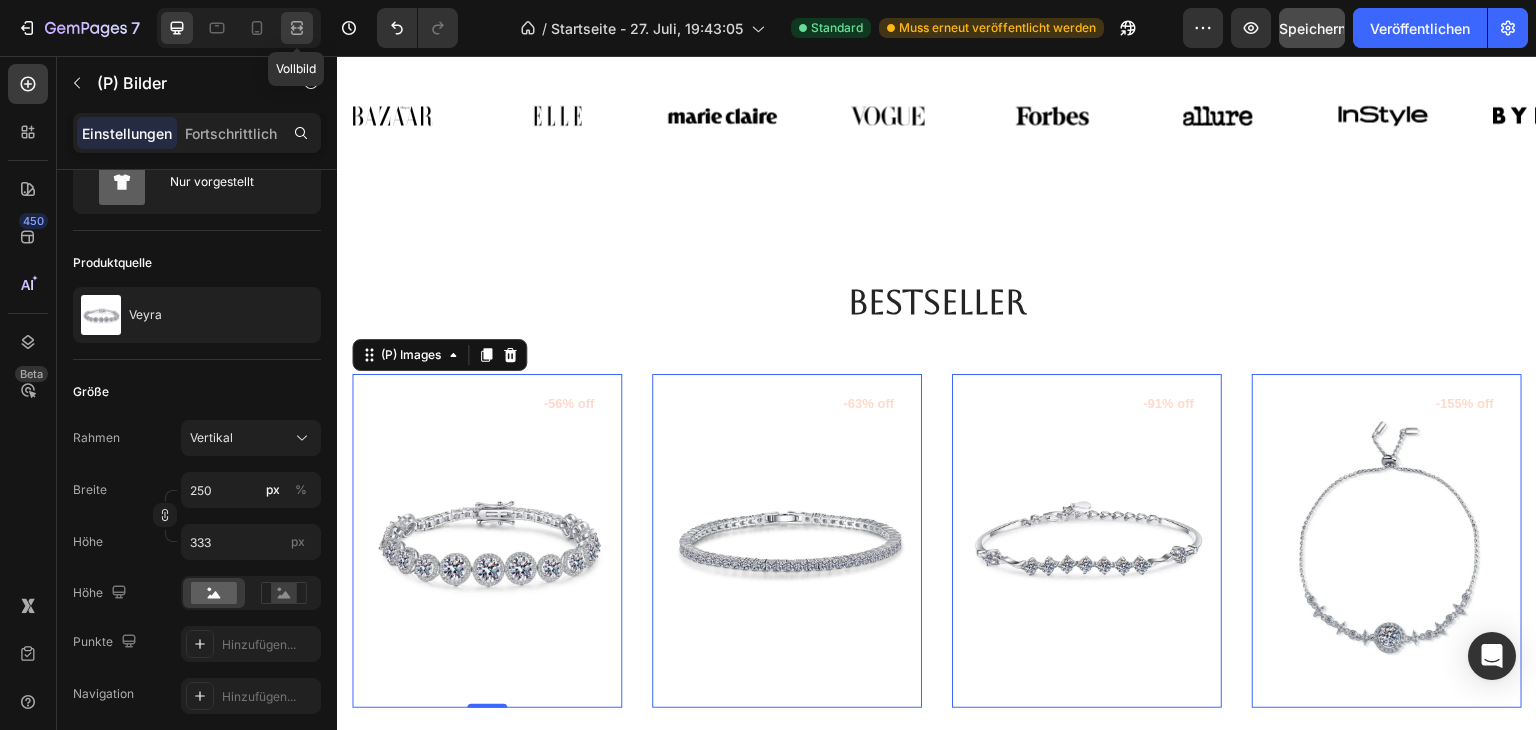 click 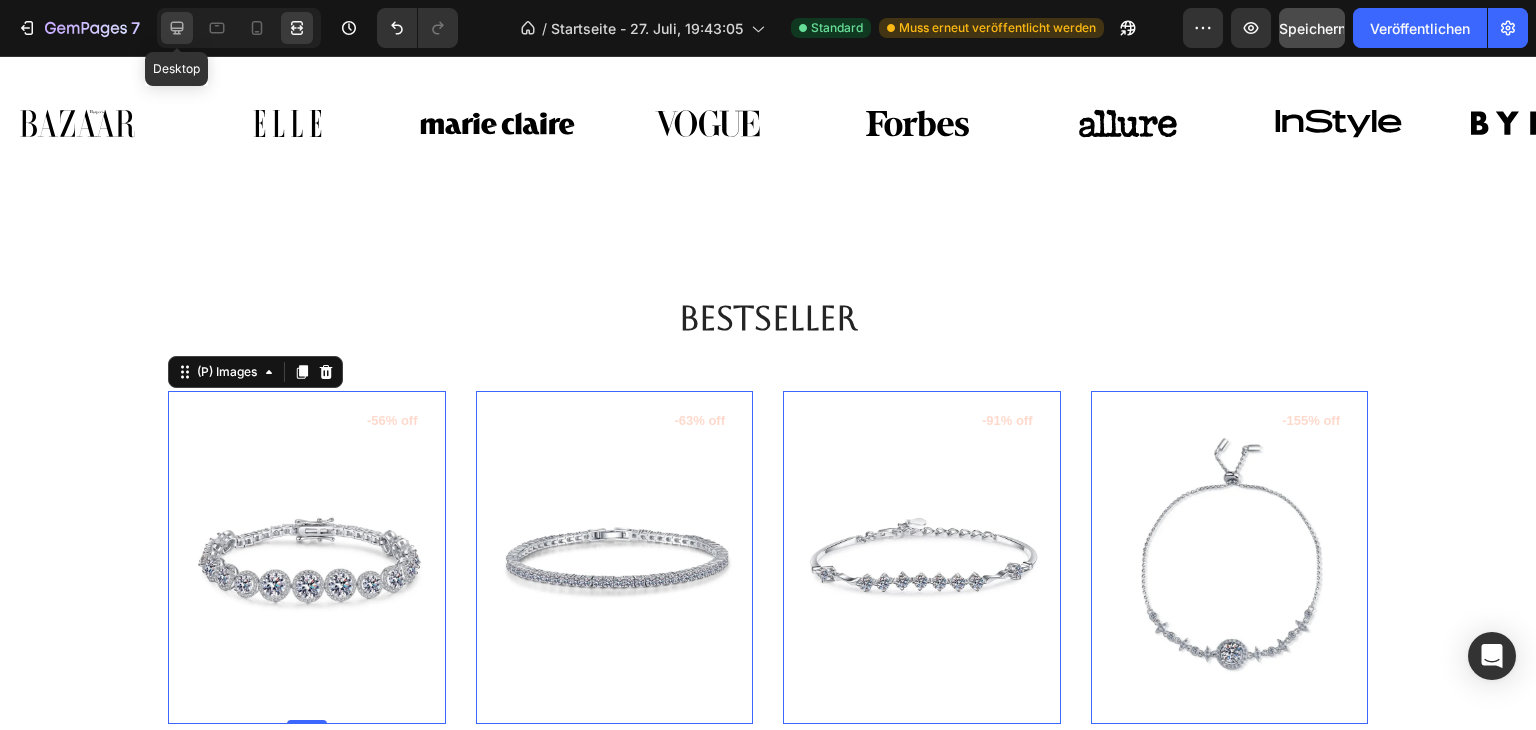 click 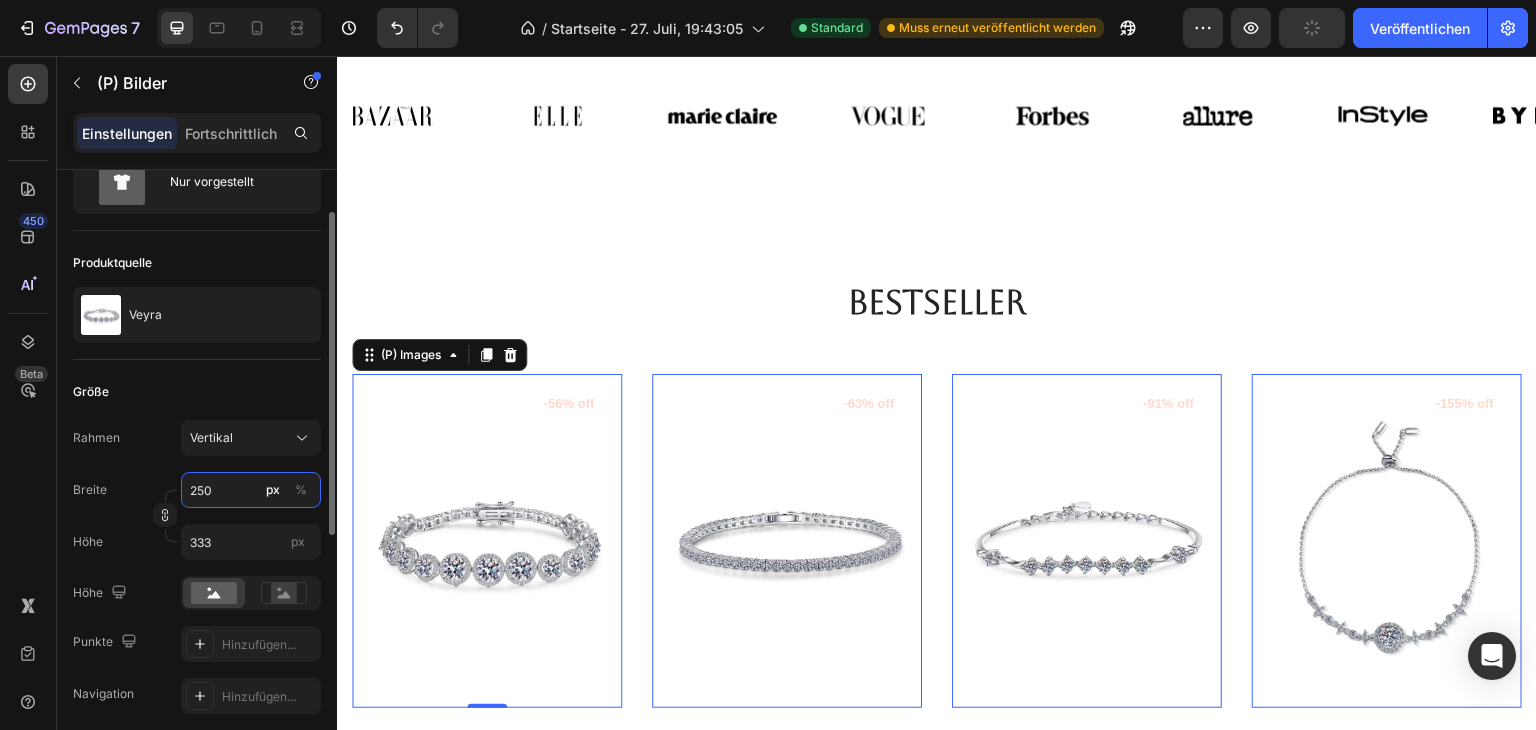 click on "250" at bounding box center [251, 490] 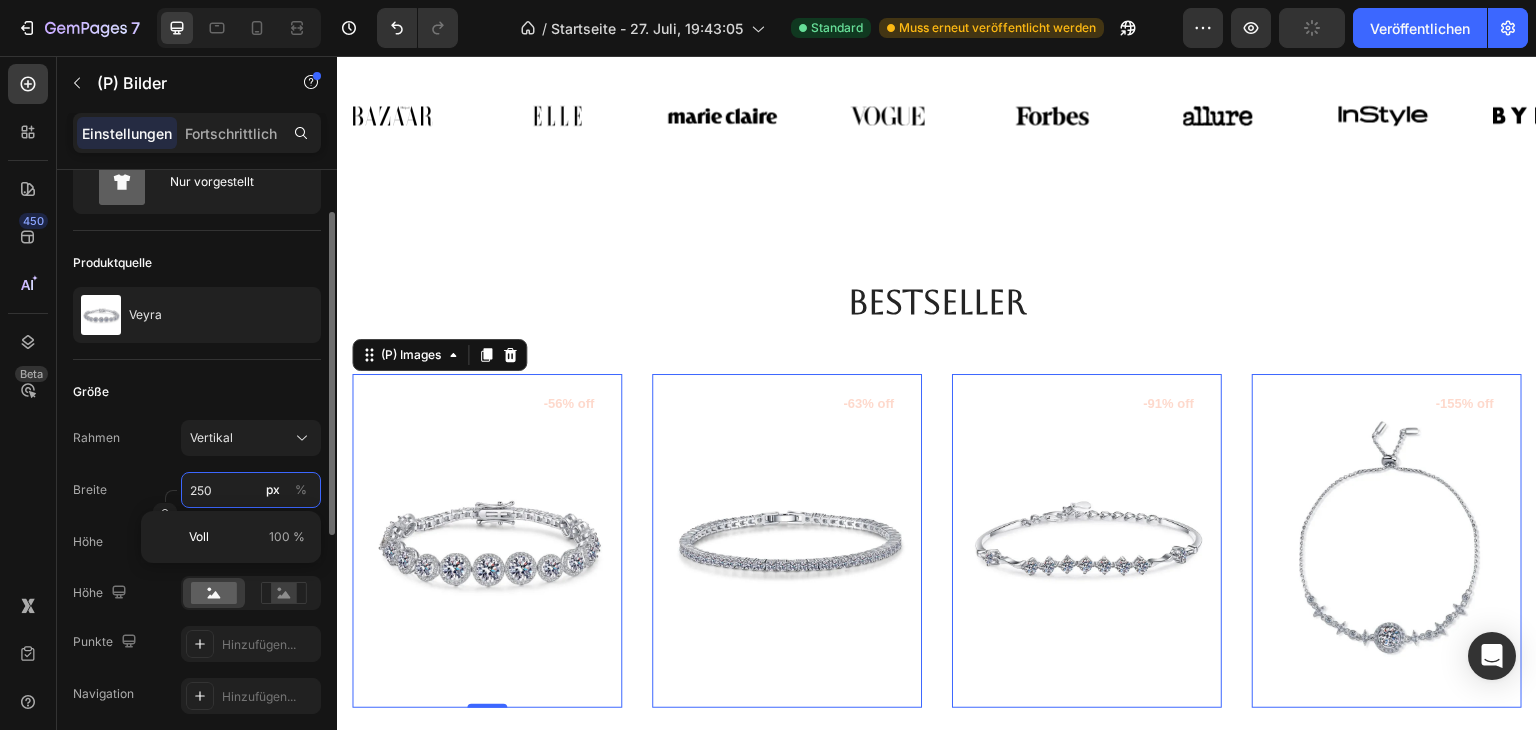 type 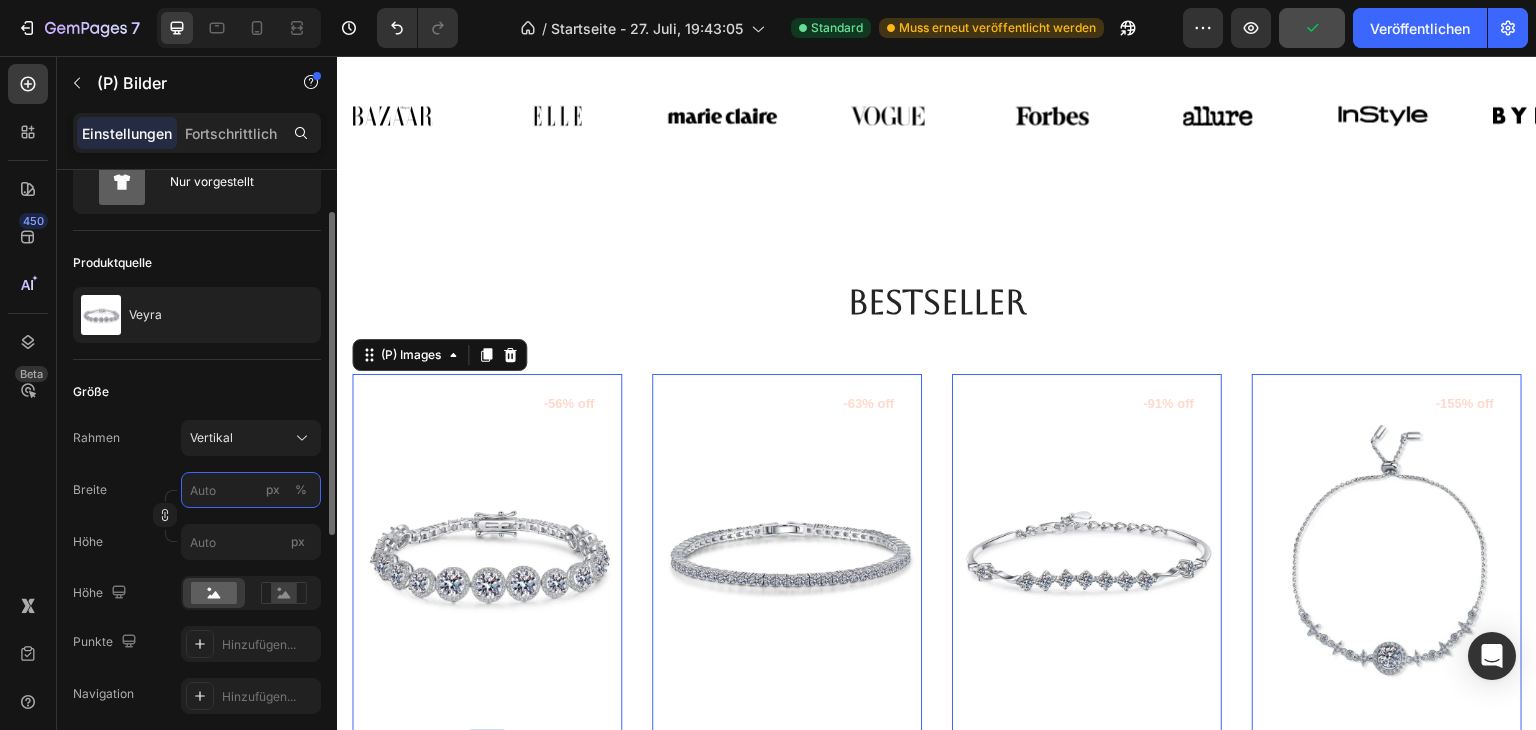 type on "4" 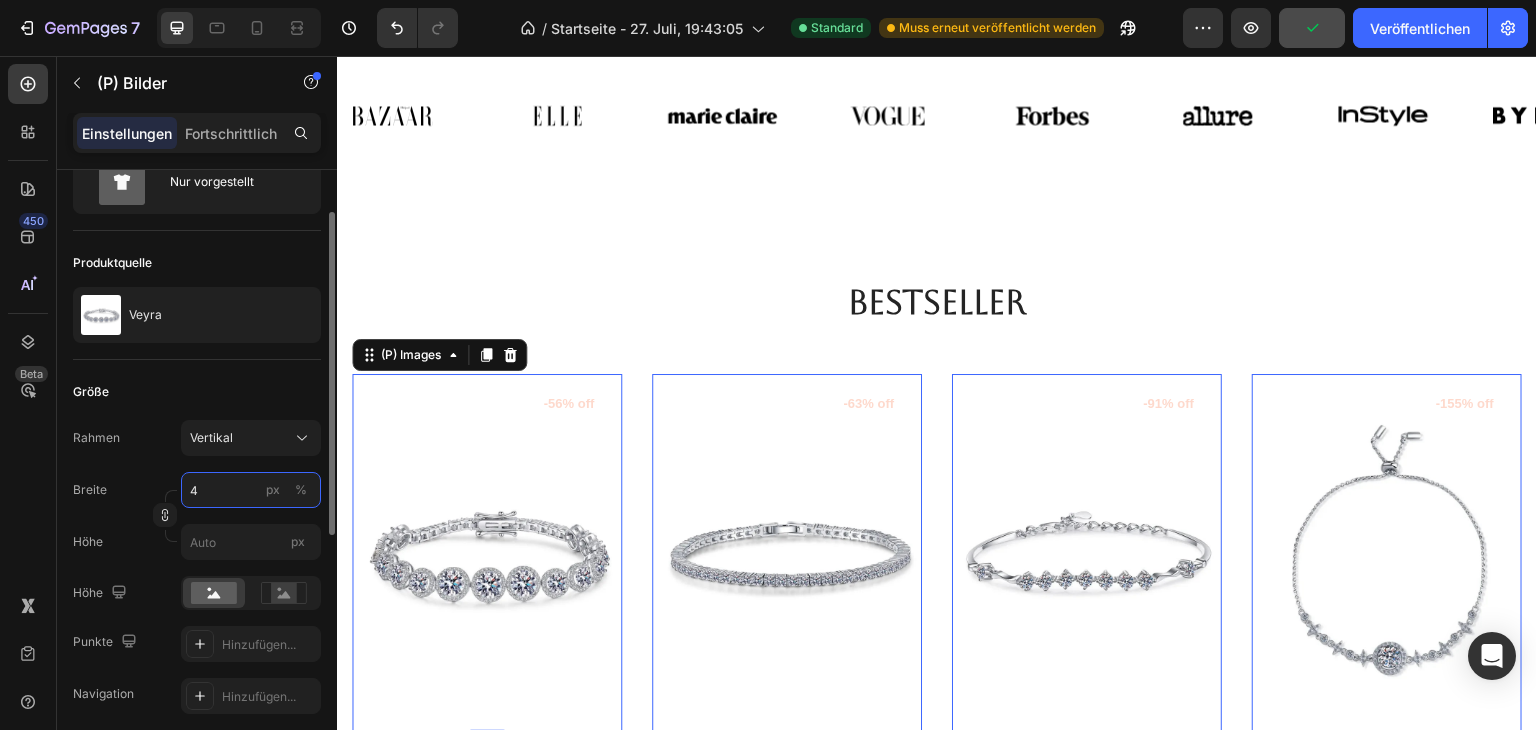 type on "5" 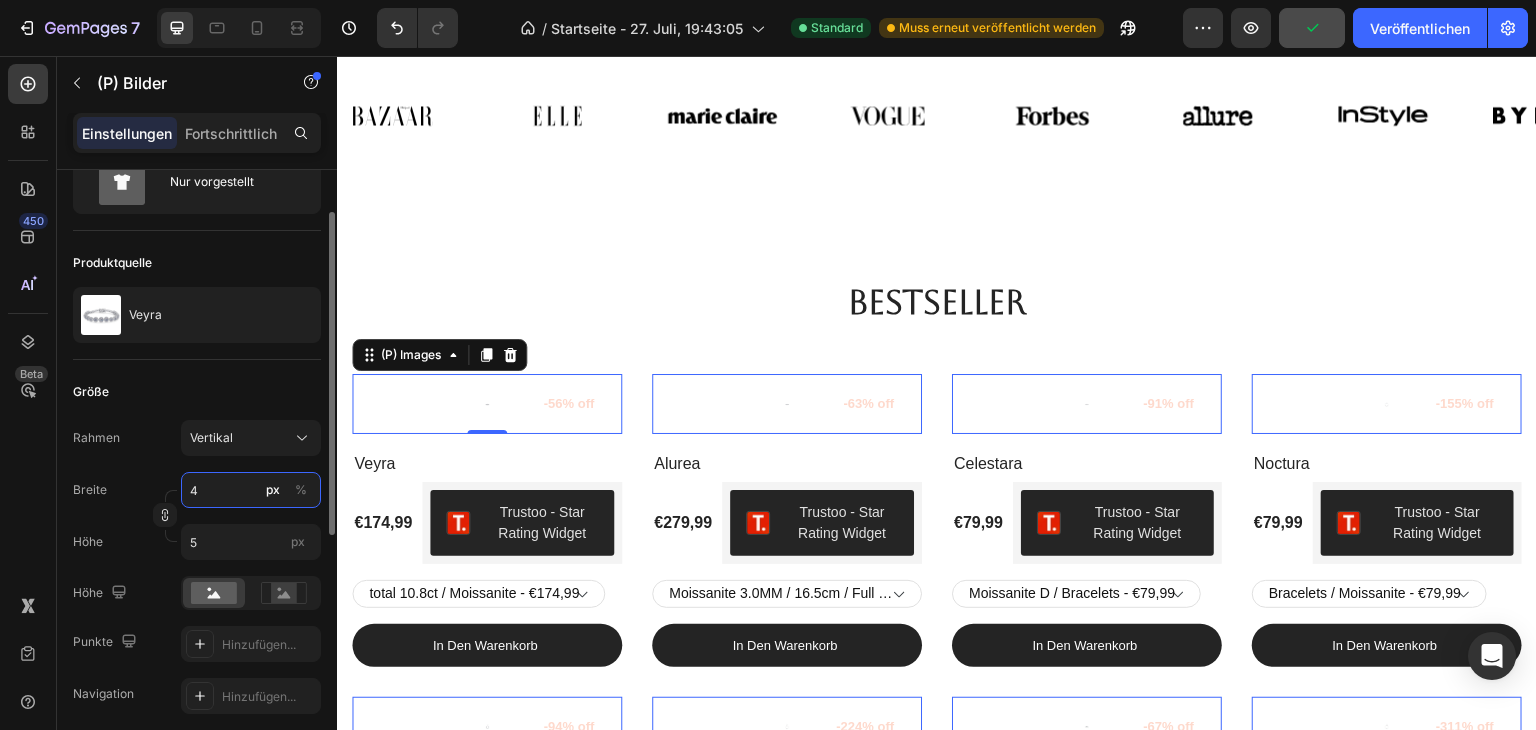 type on "40" 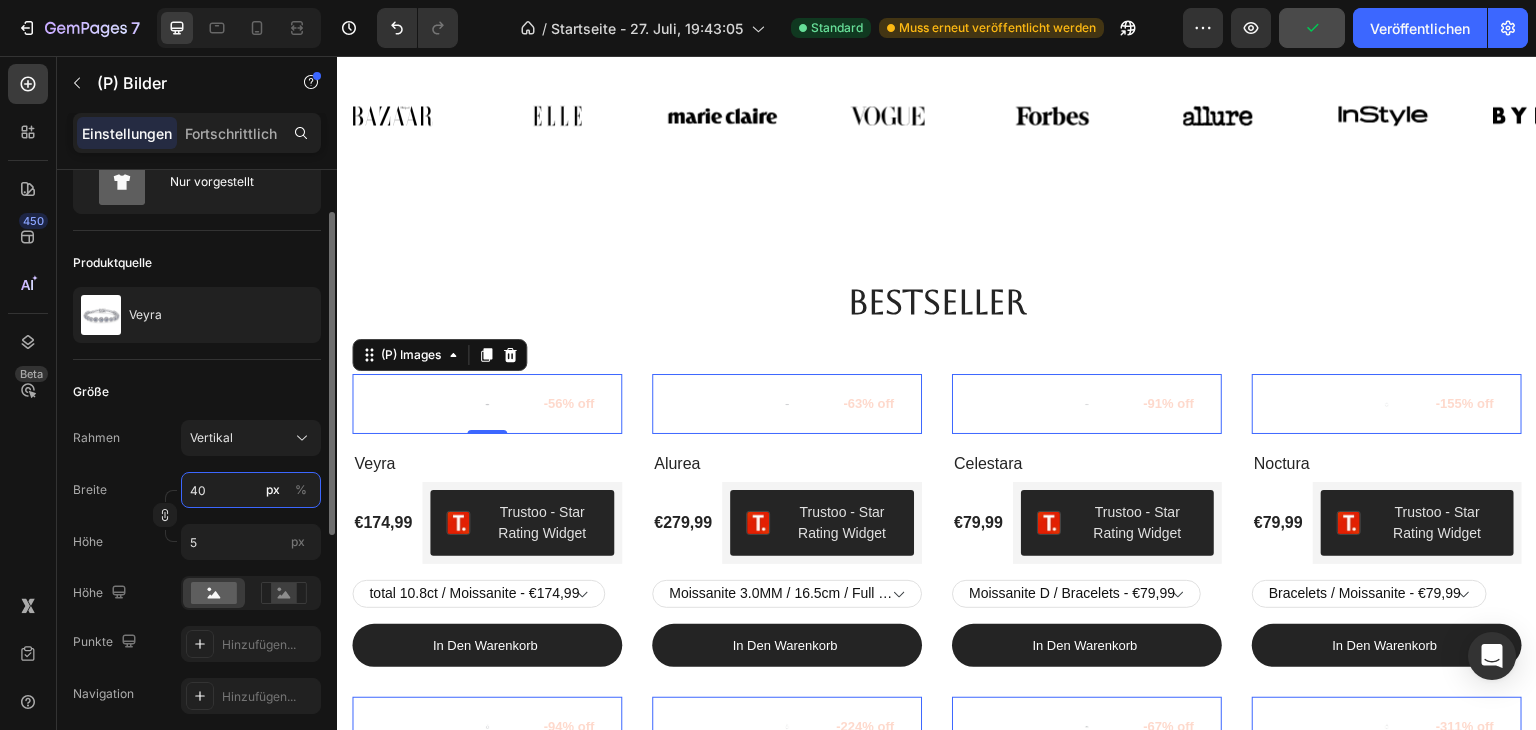 type on "53" 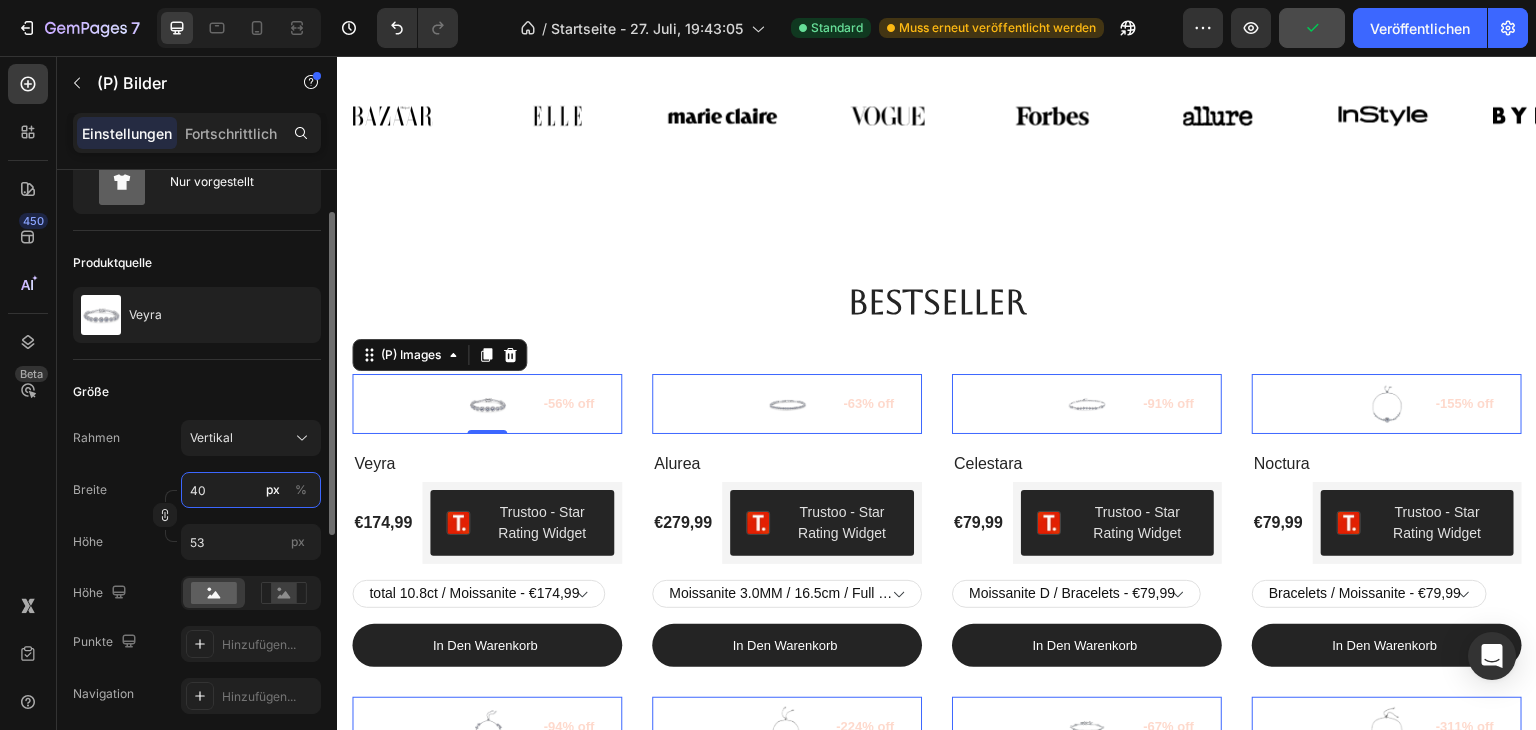 type on "400" 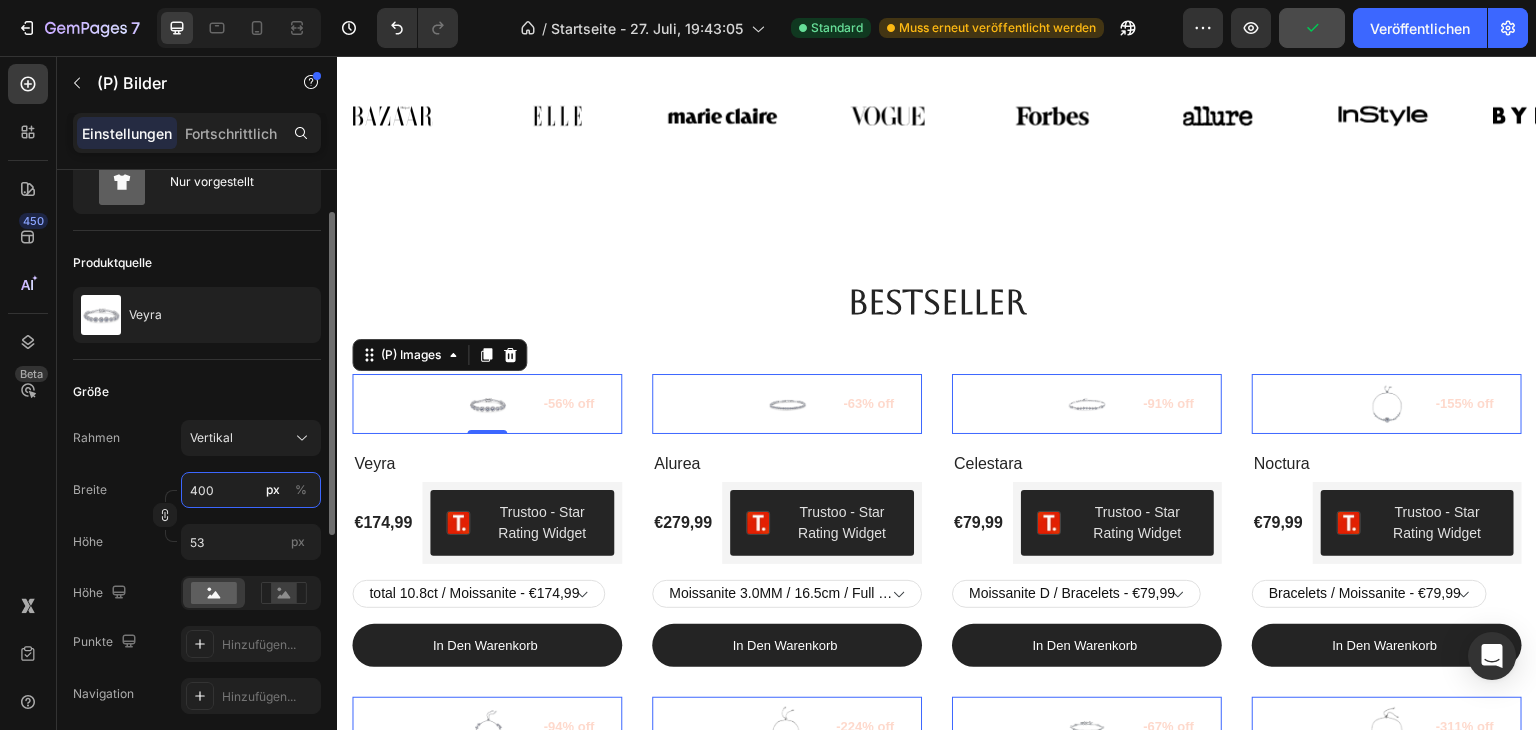 type on "533" 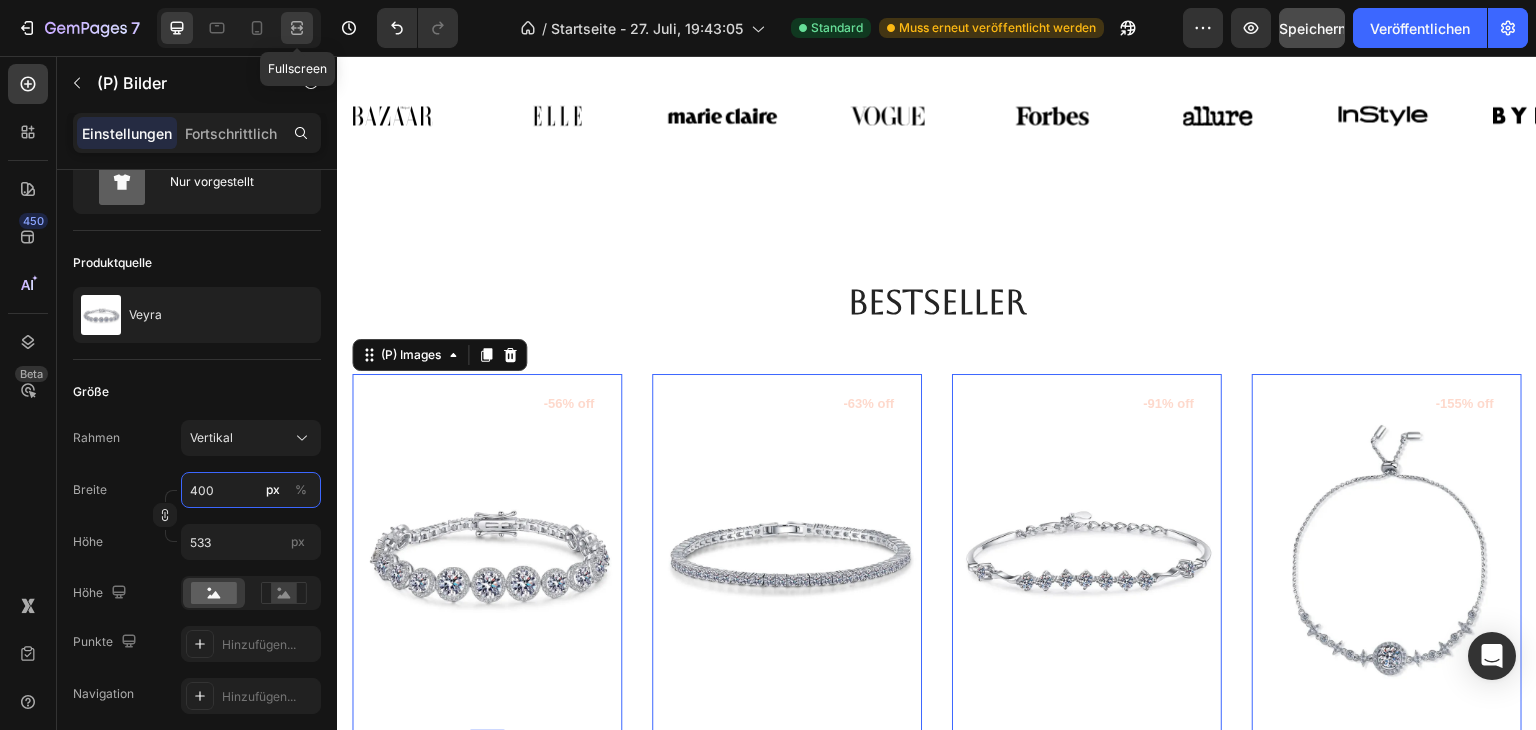 type on "400" 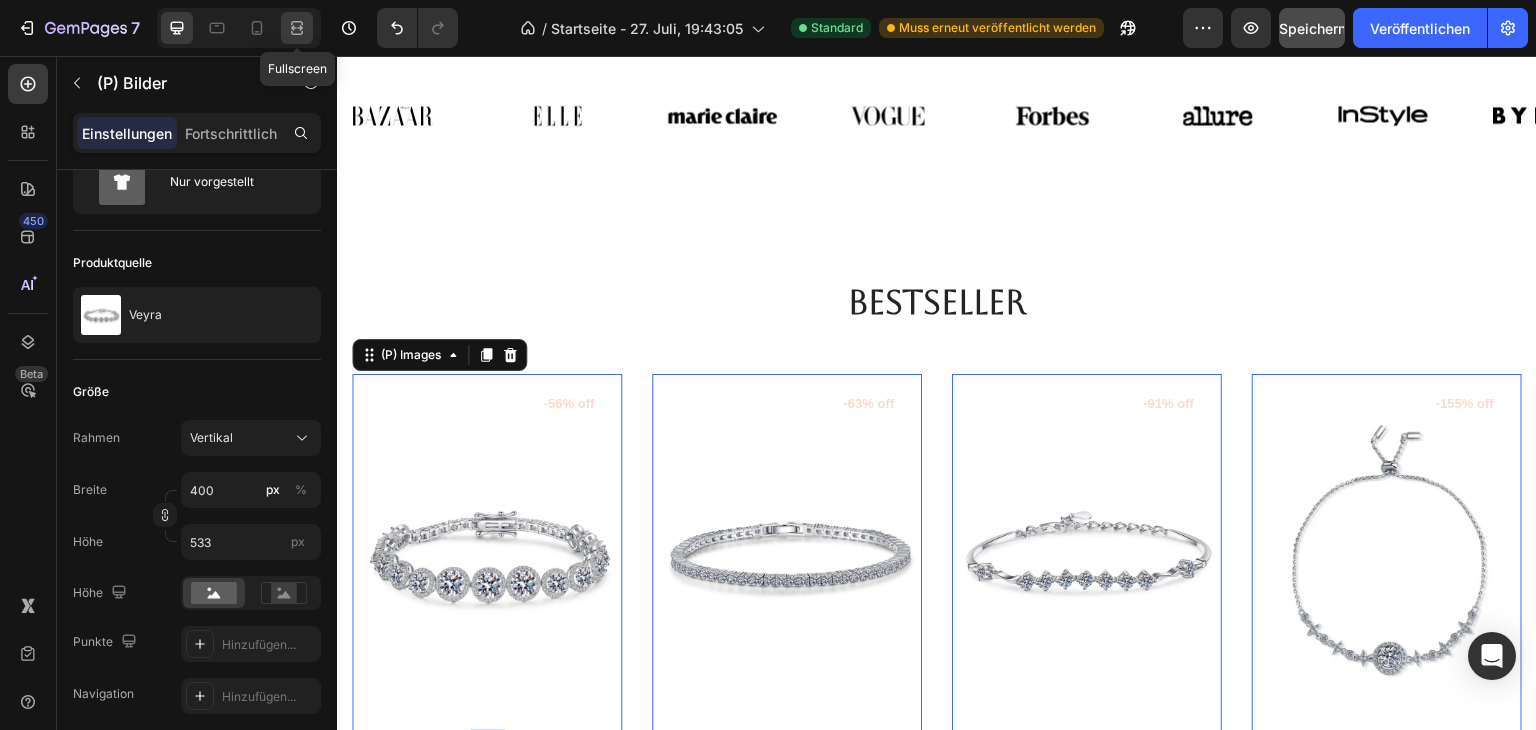 click 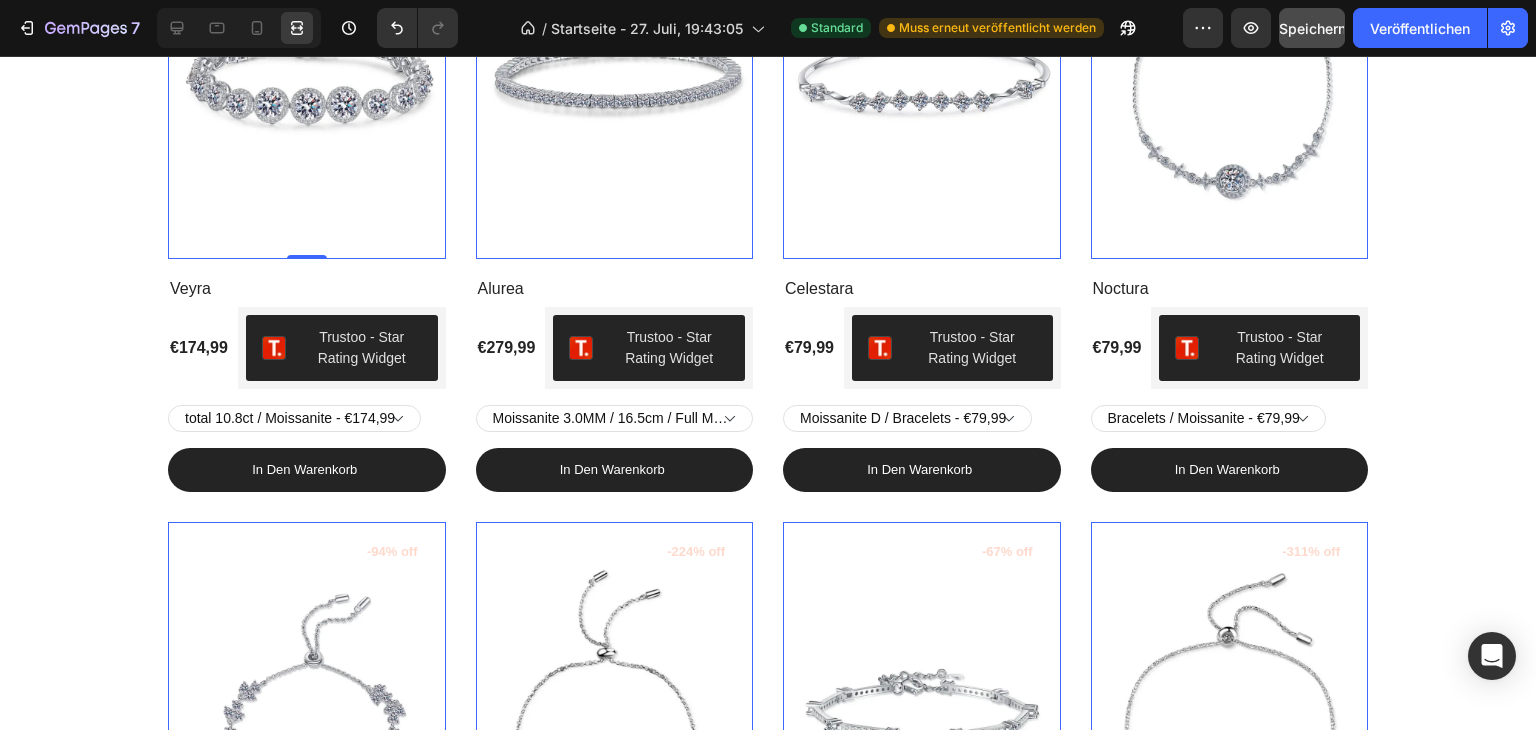 scroll, scrollTop: 976, scrollLeft: 0, axis: vertical 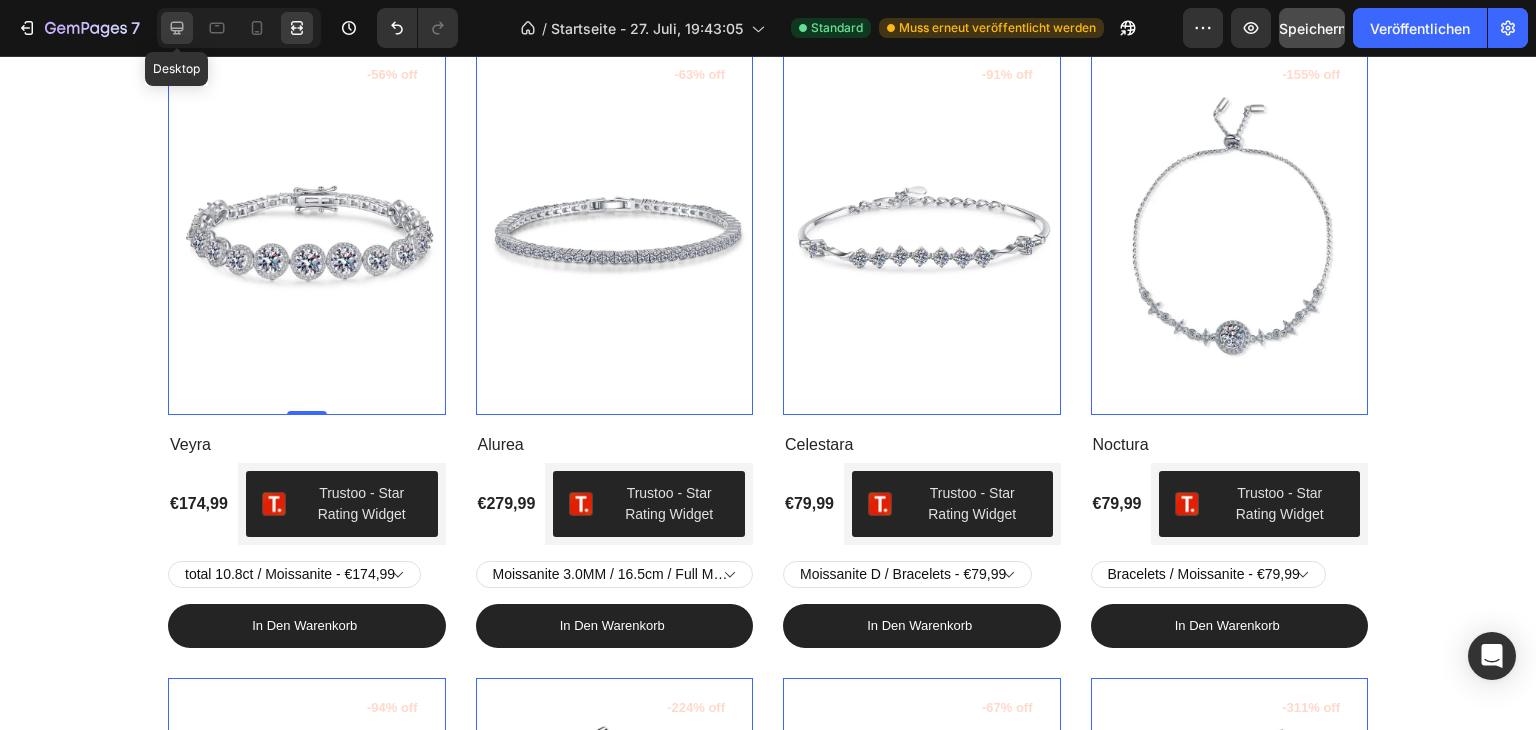 click 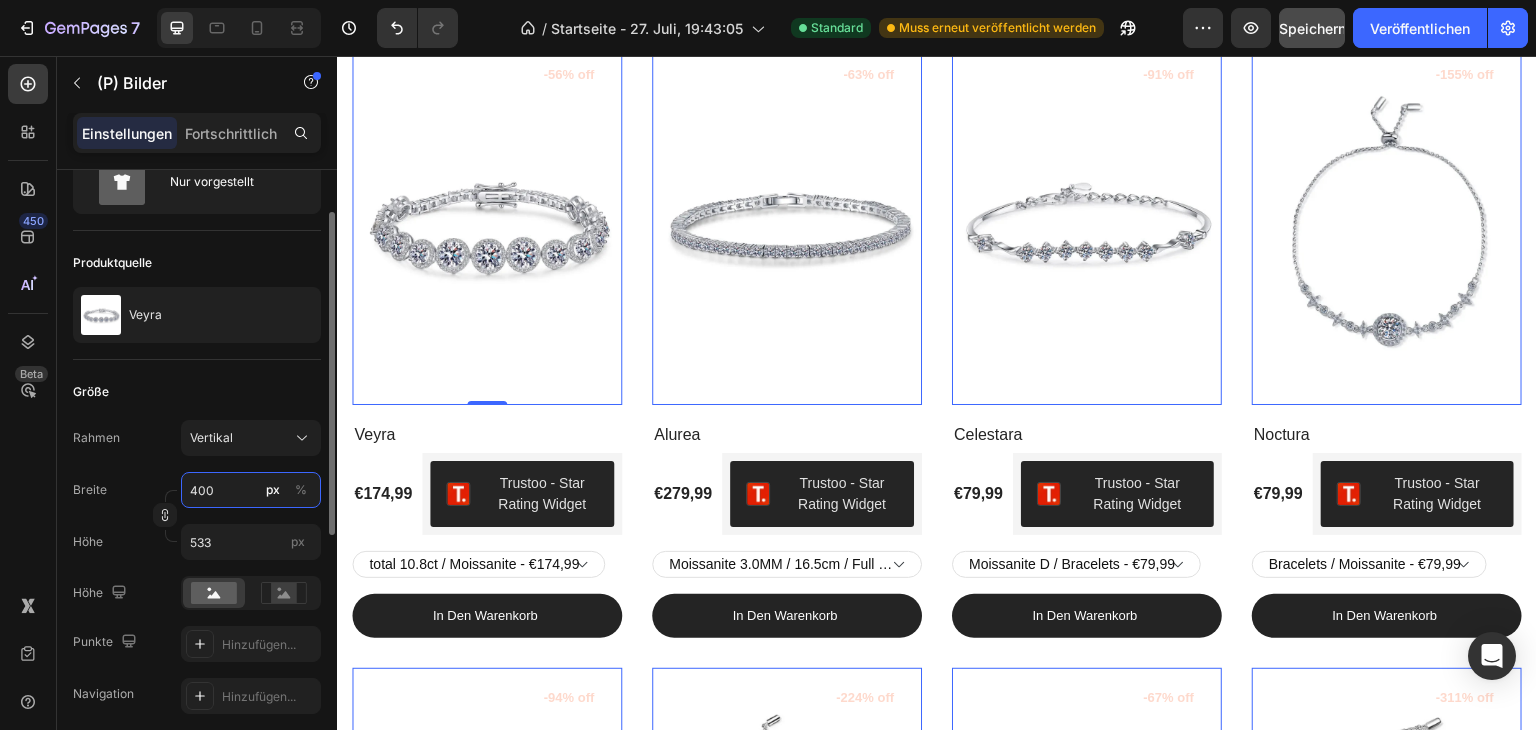 click on "400" at bounding box center (251, 490) 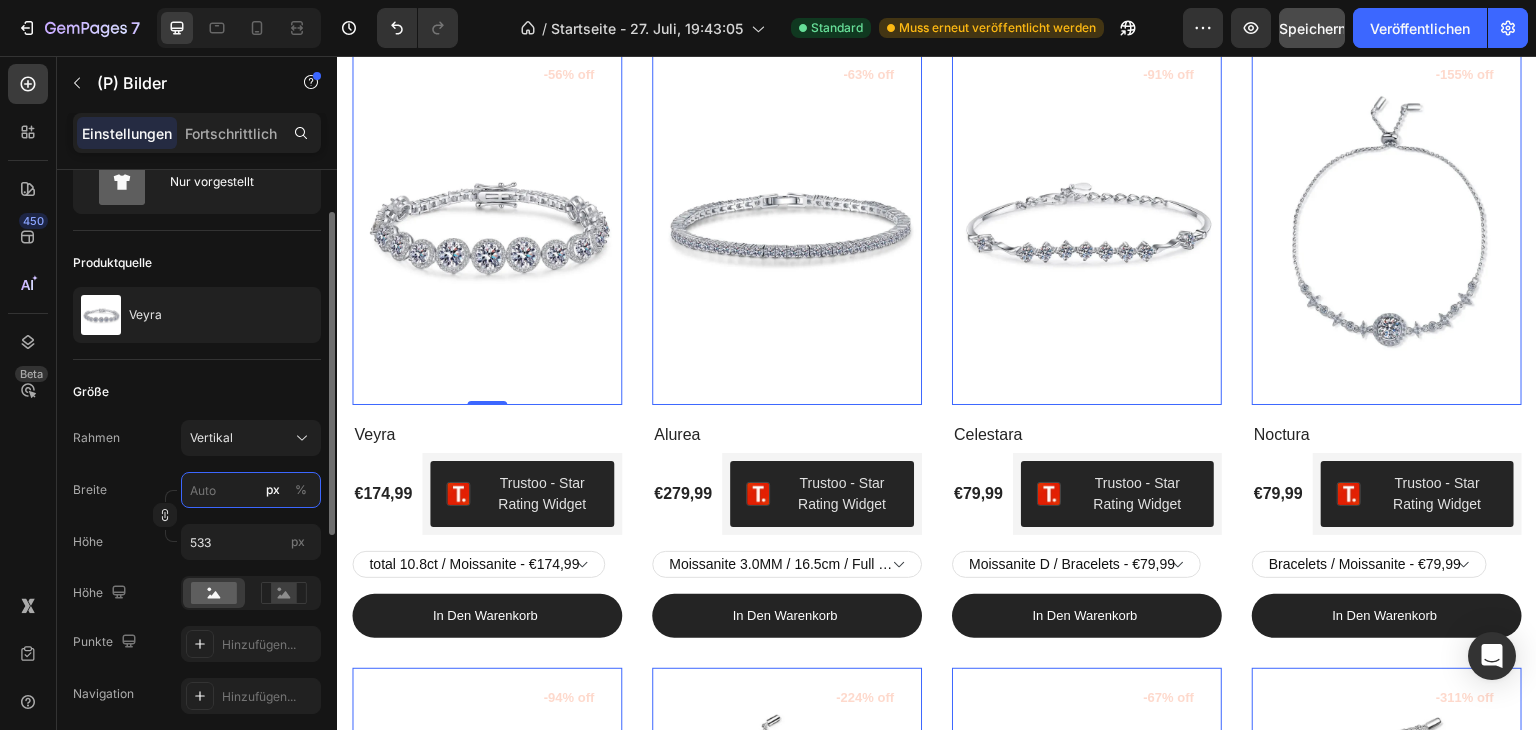 type 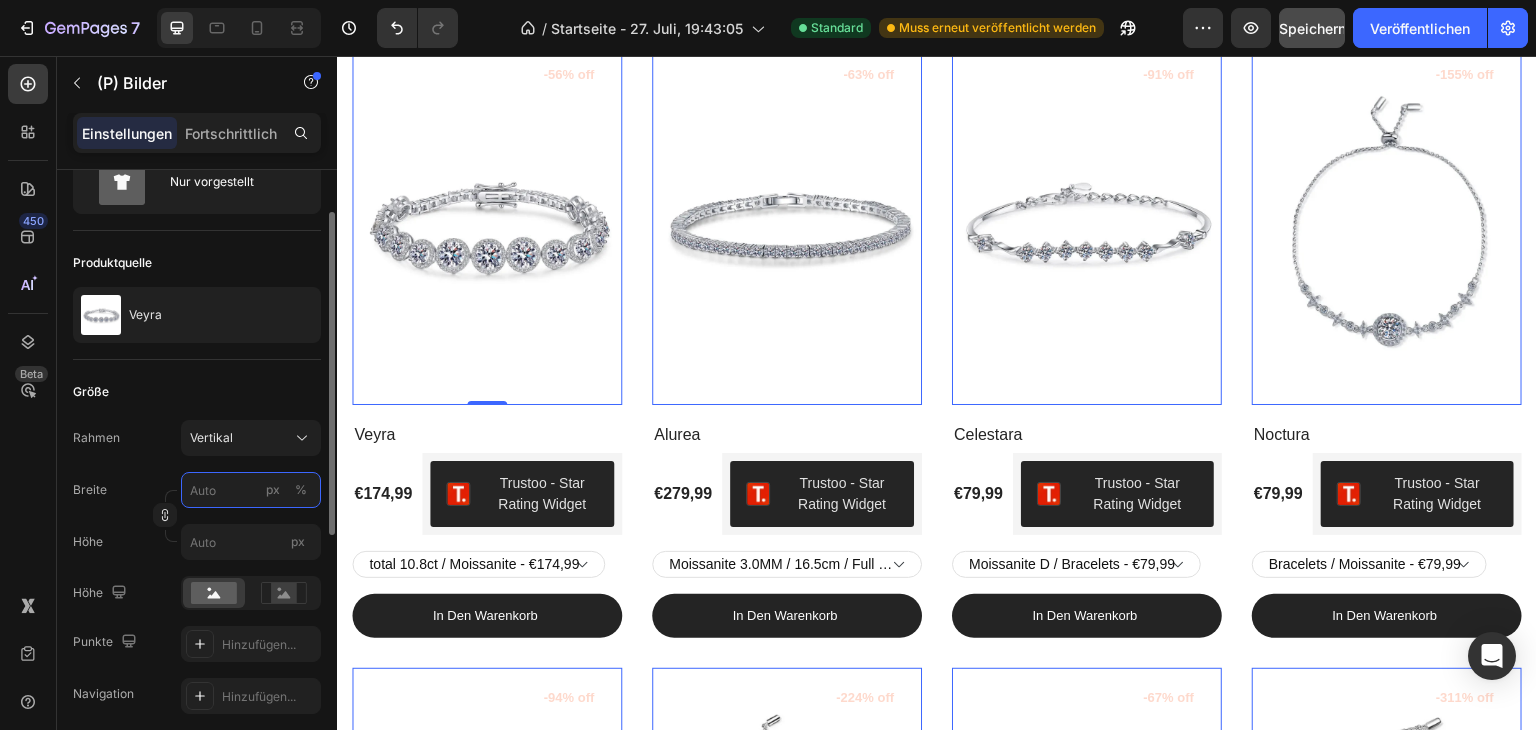 type on "6" 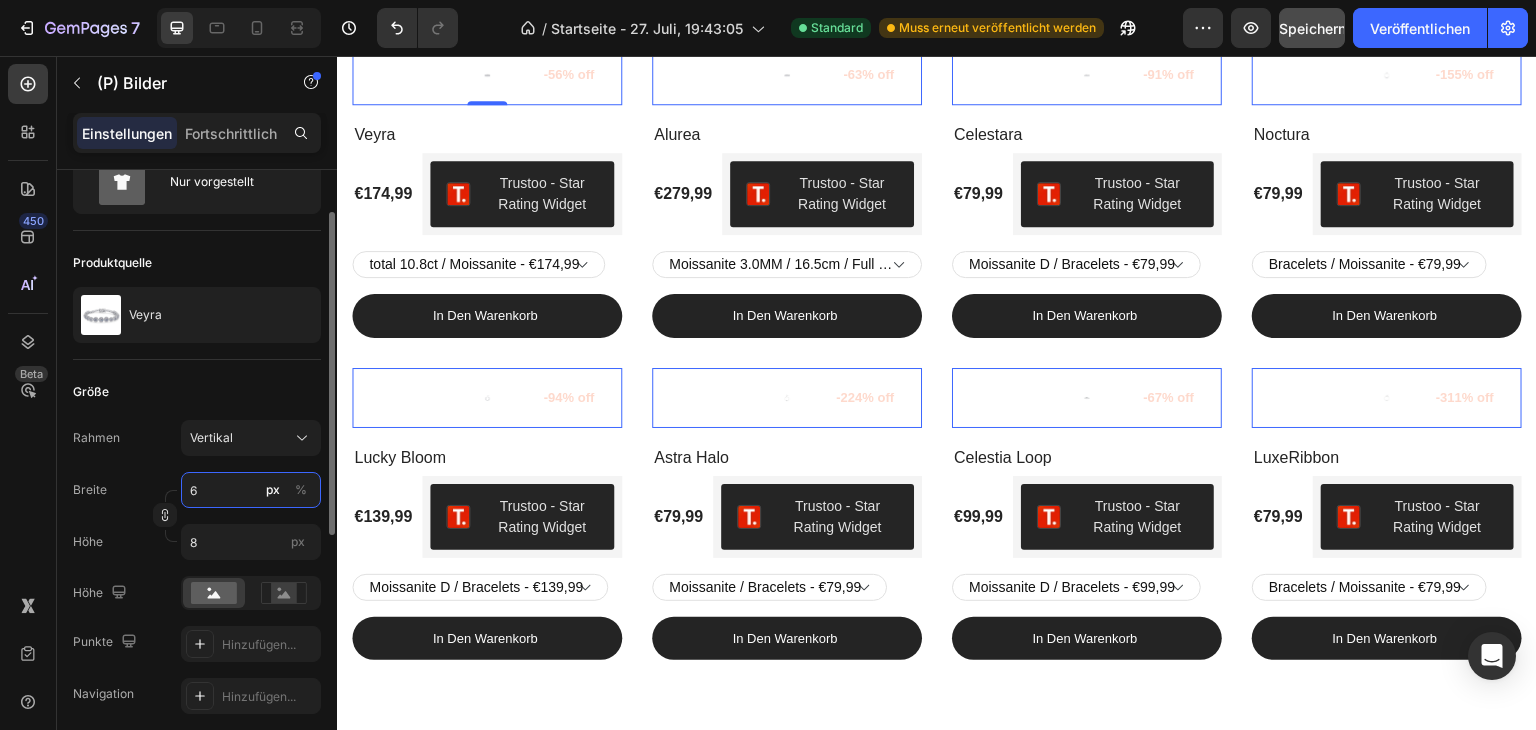 type on "60" 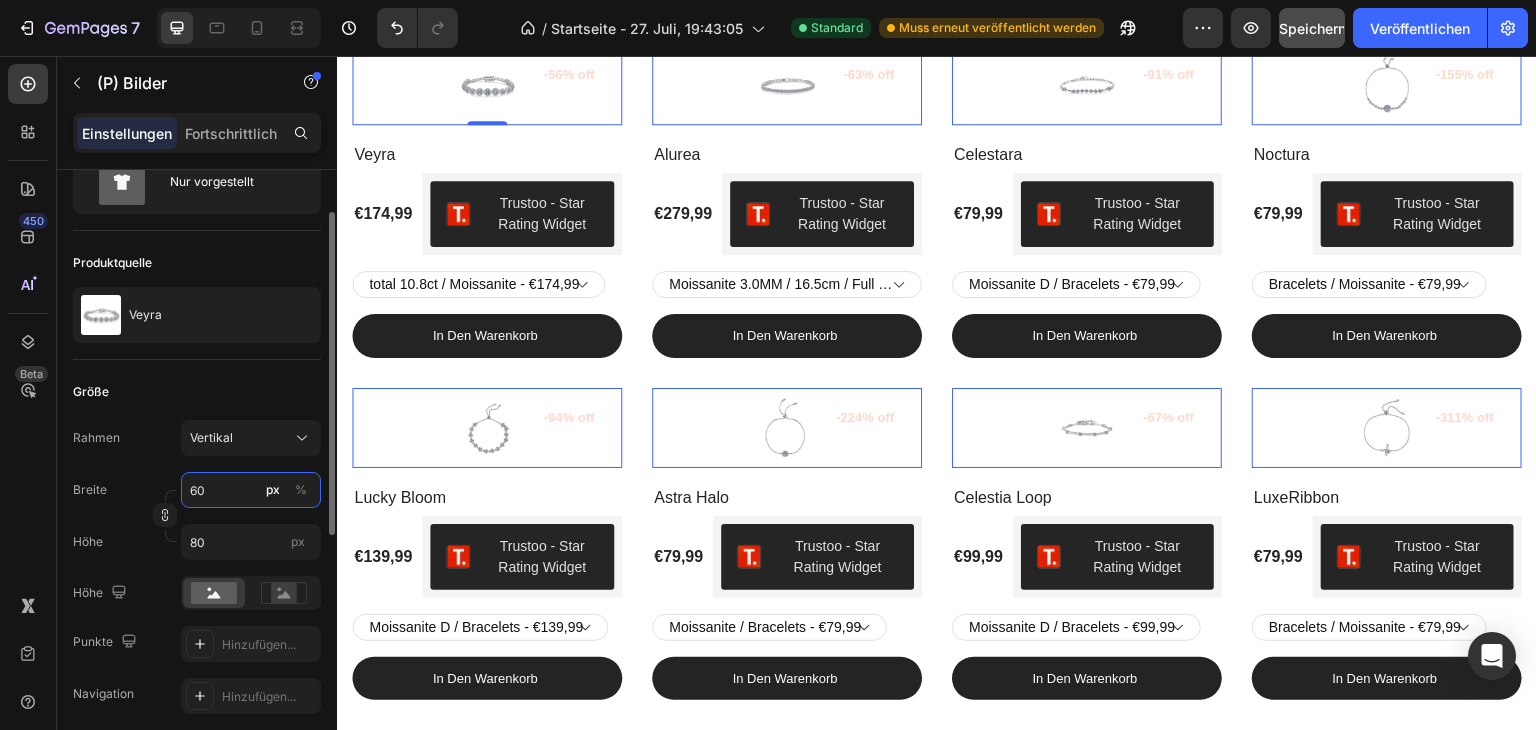 scroll, scrollTop: 951, scrollLeft: 0, axis: vertical 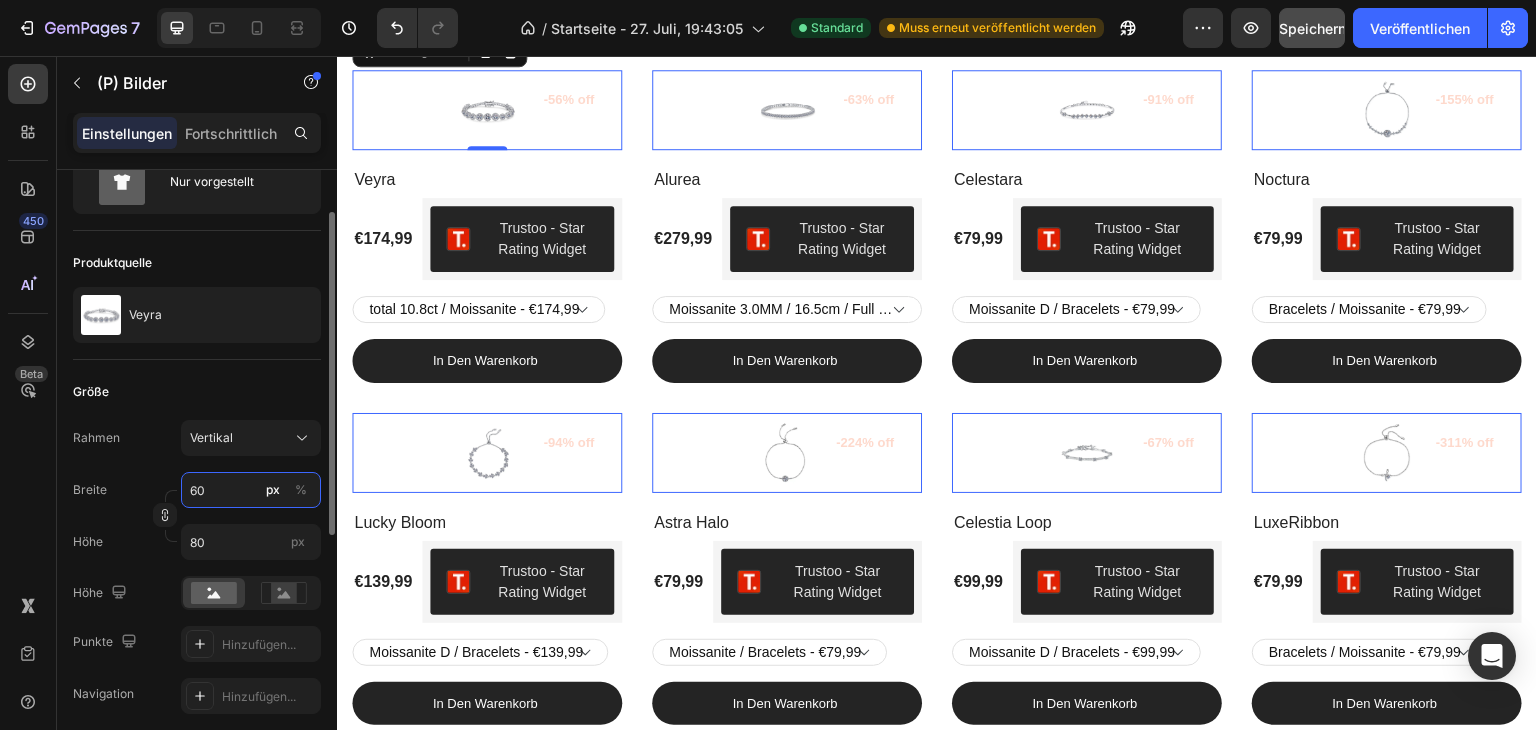 type on "600" 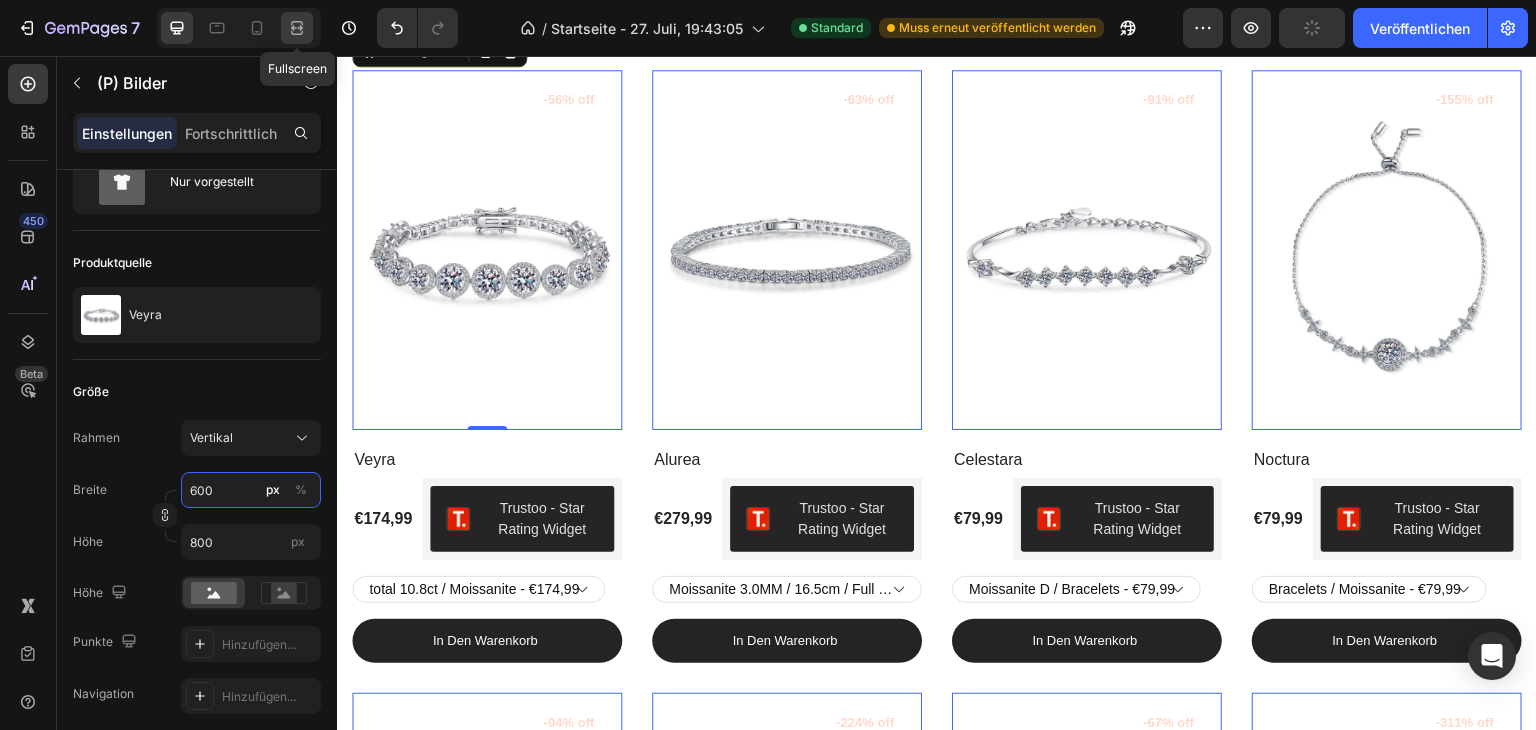 type on "600" 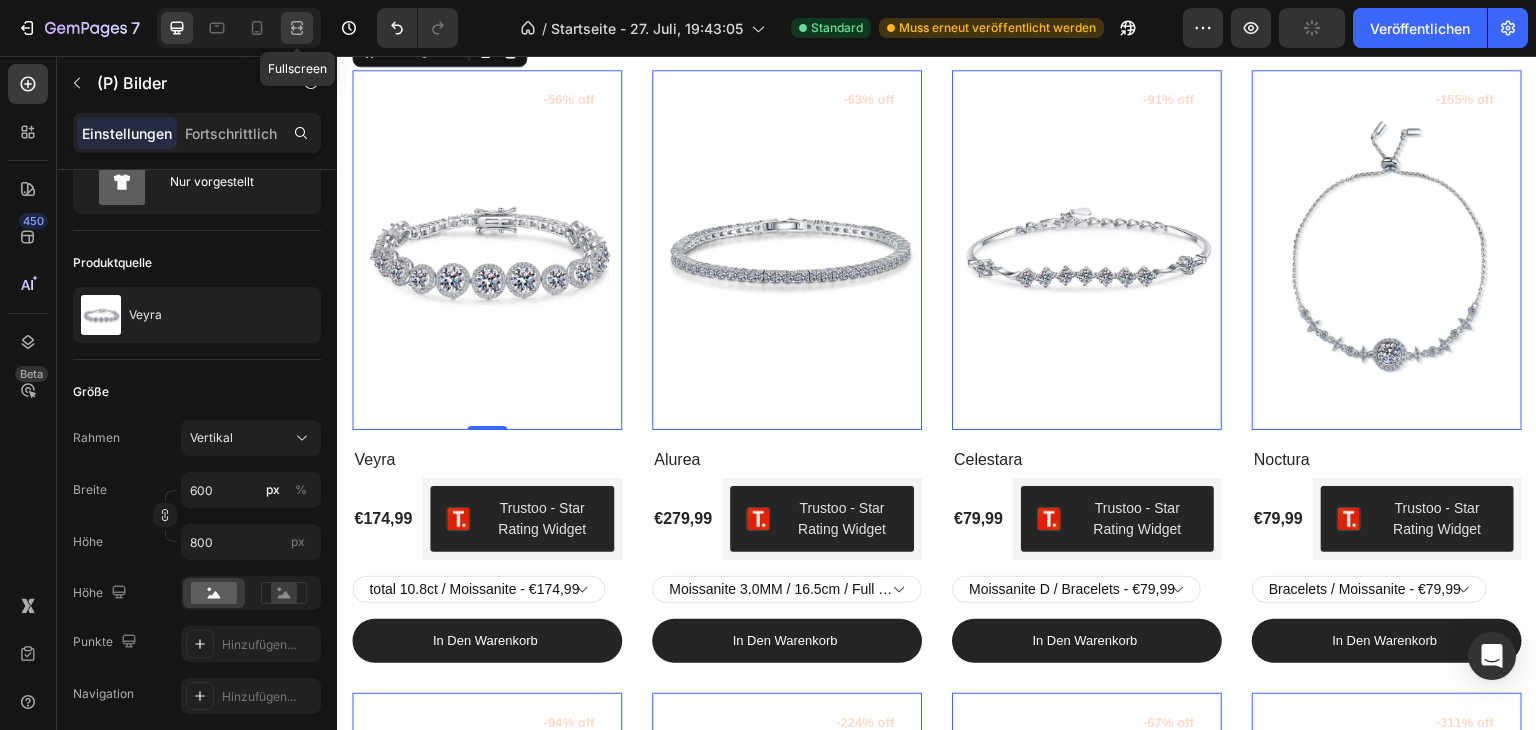 click 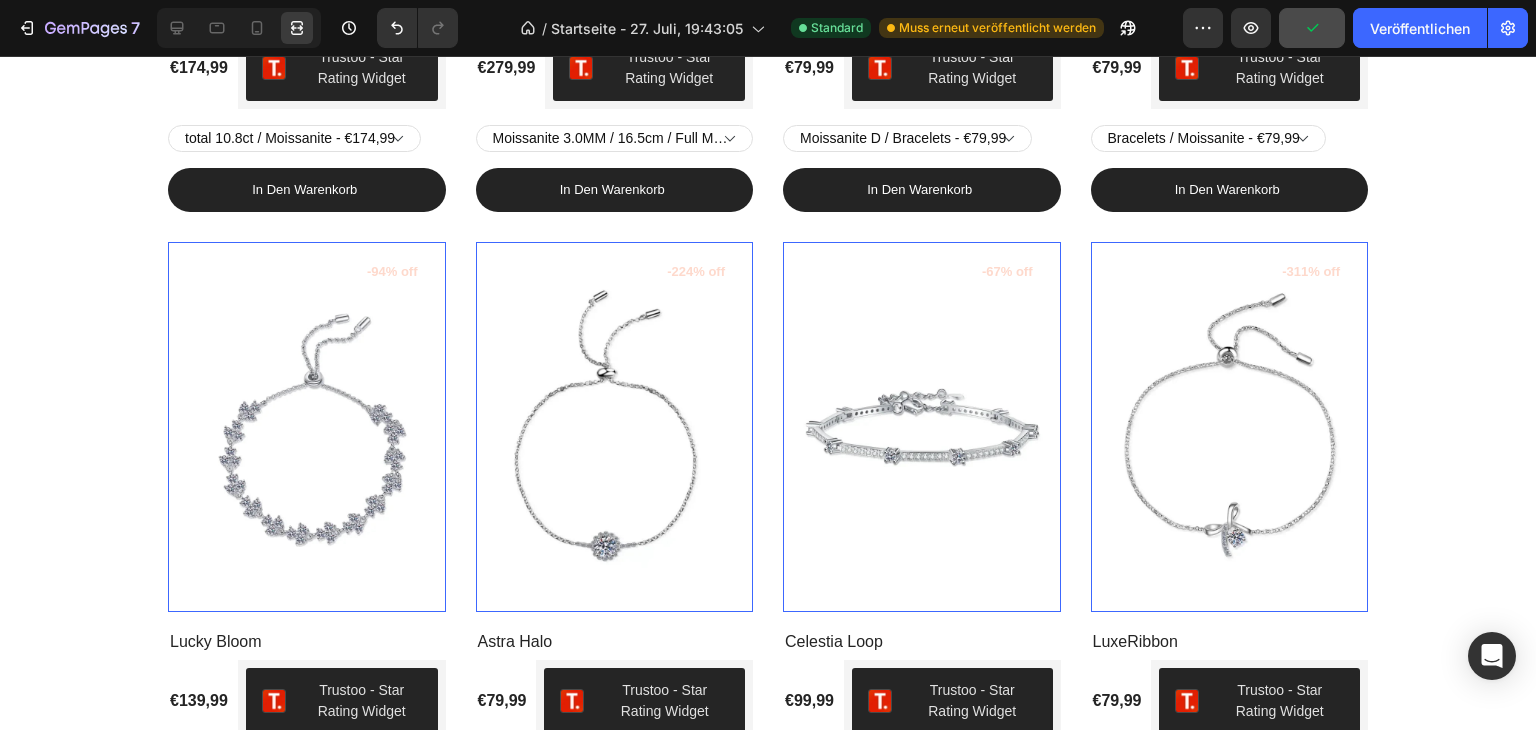 scroll, scrollTop: 1639, scrollLeft: 0, axis: vertical 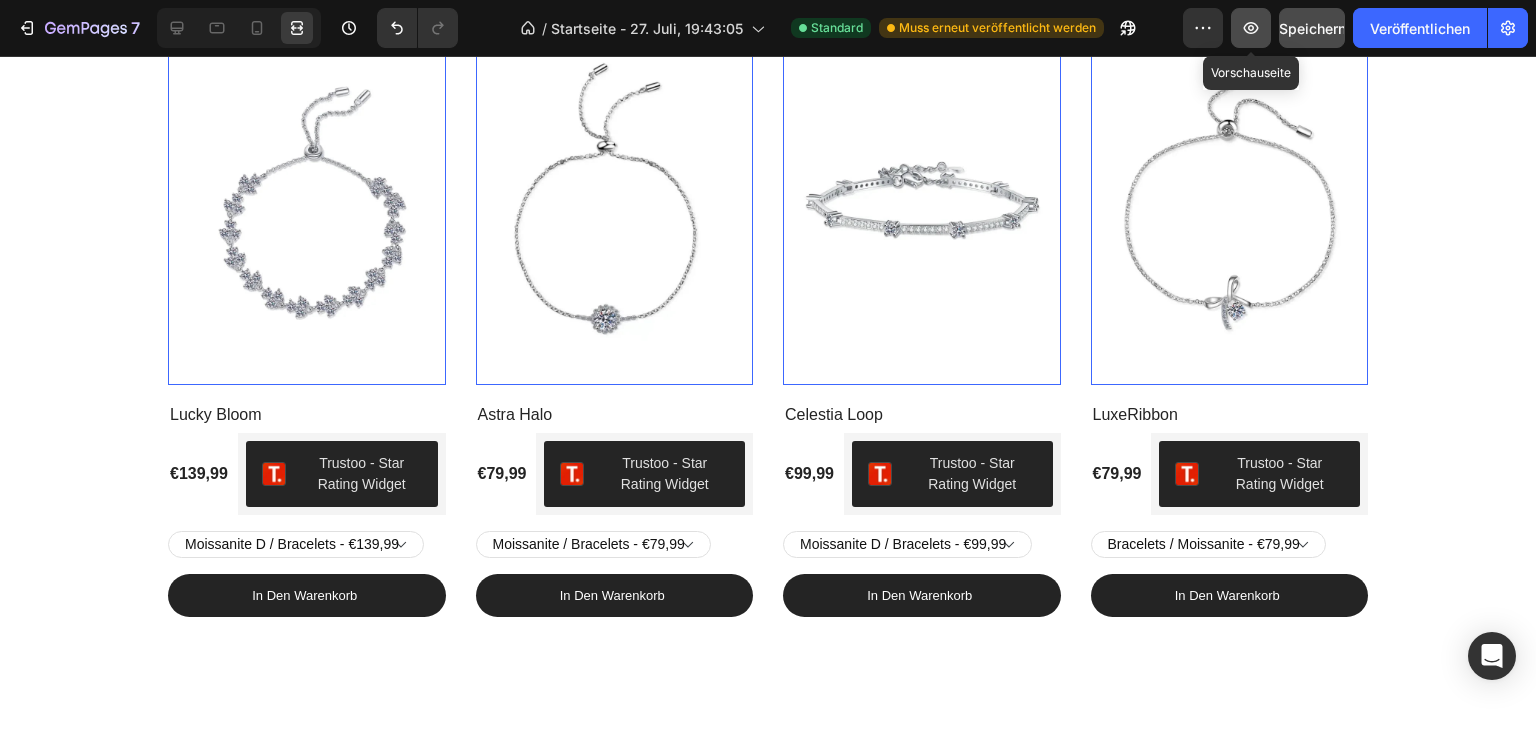 click 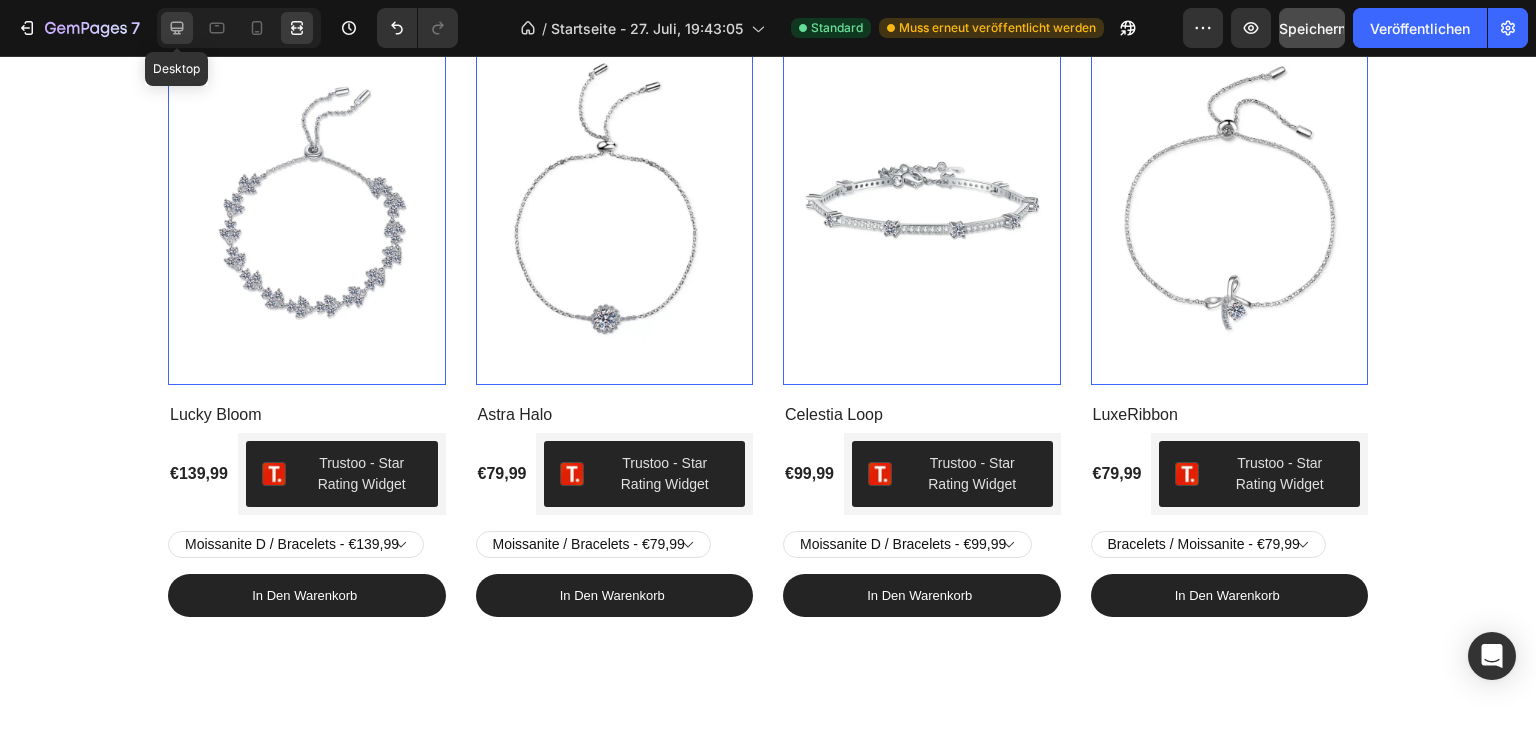 click 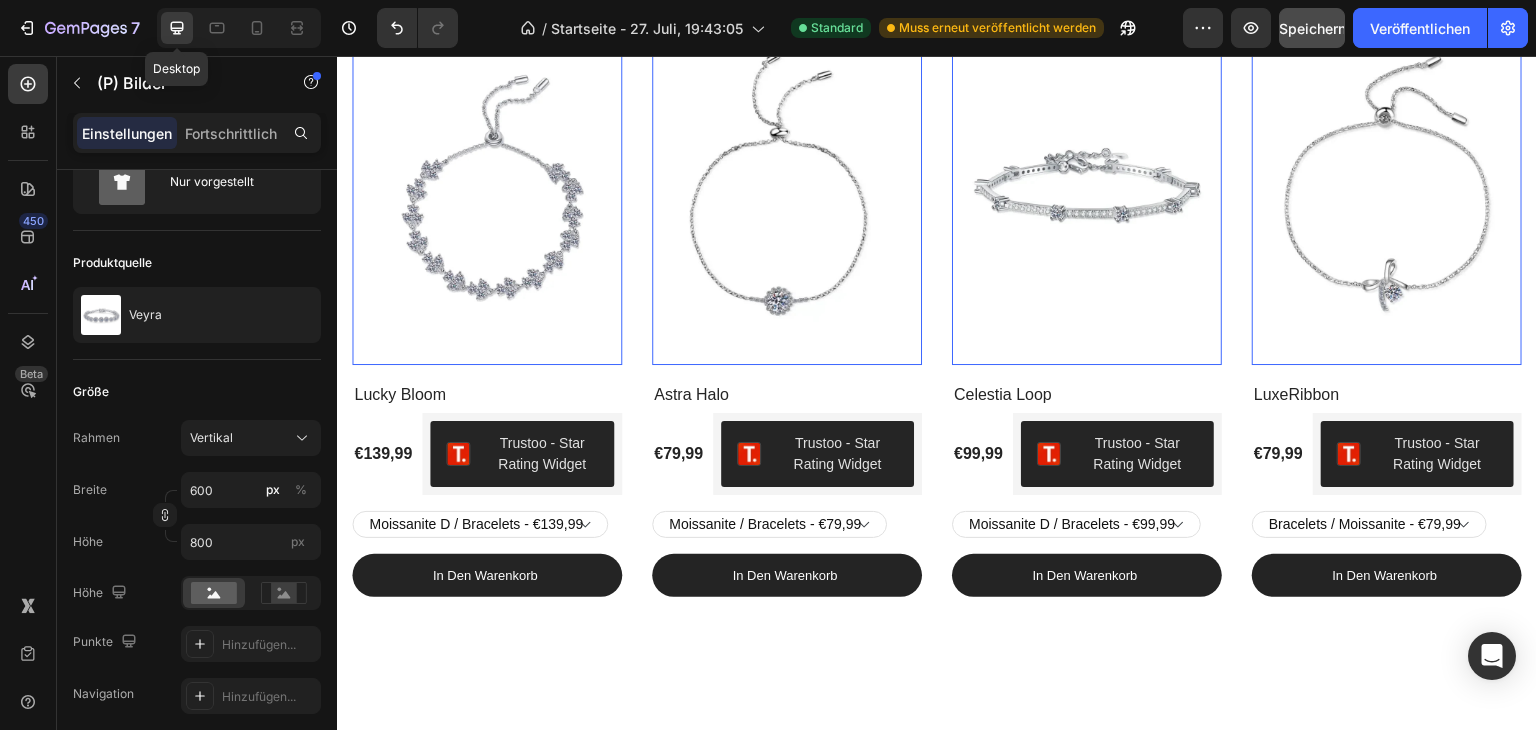 scroll, scrollTop: 1624, scrollLeft: 0, axis: vertical 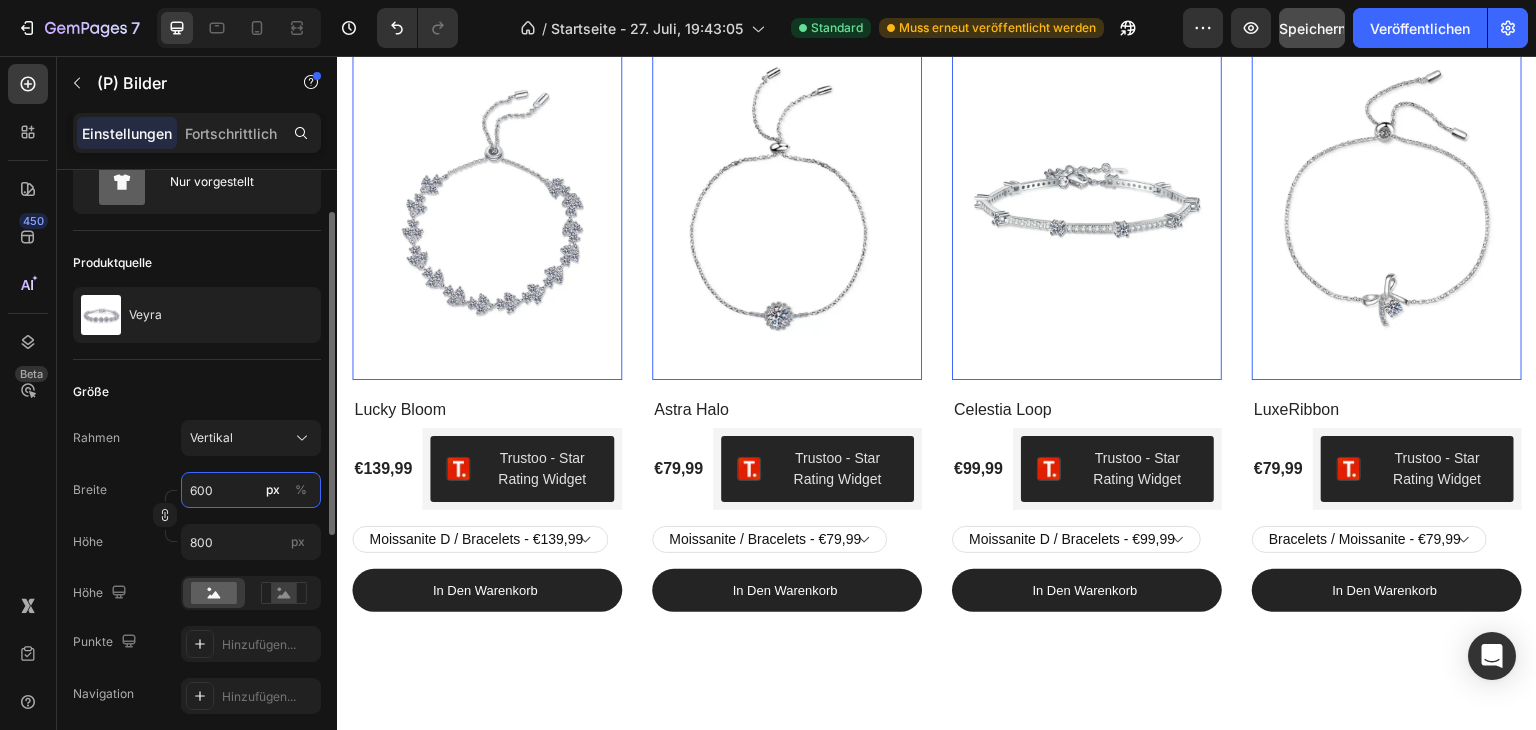 click on "600" at bounding box center (251, 490) 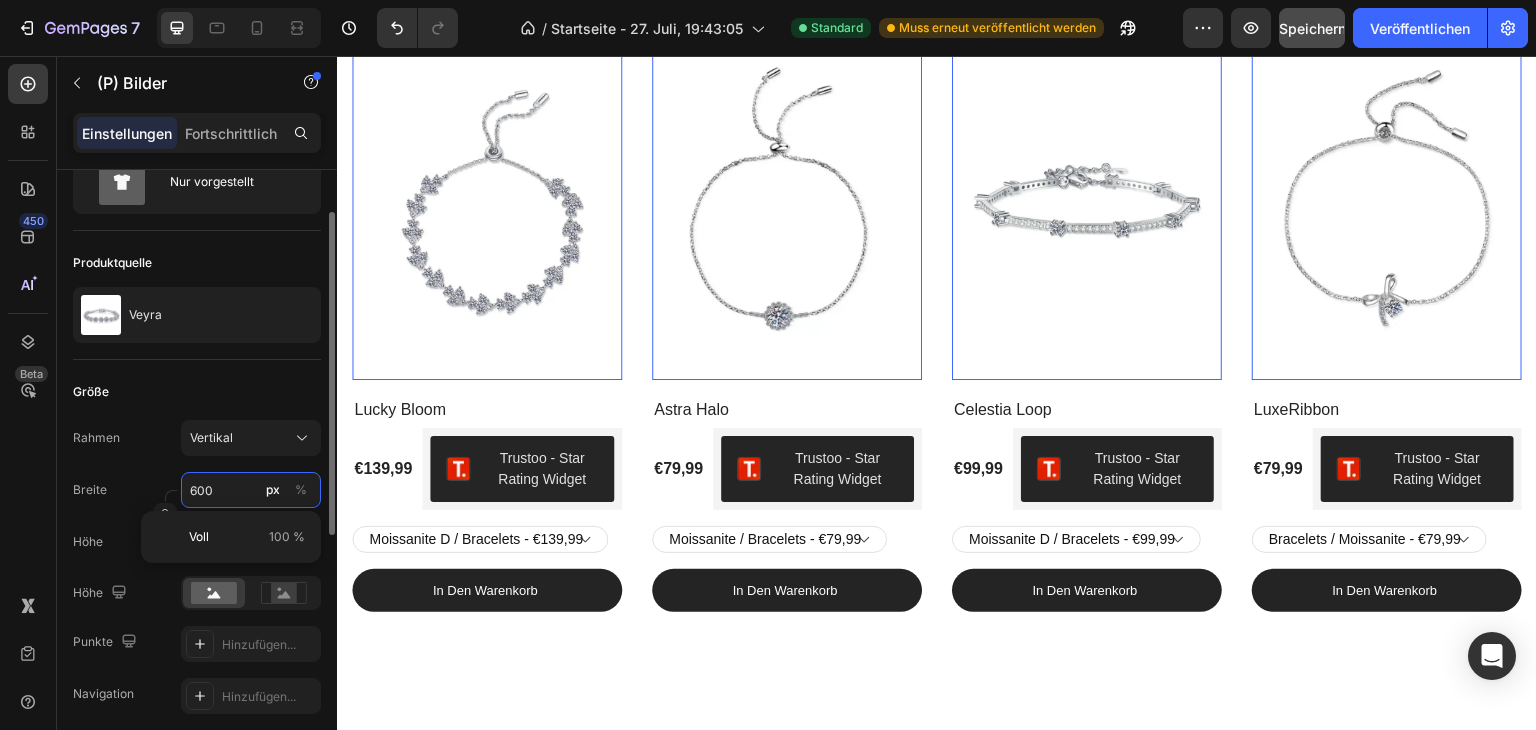 type 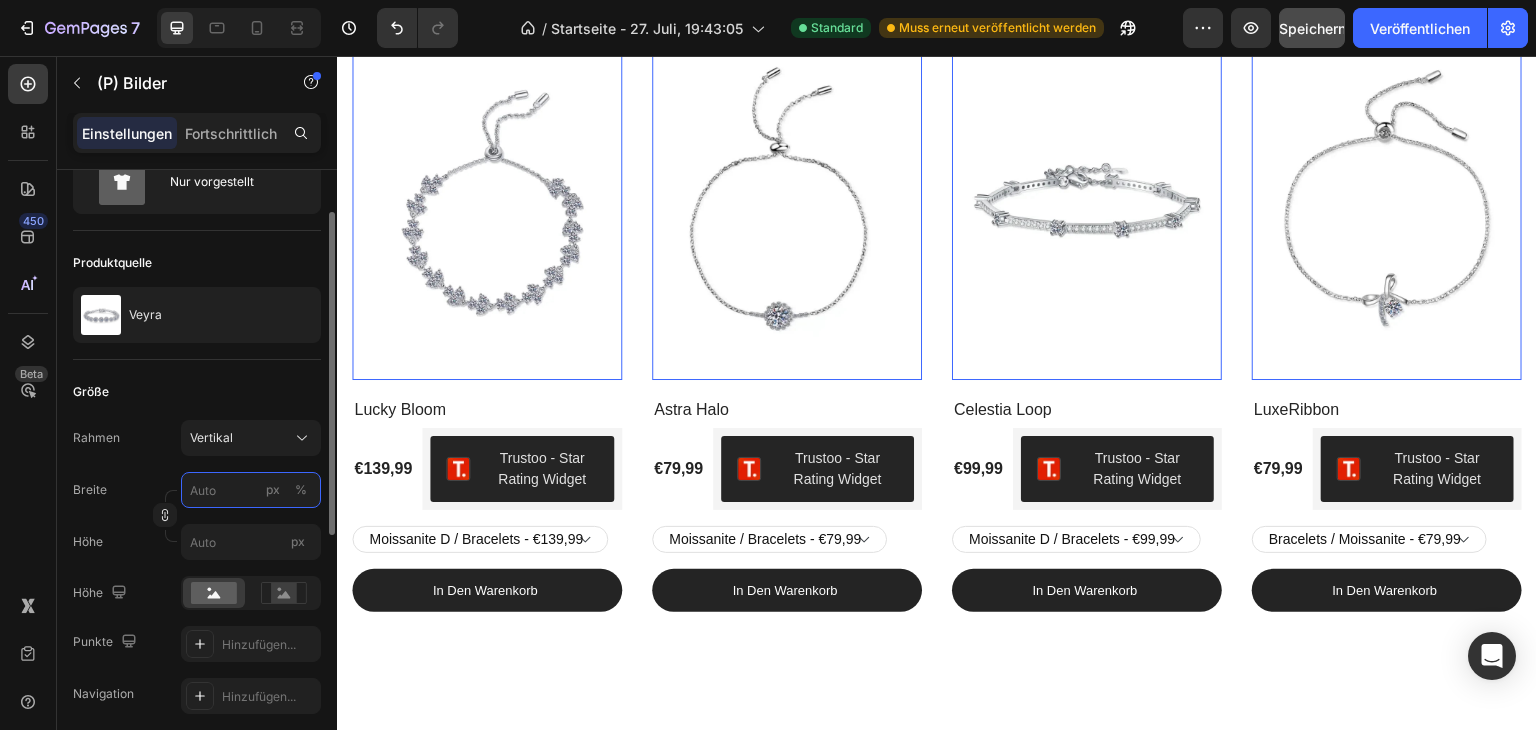 type on "1" 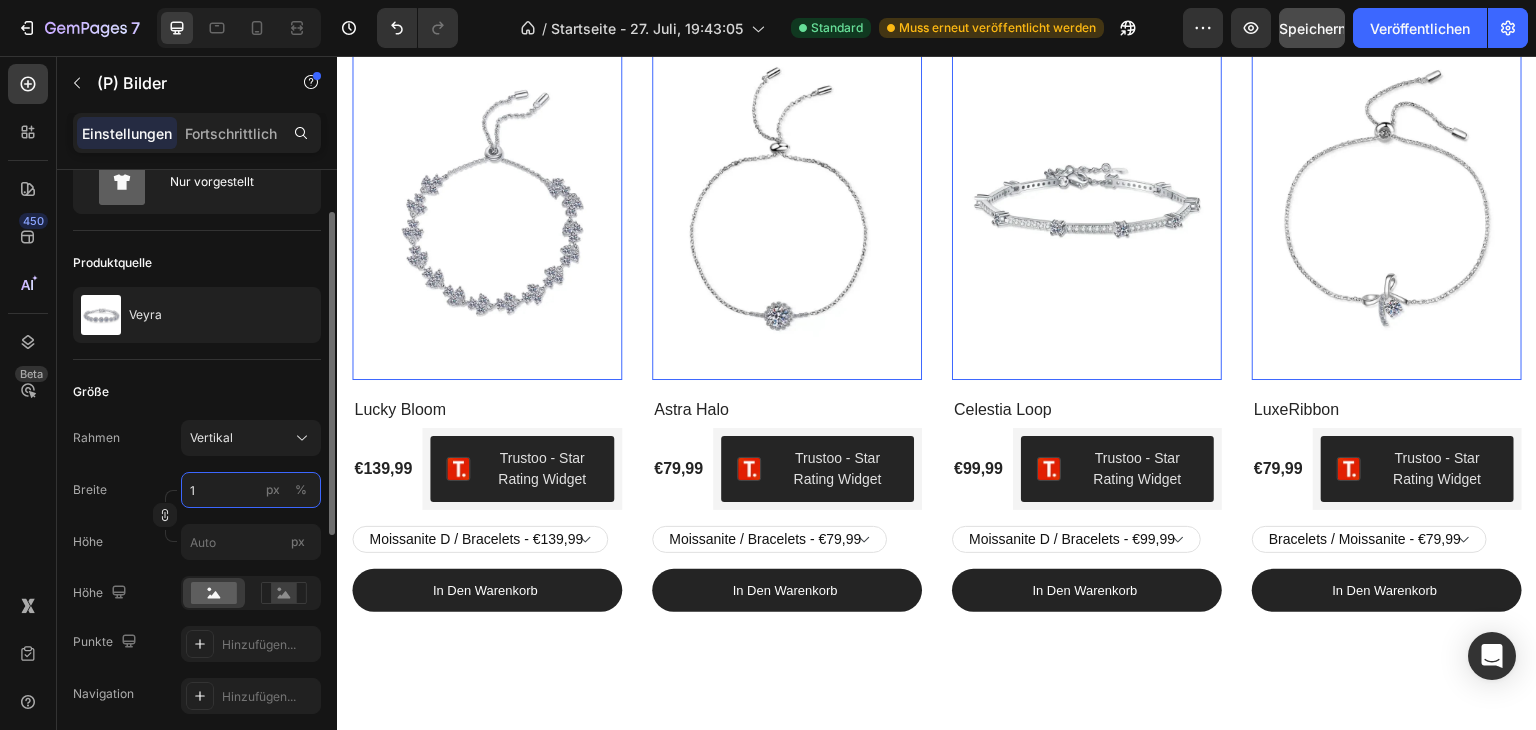 type on "1" 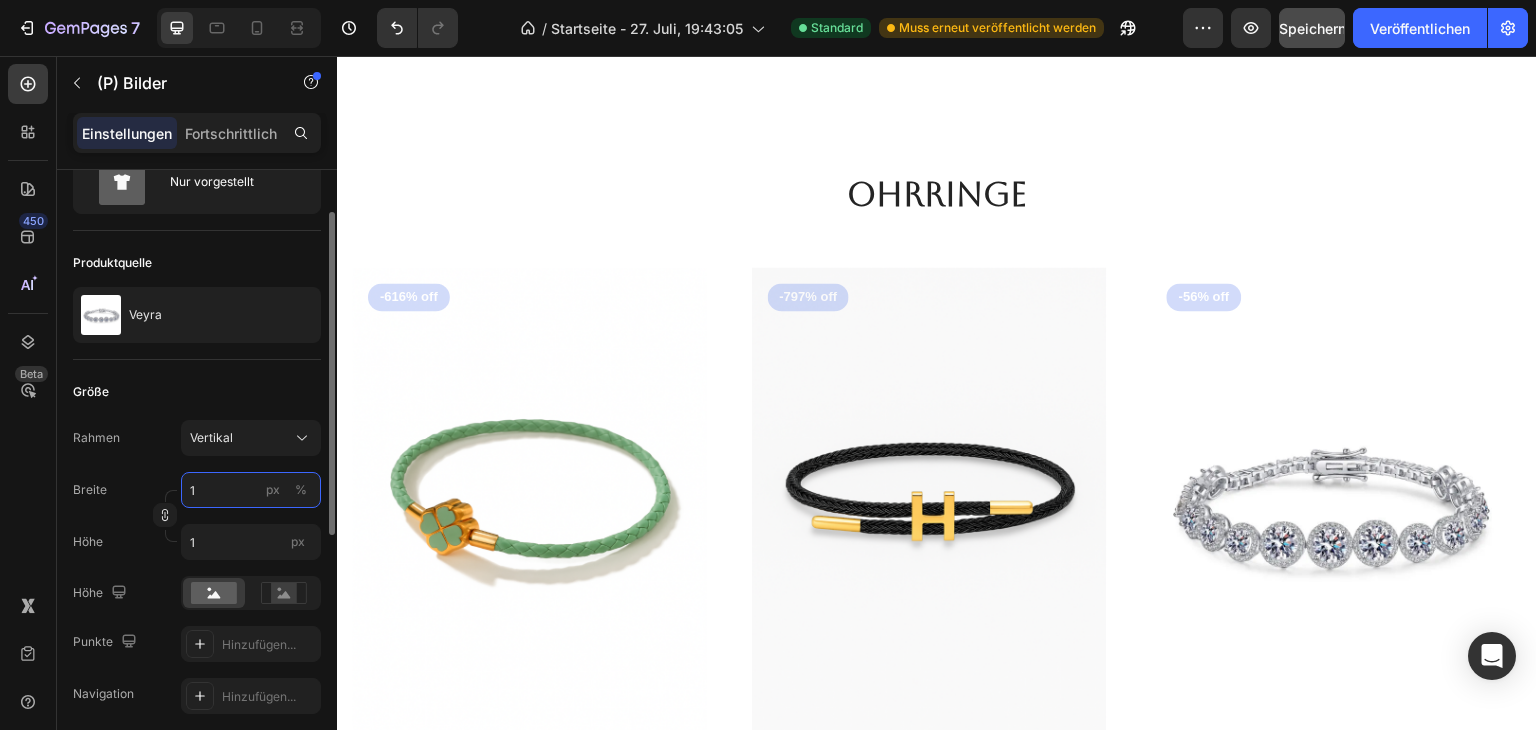 type on "10" 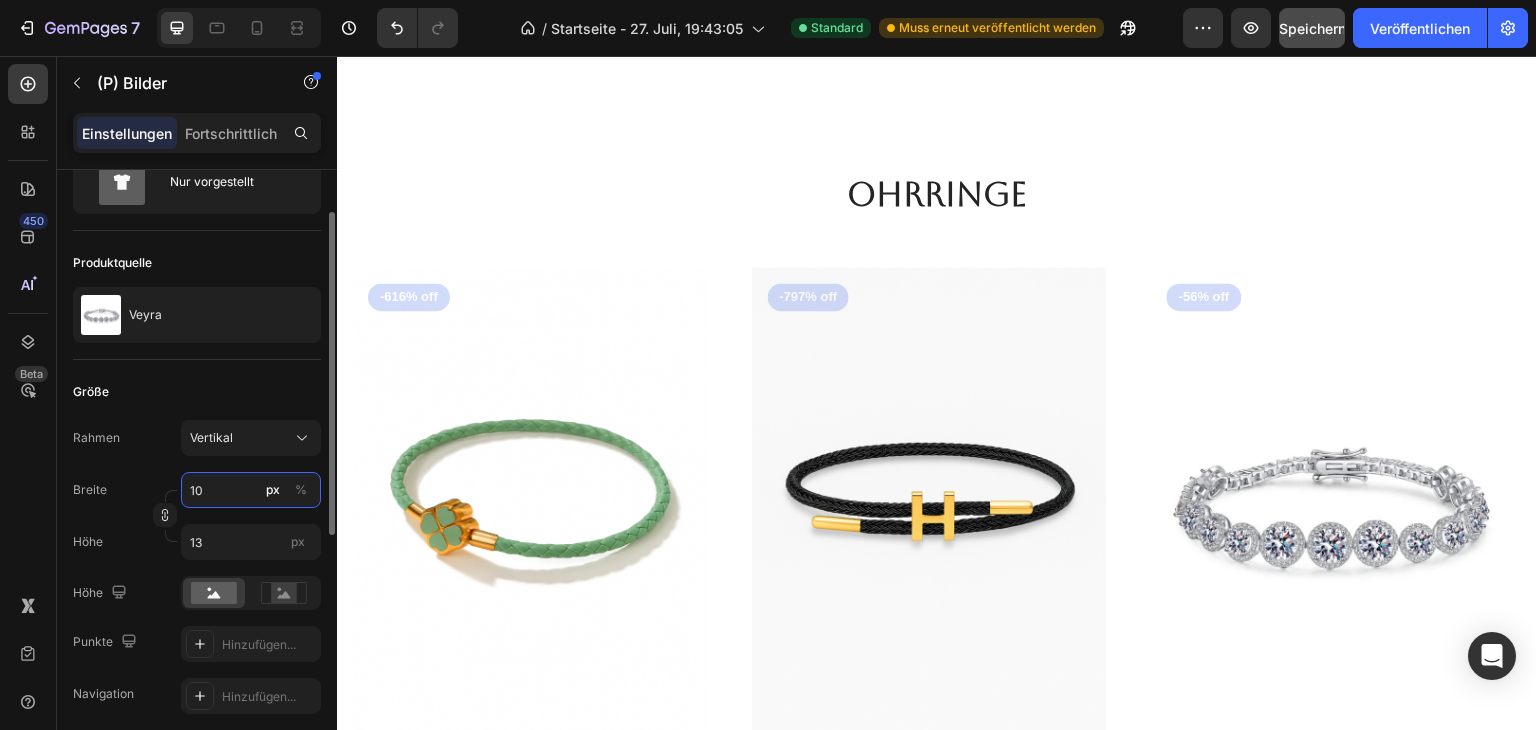 type on "100" 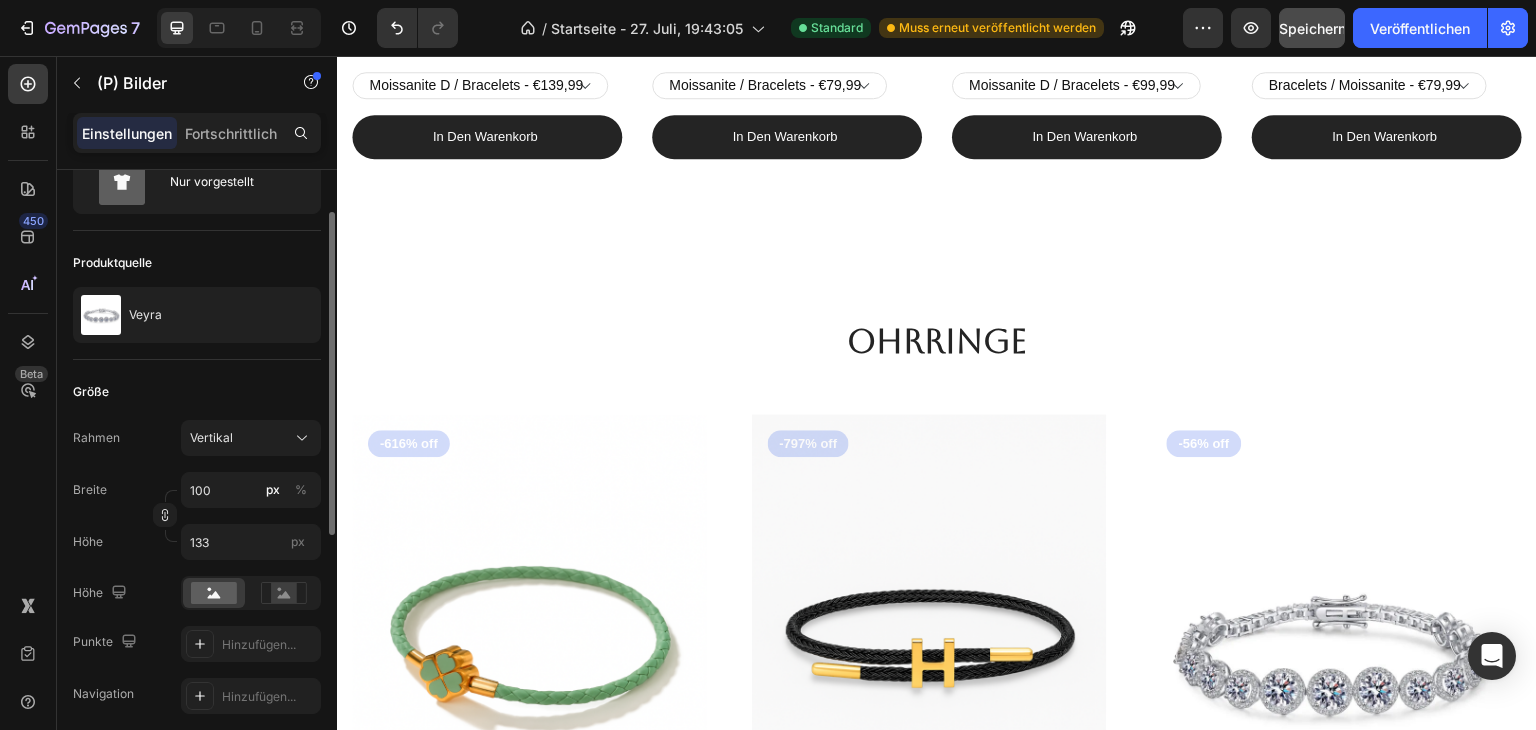 click on "Größe" at bounding box center [197, 392] 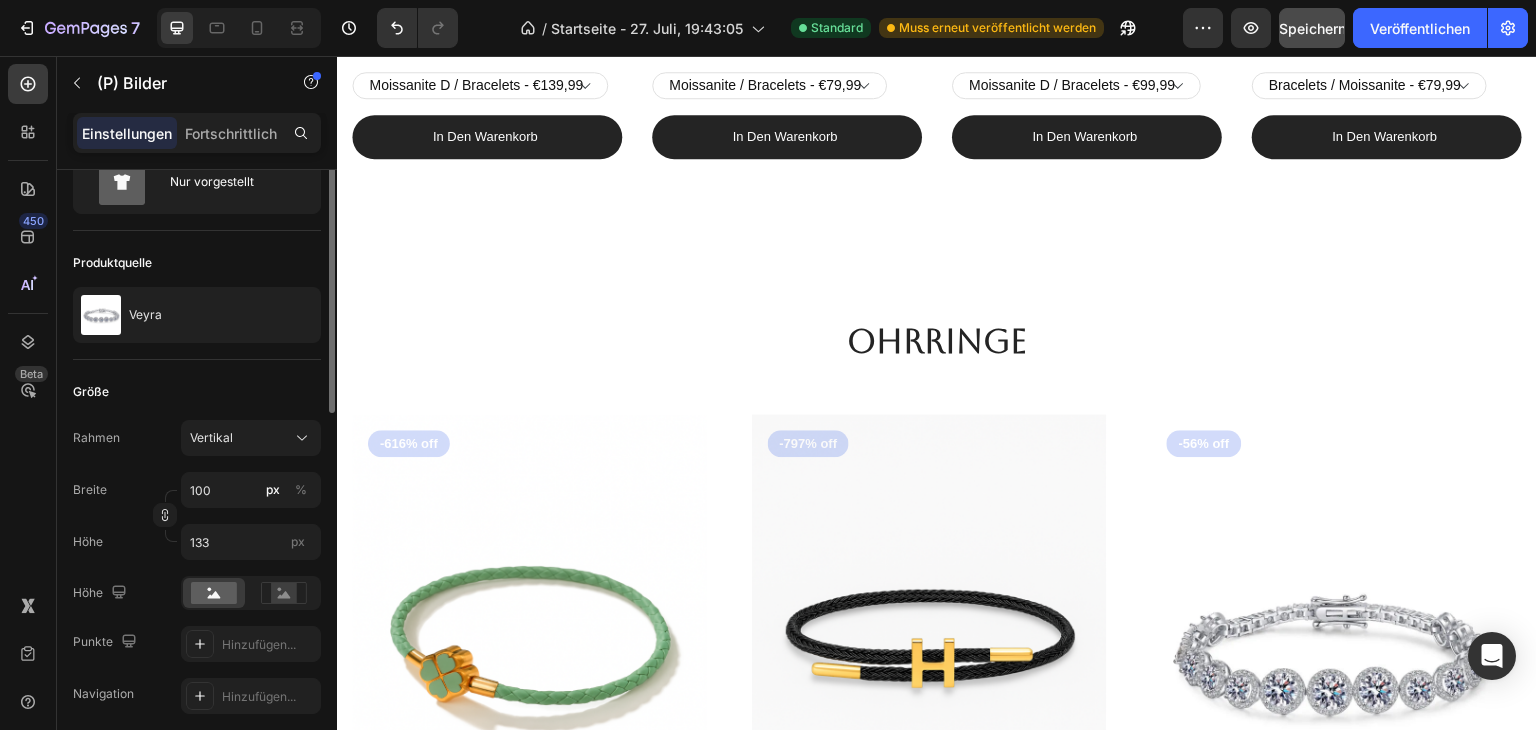 scroll, scrollTop: 0, scrollLeft: 0, axis: both 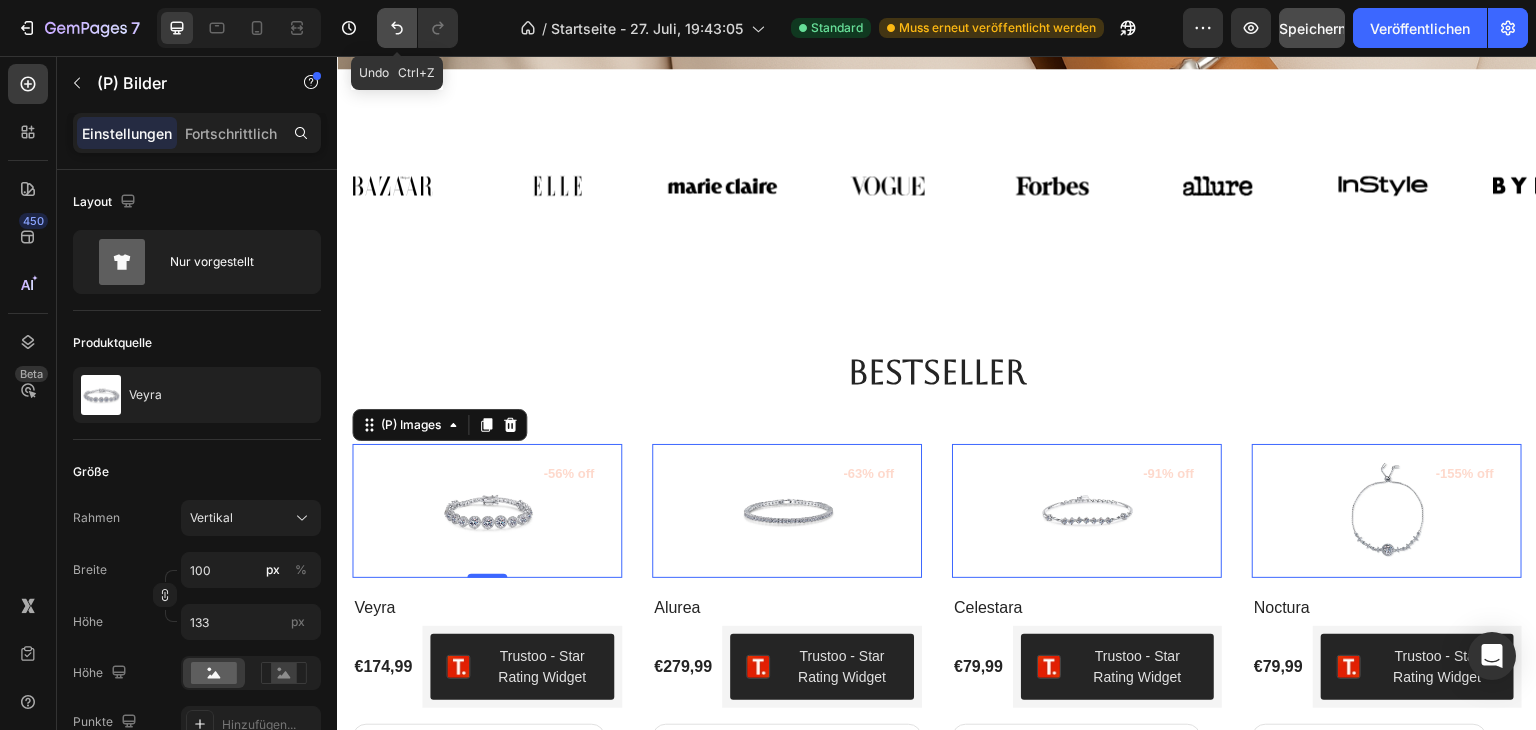 click 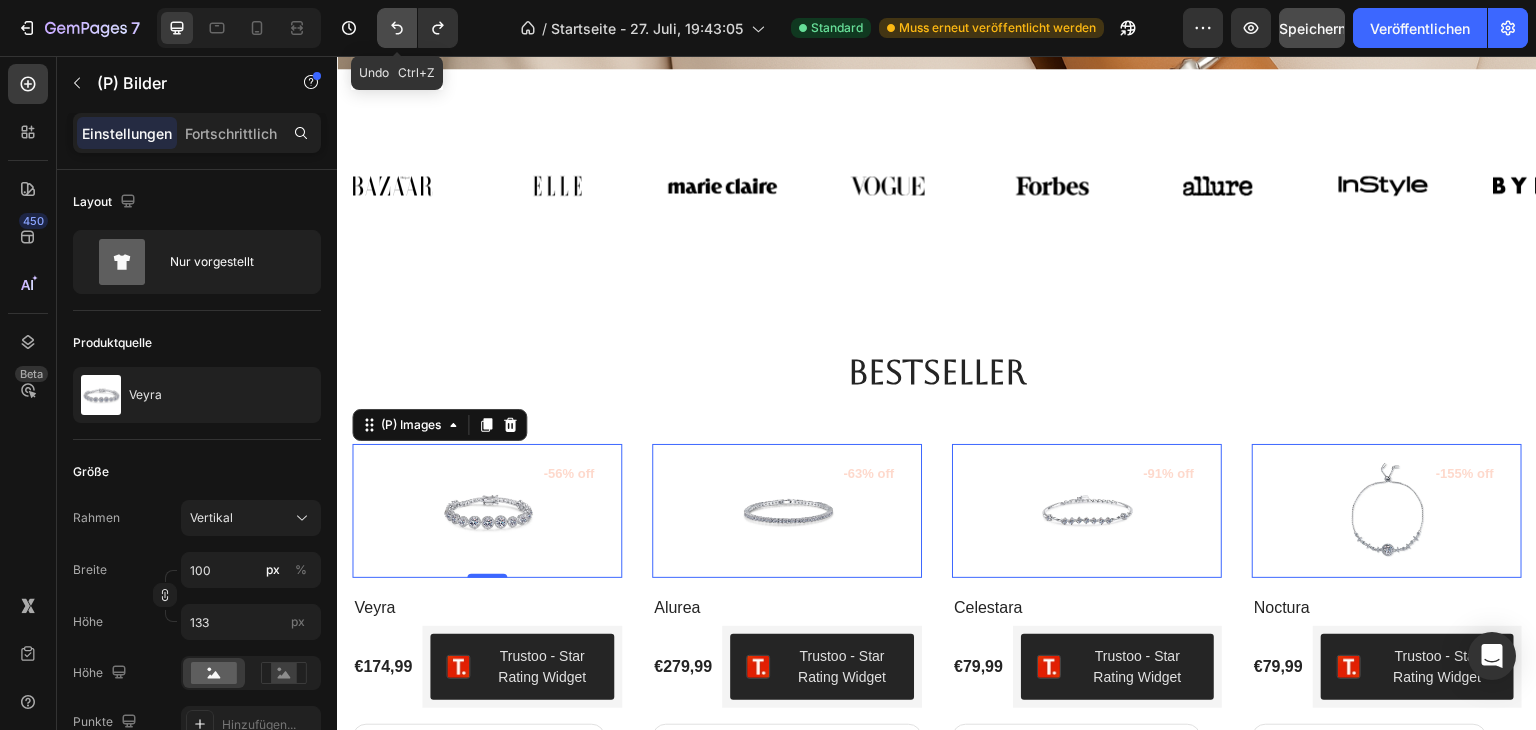 click 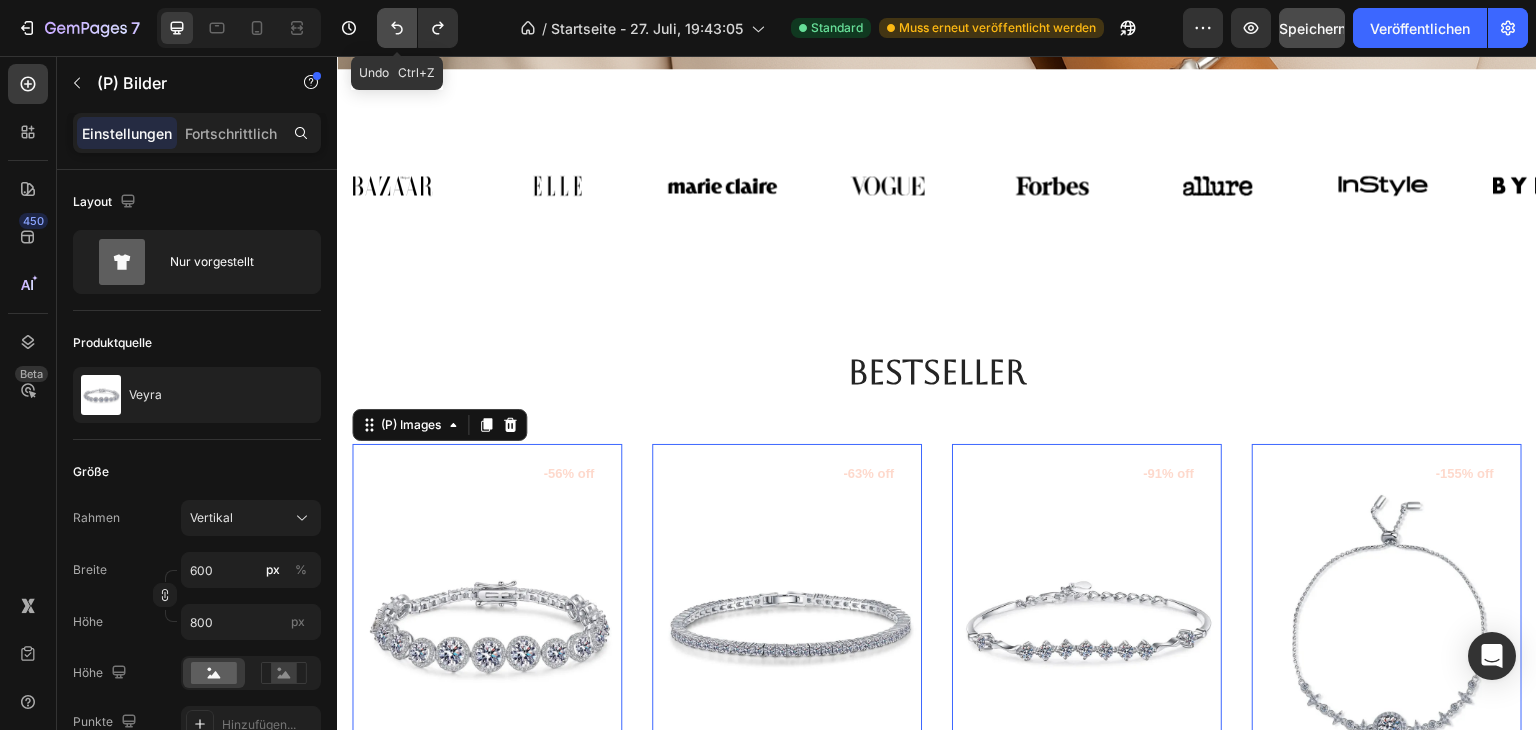 click 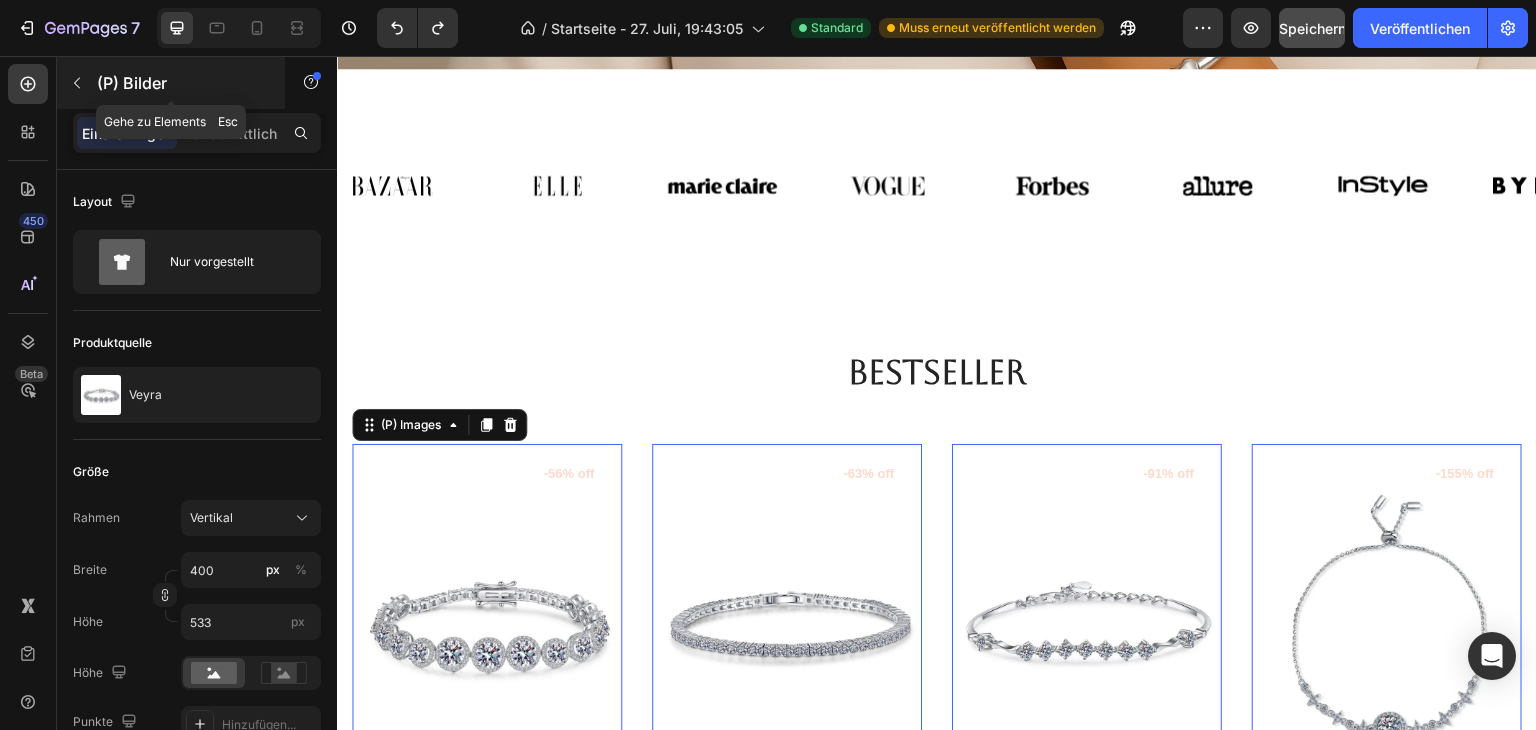 click on "(P) Bilder" at bounding box center (132, 83) 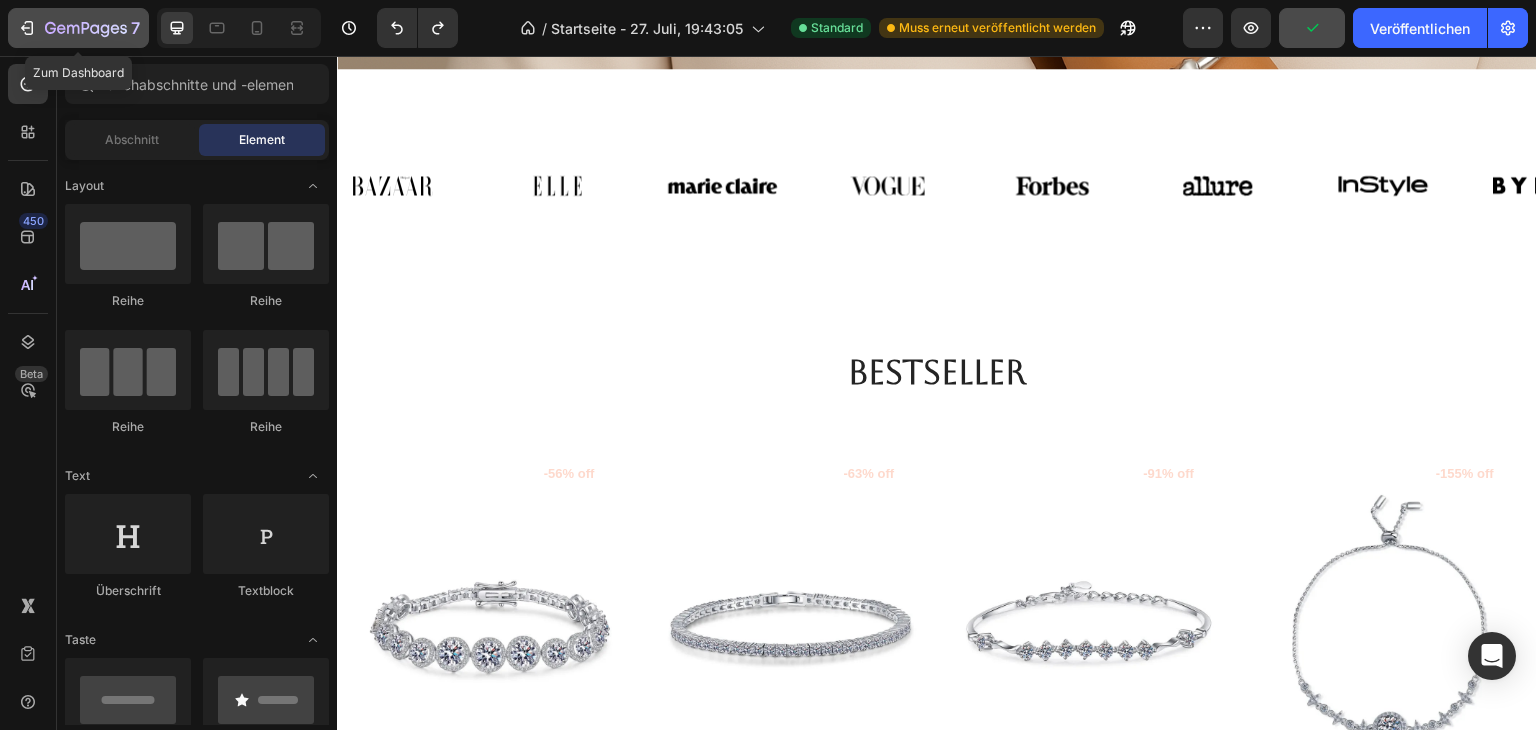 click on "7" 